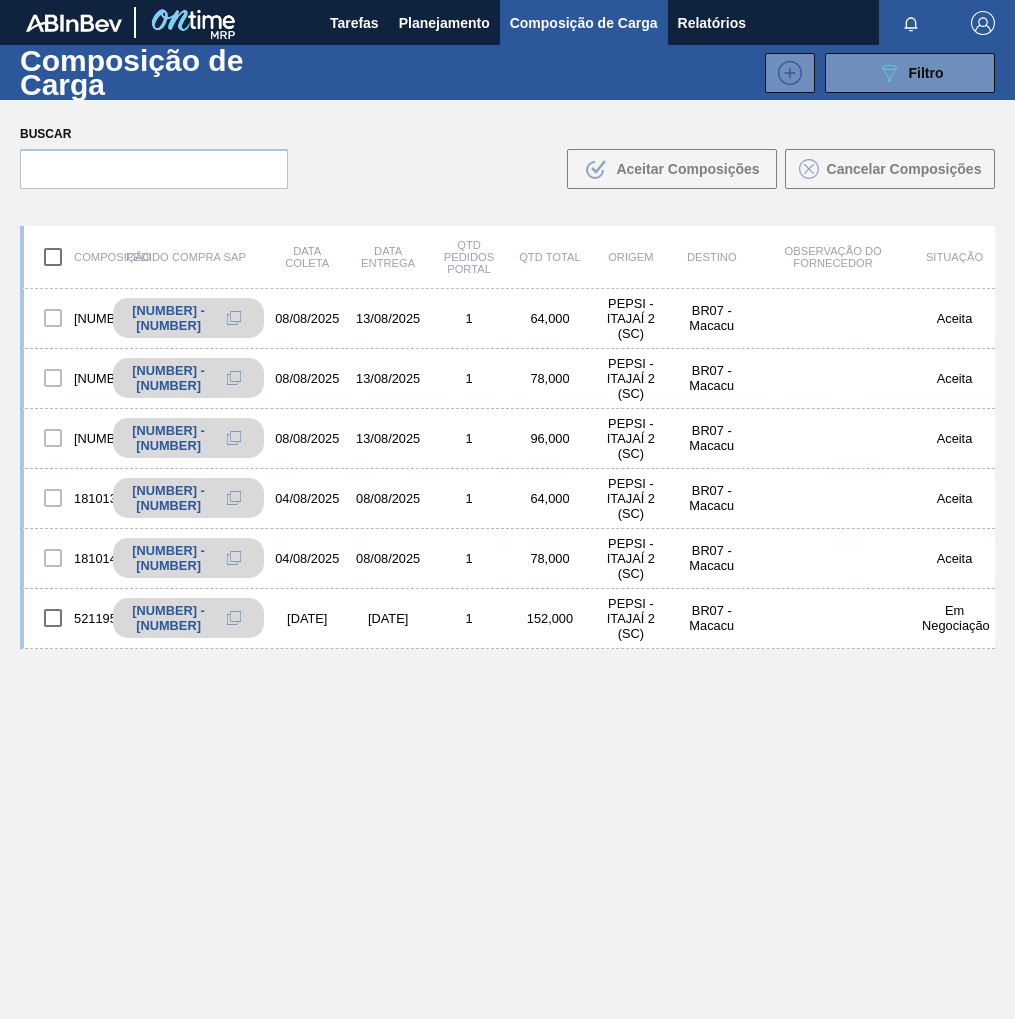 scroll, scrollTop: 0, scrollLeft: 0, axis: both 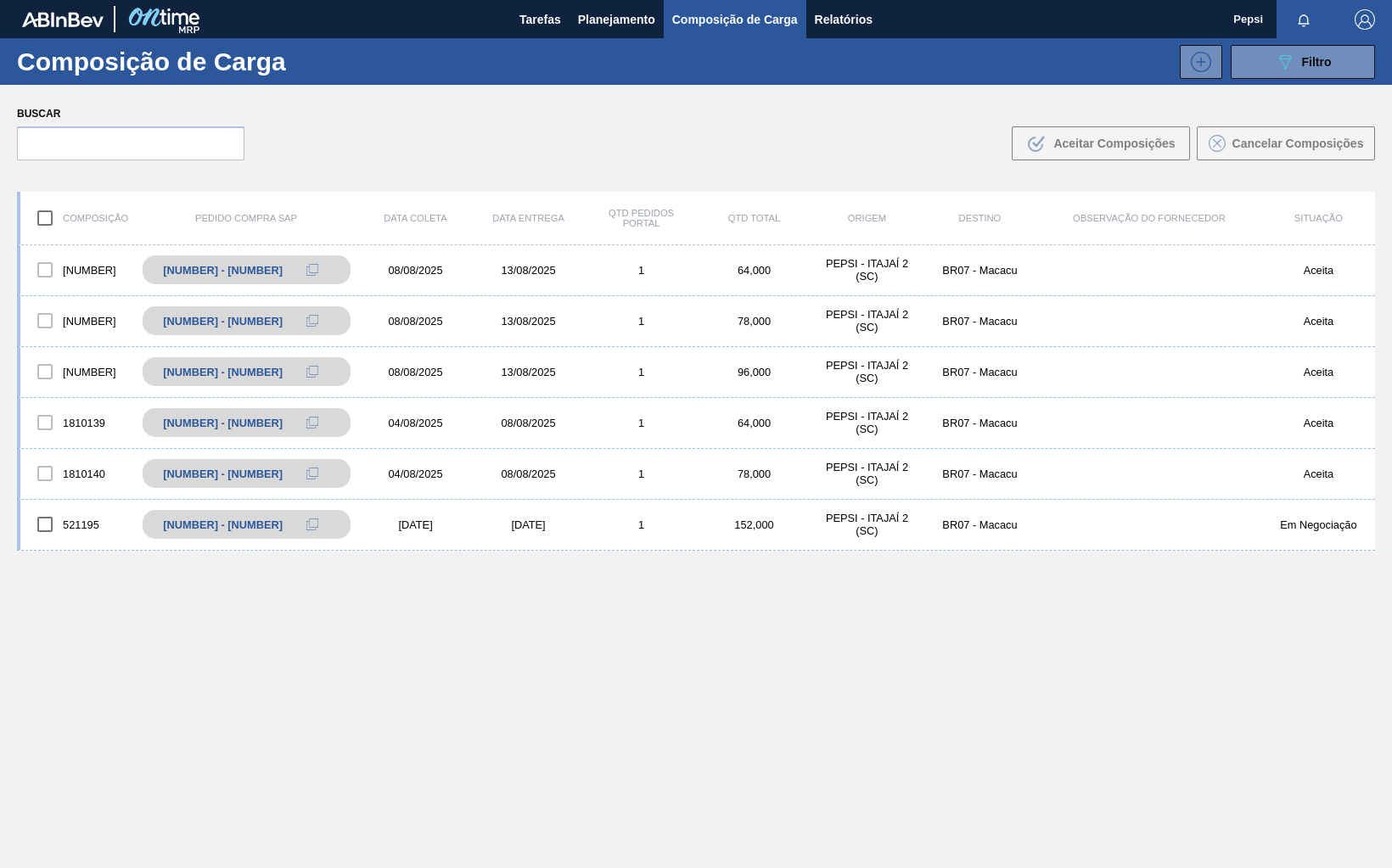click on "Buscar .b{fill:var(--color-action-default)} Aceitar Composições Cancelar Composições" at bounding box center (696, 131) 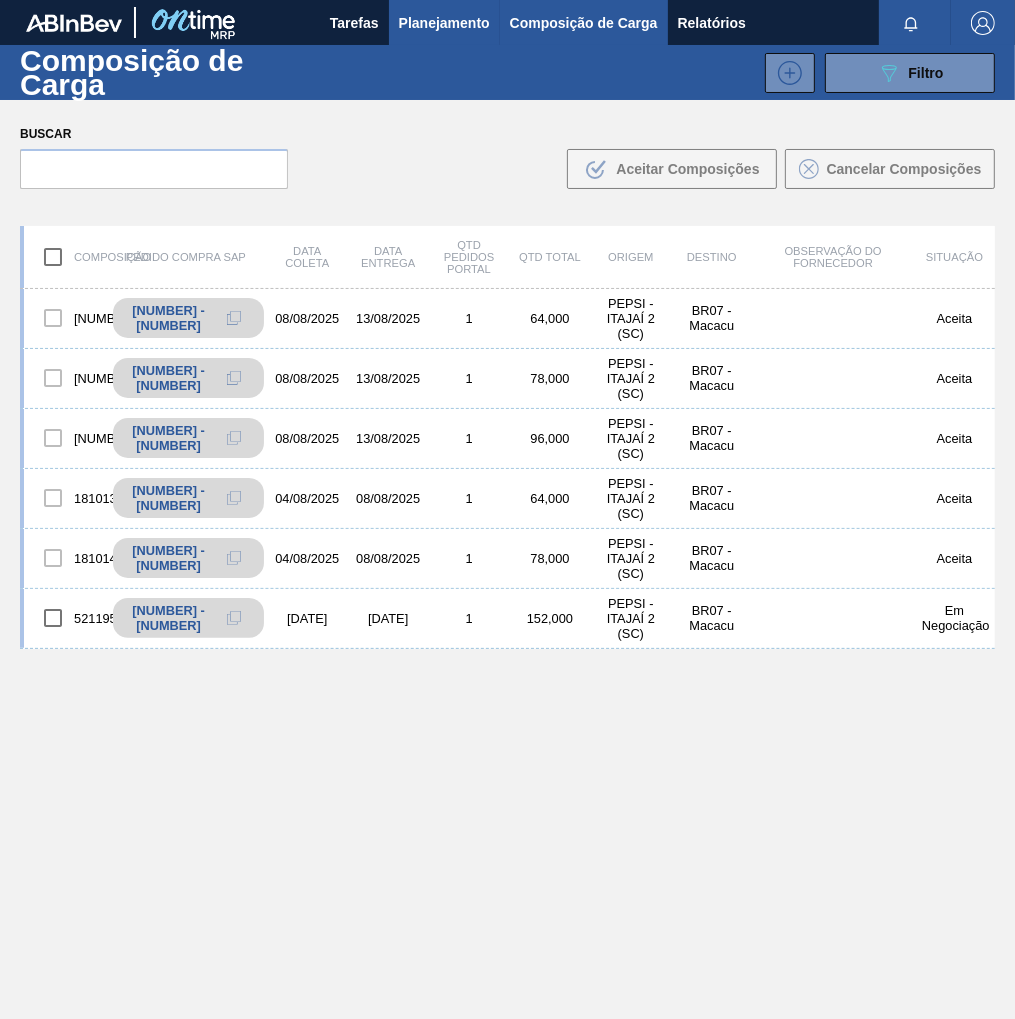 click on "Planejamento" at bounding box center [444, 23] 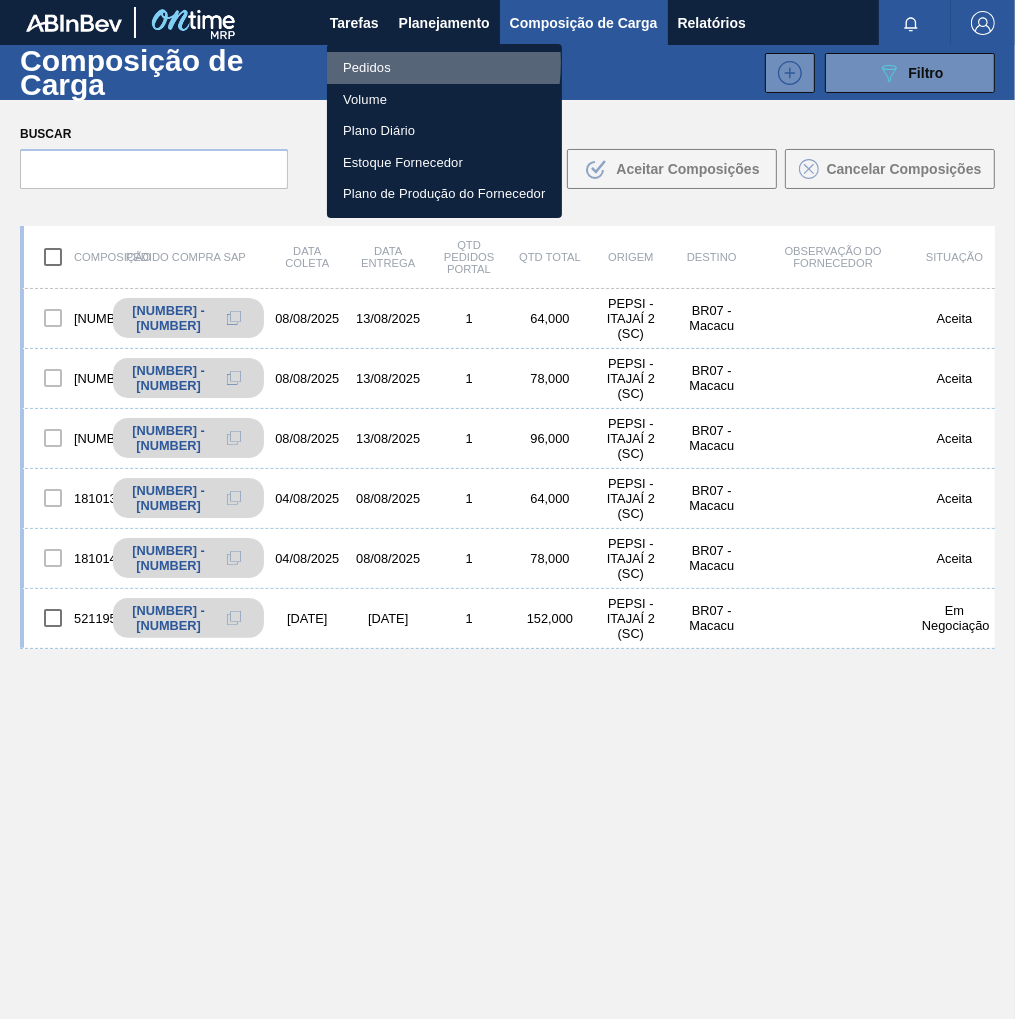 click on "Pedidos" at bounding box center [444, 68] 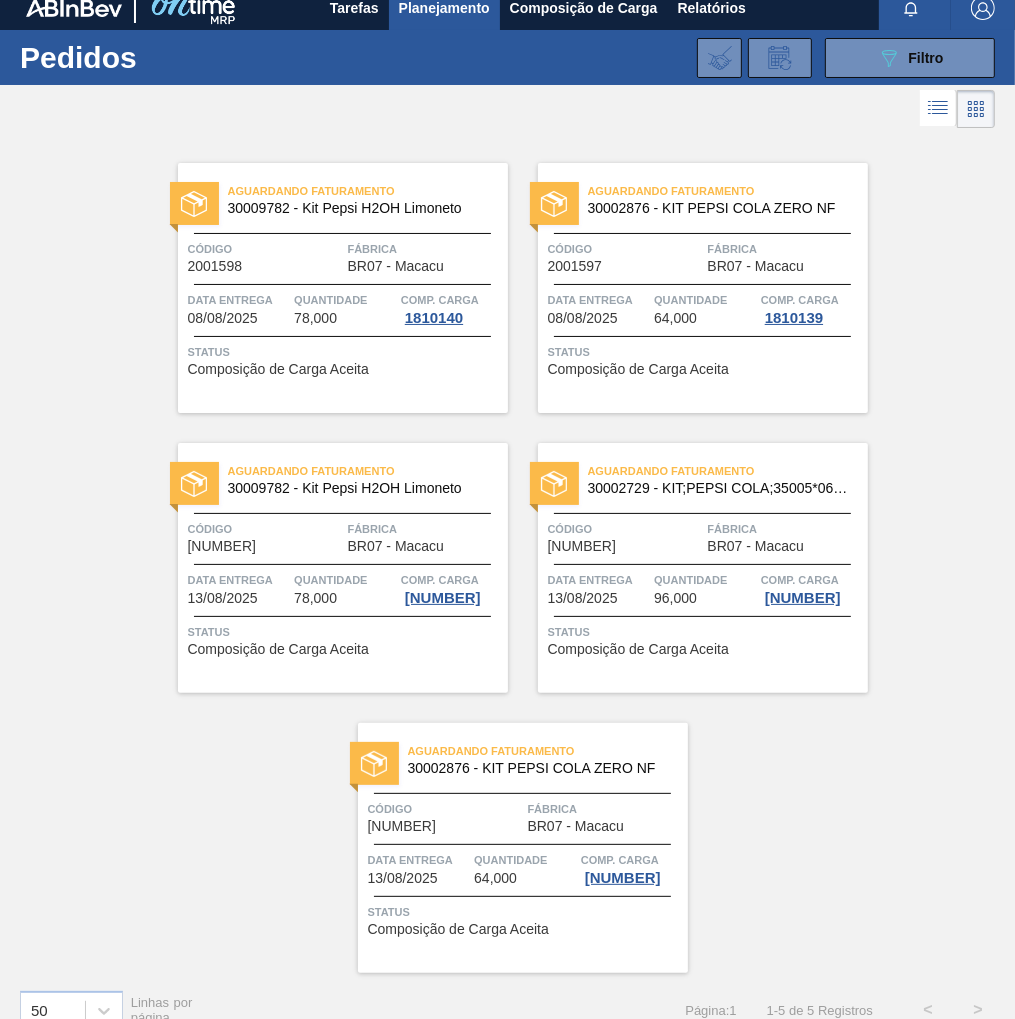 scroll, scrollTop: 0, scrollLeft: 0, axis: both 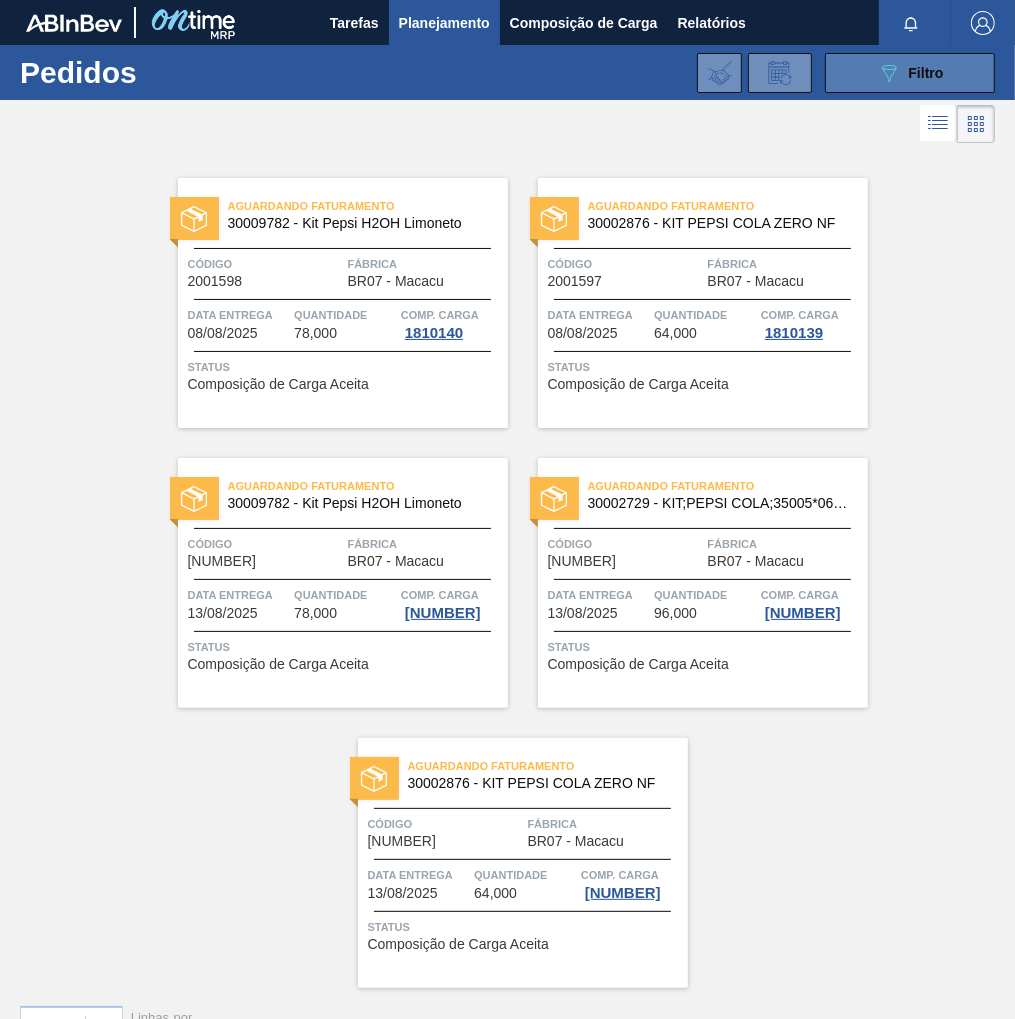 click on "Filtro" at bounding box center [926, 73] 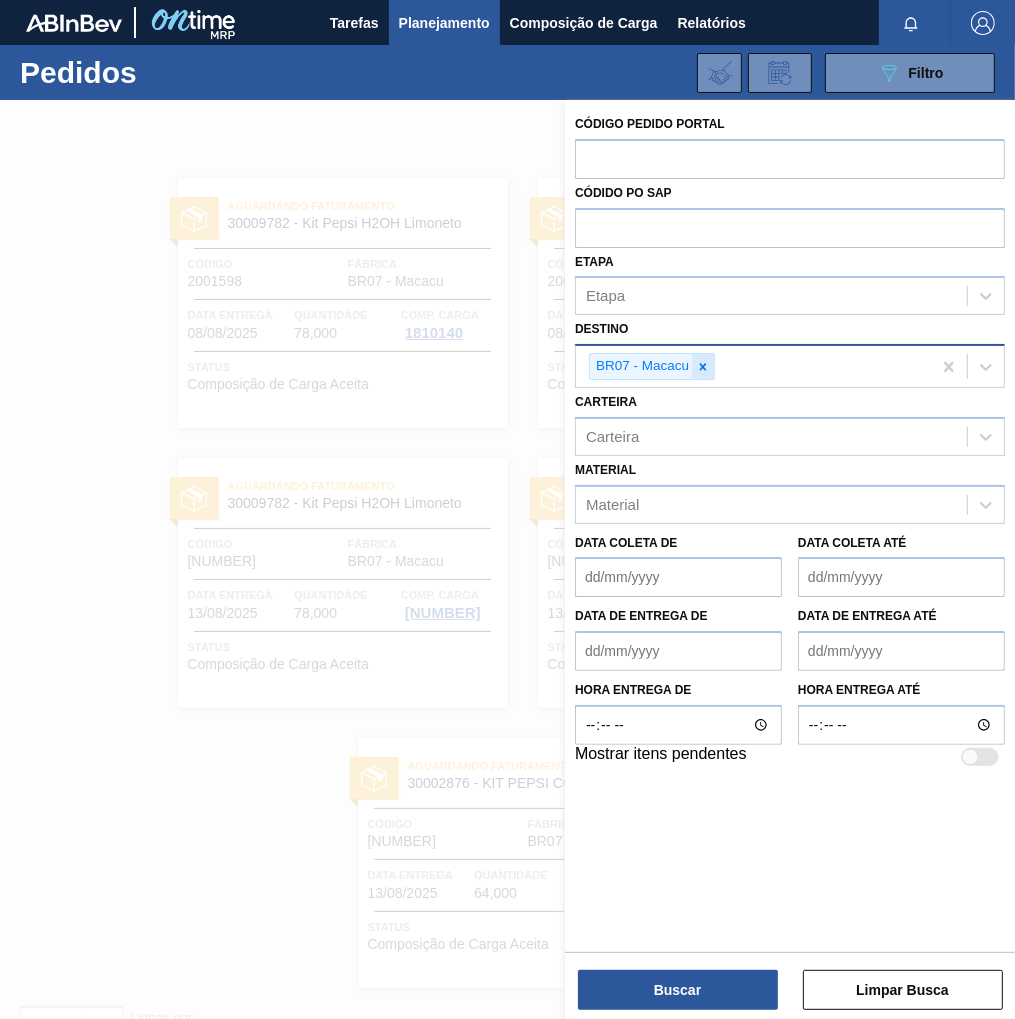 click 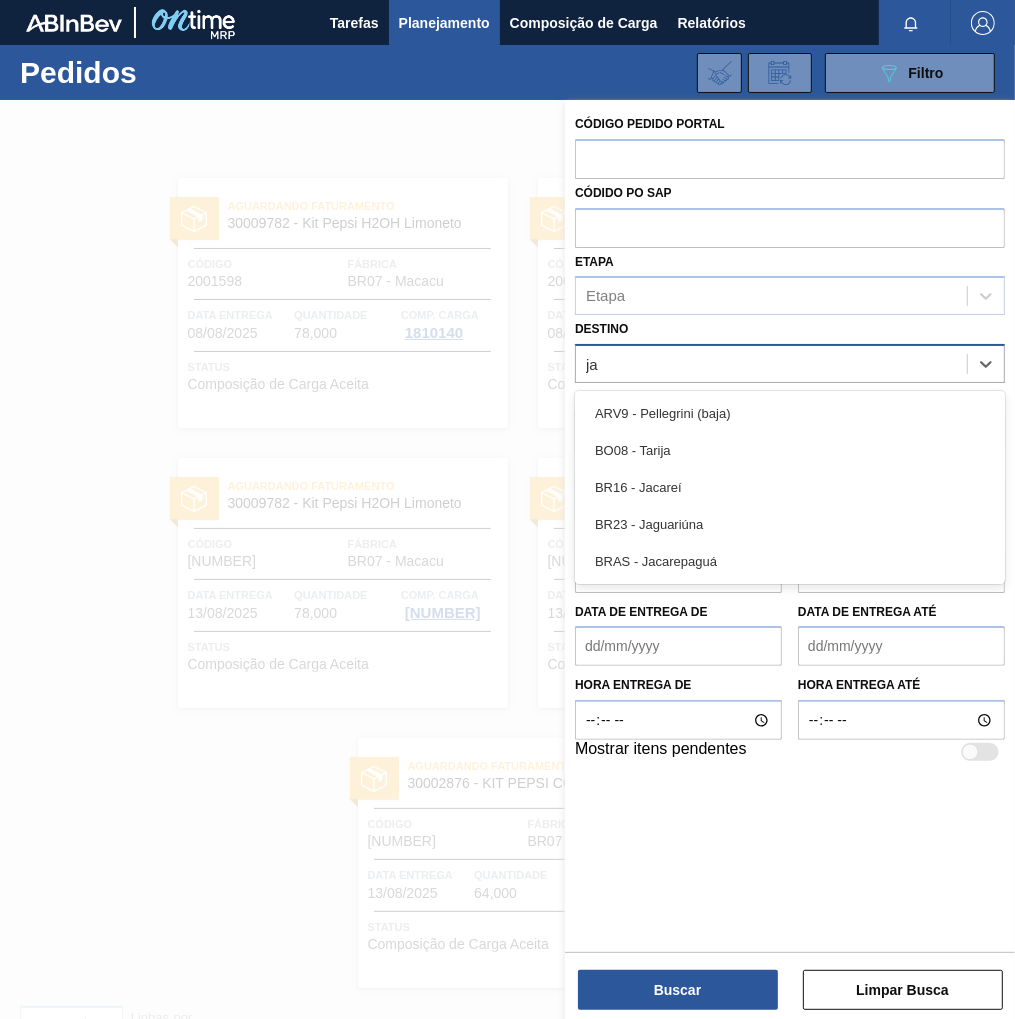 type on "jag" 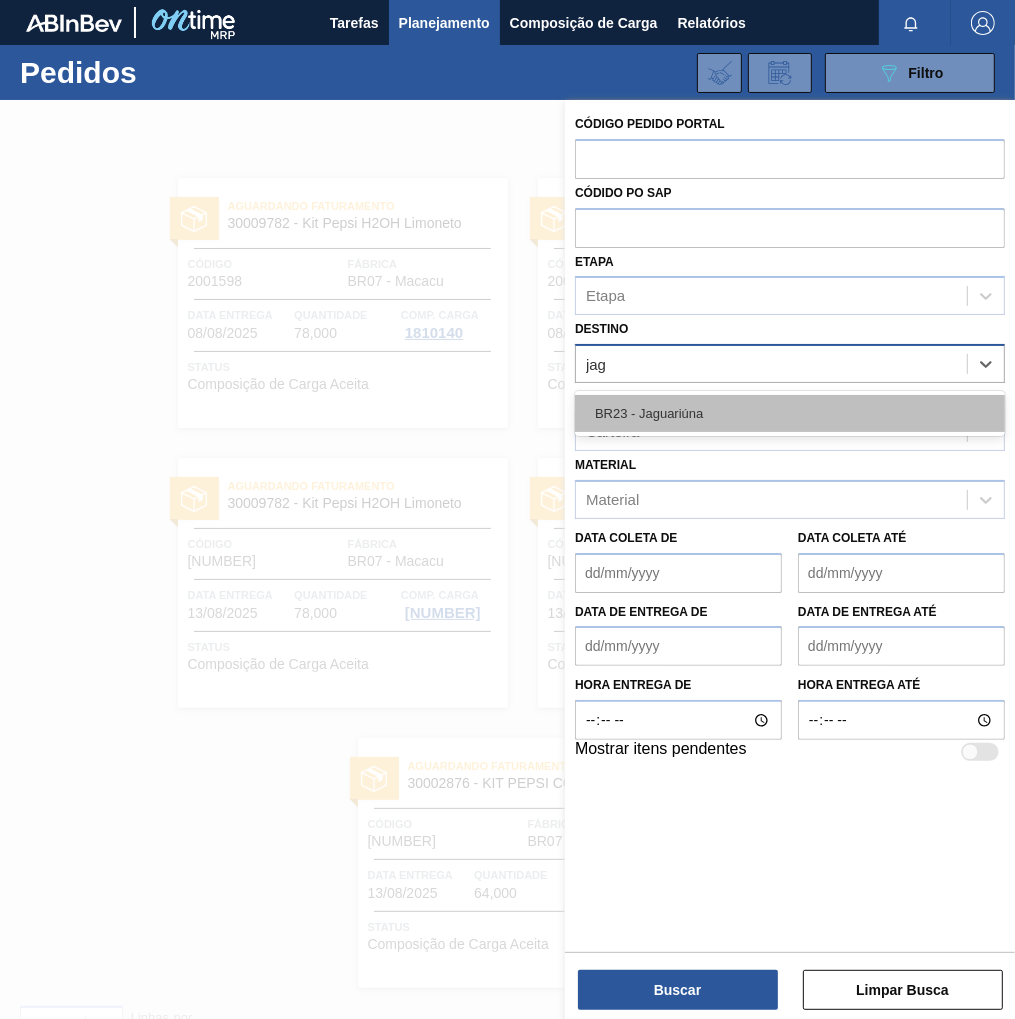 click on "BR23 - Jaguariúna" at bounding box center [790, 413] 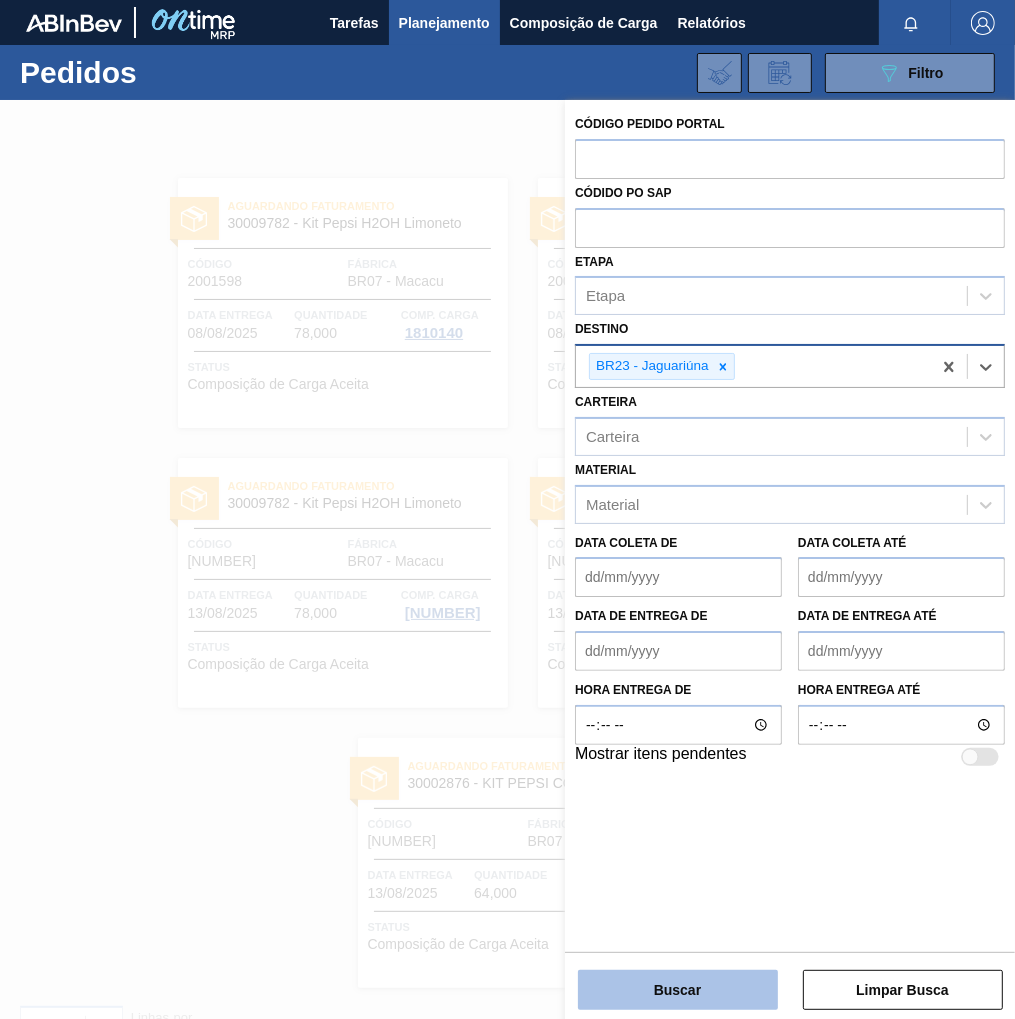 click on "Buscar" at bounding box center (678, 990) 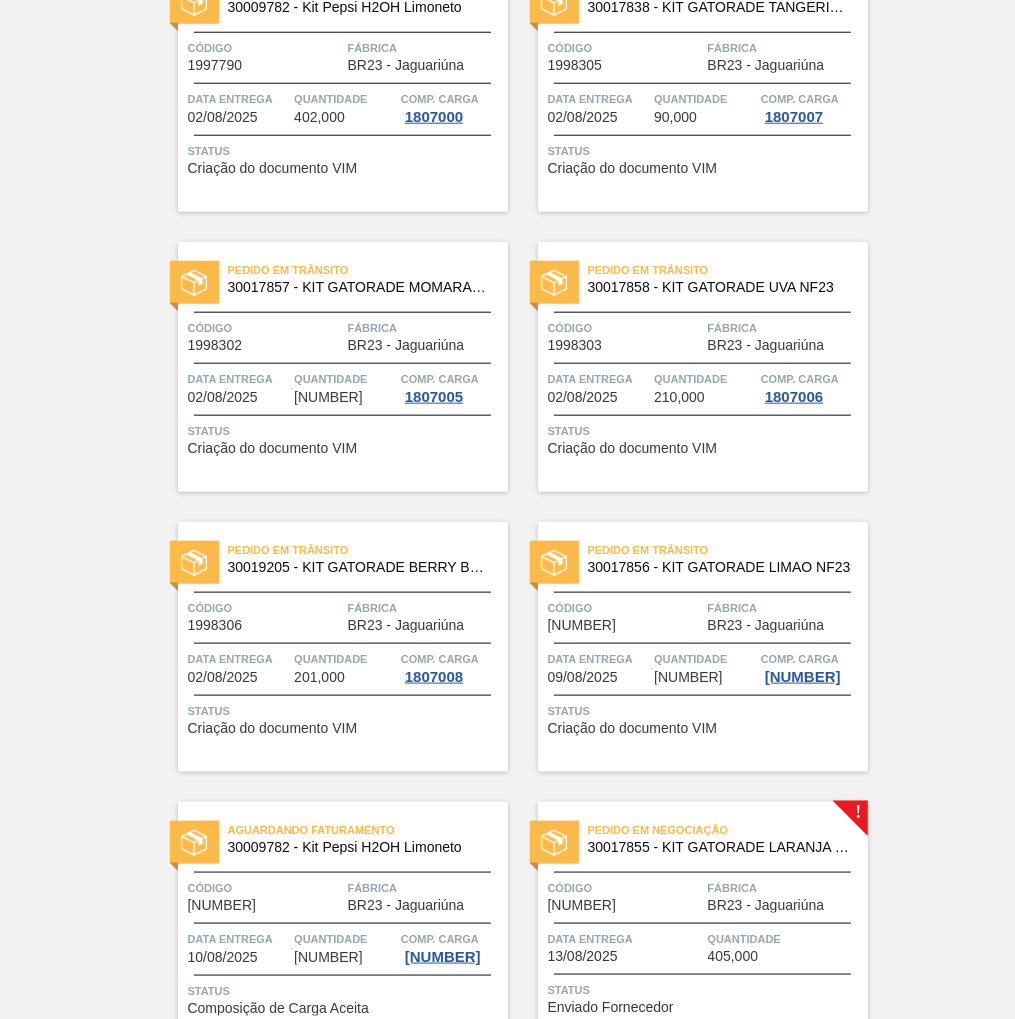 scroll, scrollTop: 1442, scrollLeft: 0, axis: vertical 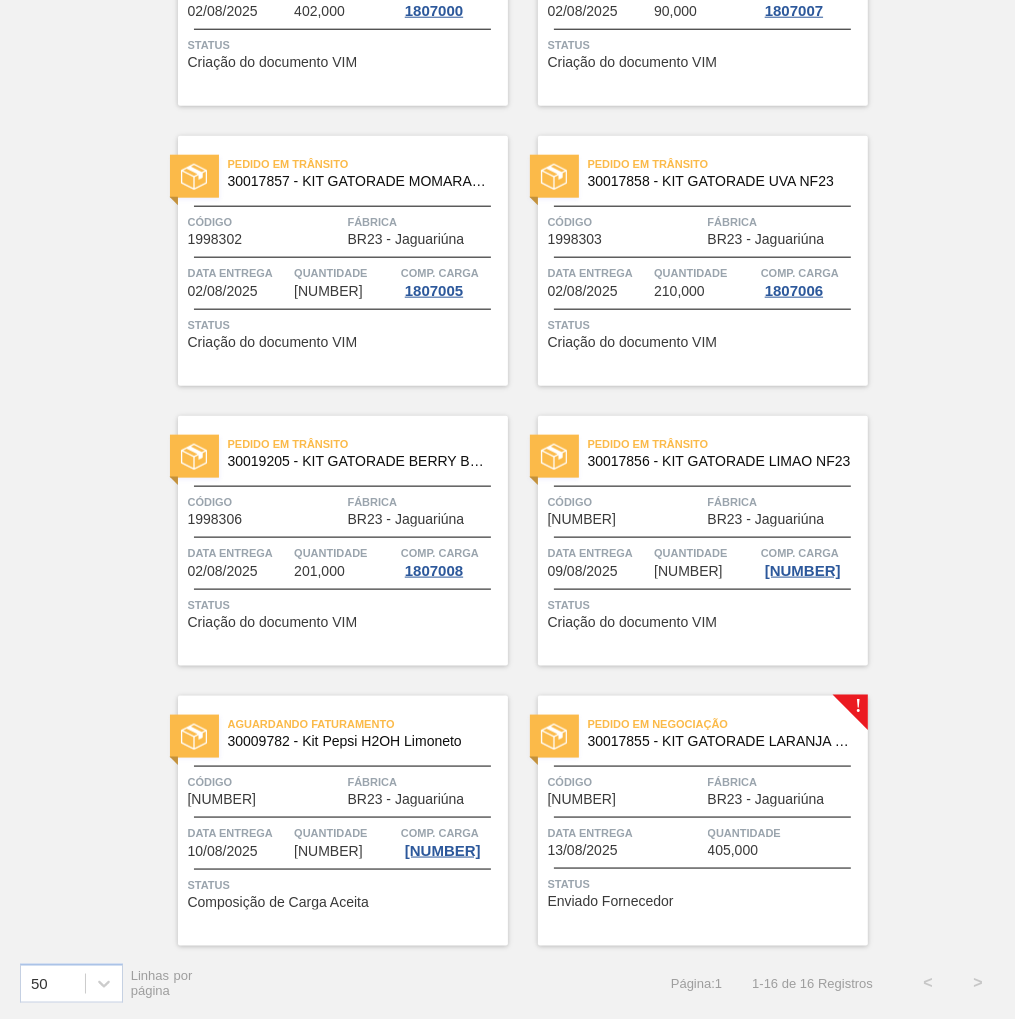 click on "Pedido em Negociação 30017855 - KIT GATORADE LARANJA NF23 Código 2004761 Fábrica BR23 - Jaguariúna Data entrega 13/08/2025 Quantidade 405,000 Status Enviado Fornecedor" at bounding box center (703, 821) 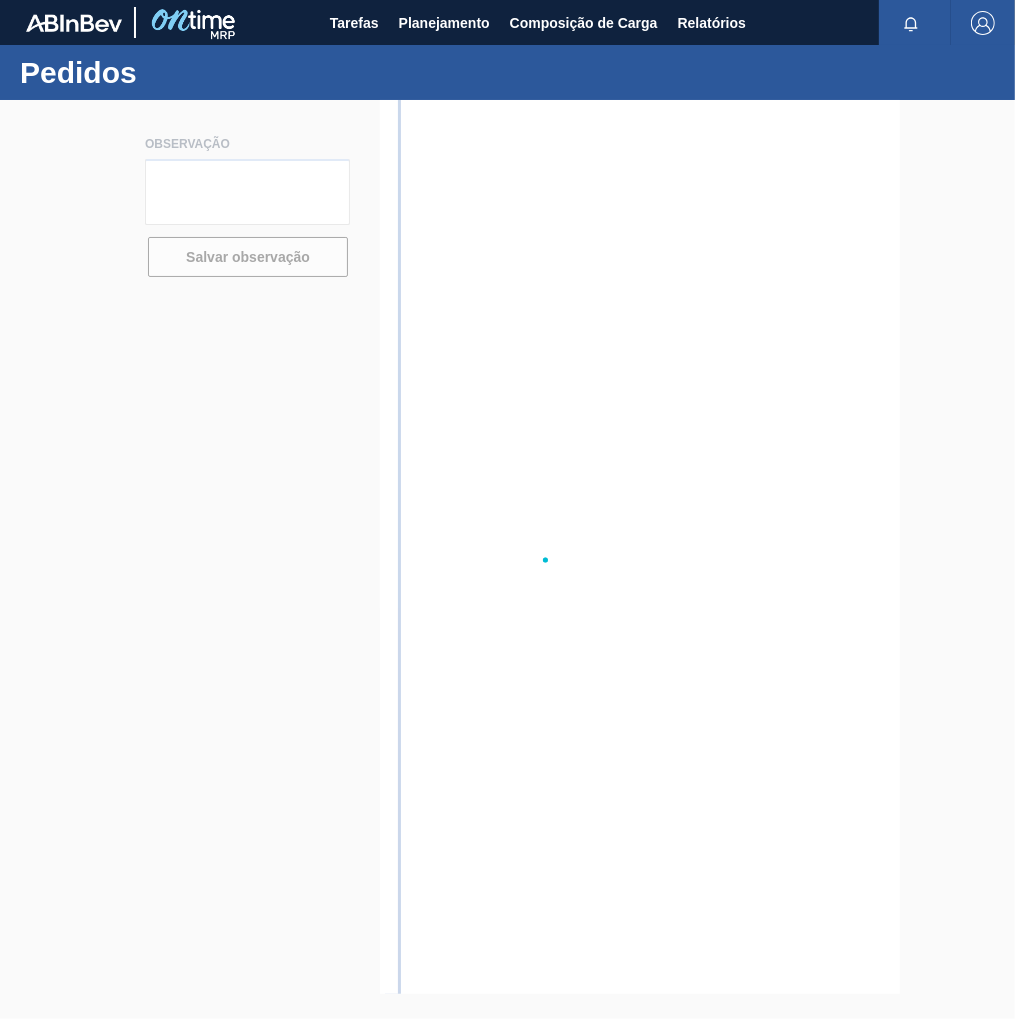 scroll, scrollTop: 0, scrollLeft: 0, axis: both 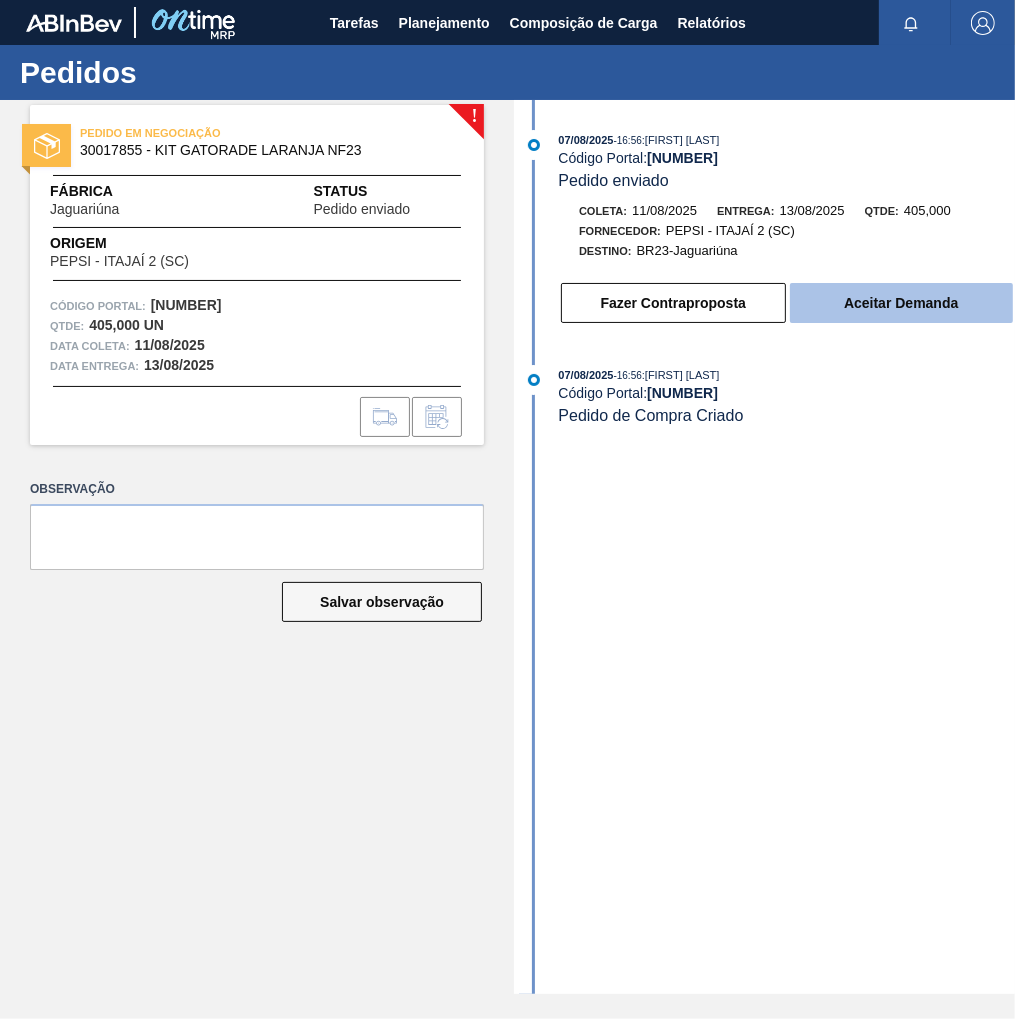 click on "Aceitar Demanda" at bounding box center (901, 303) 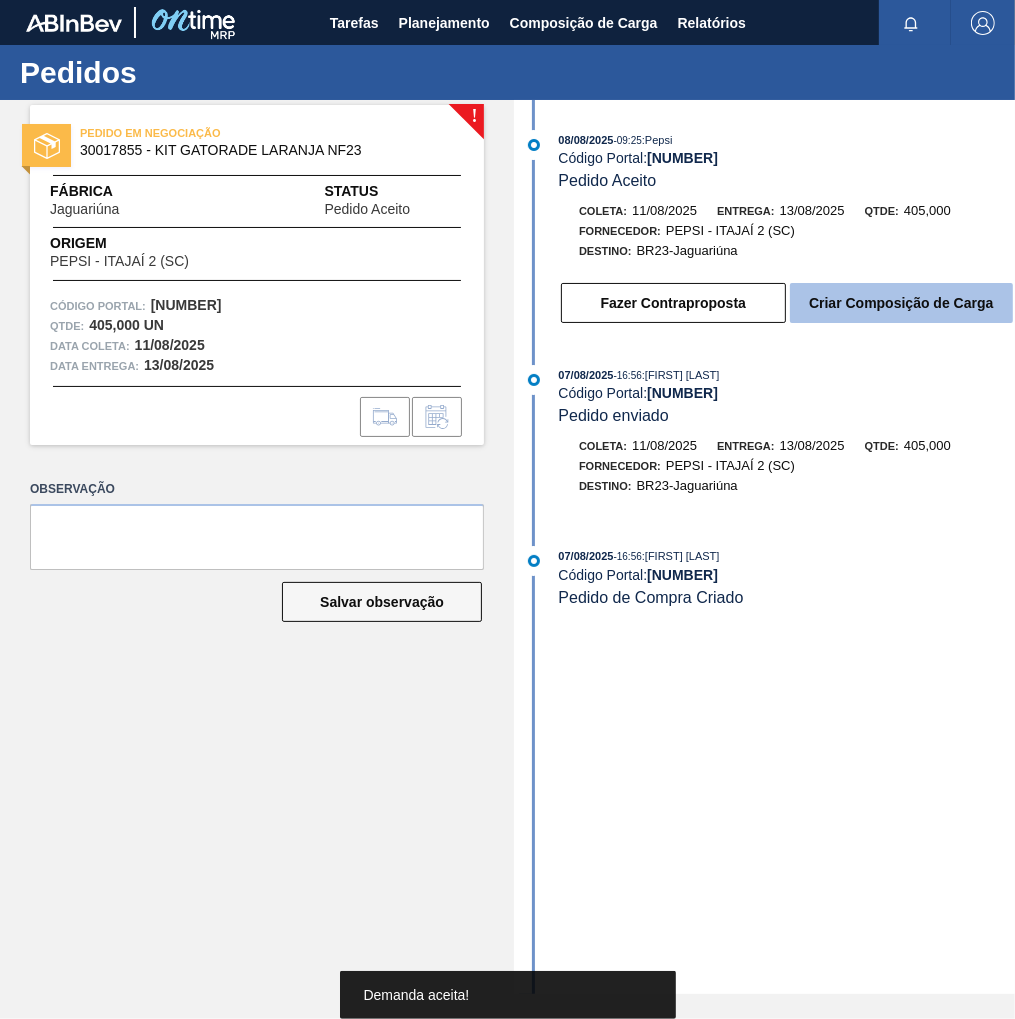 click on "Criar Composição de Carga" at bounding box center [901, 303] 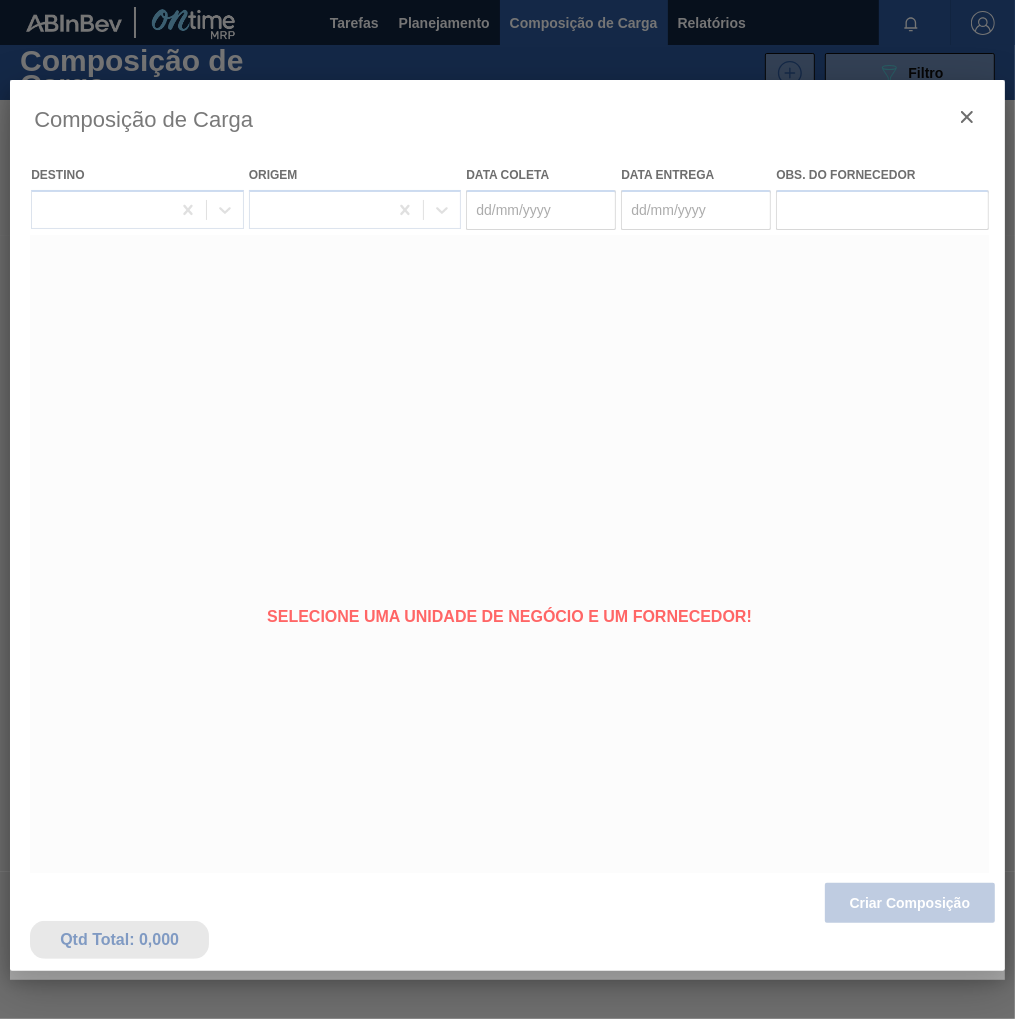 type on "11/08/2025" 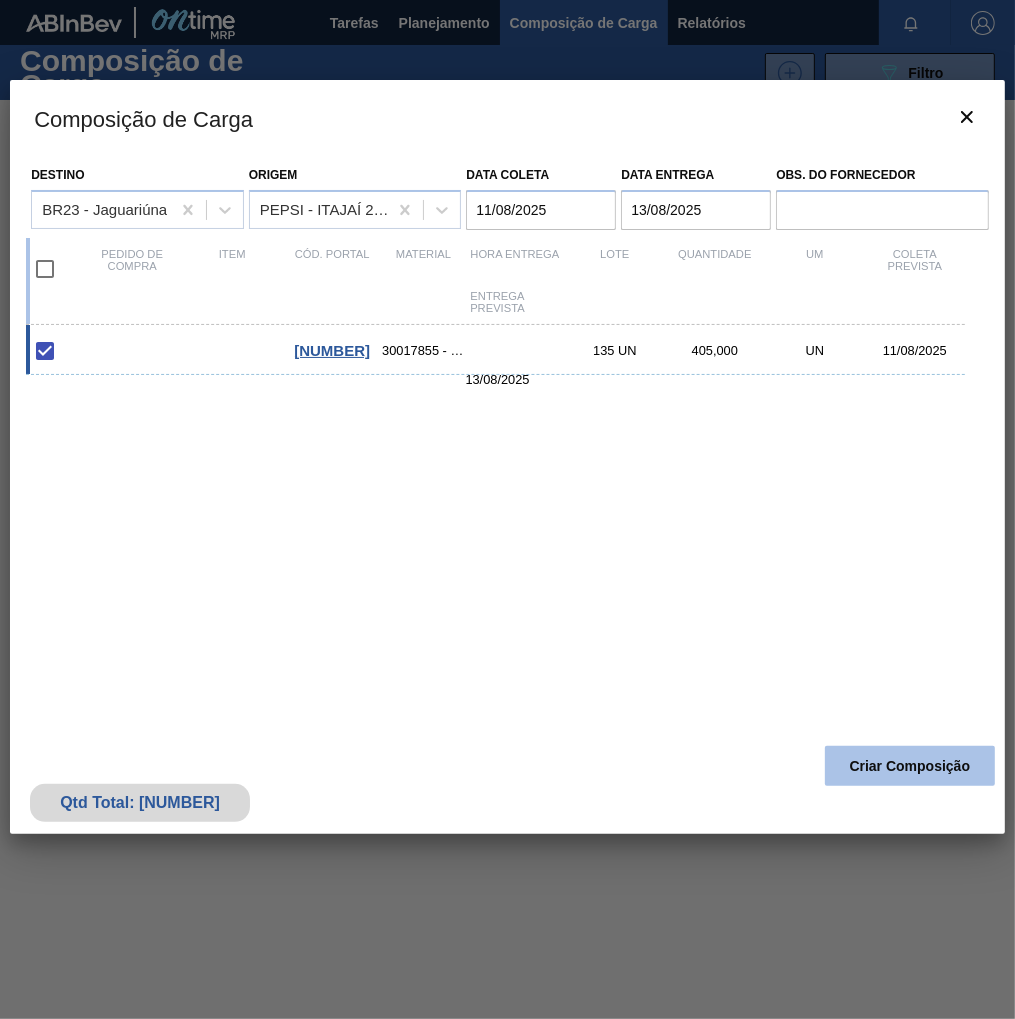 click on "Criar Composição" at bounding box center [910, 766] 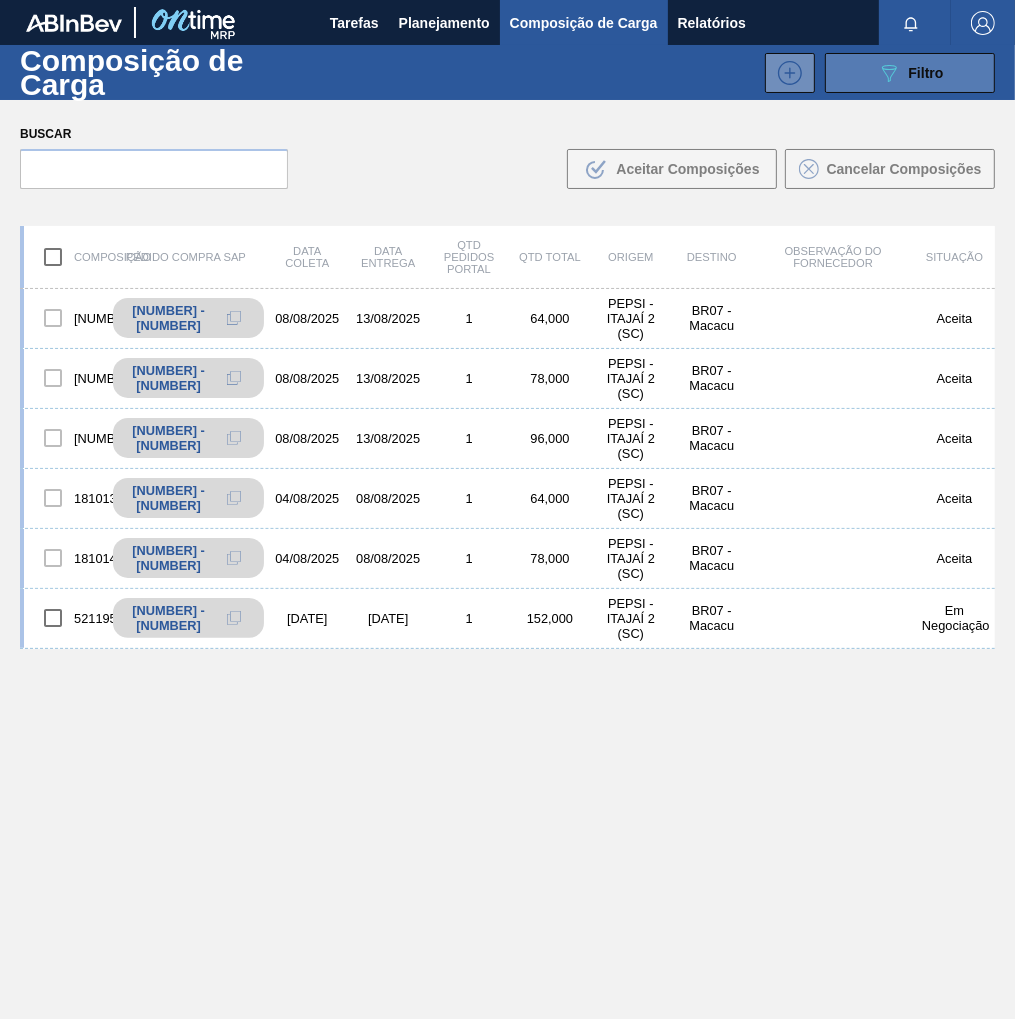 click on "Filtro" at bounding box center (926, 73) 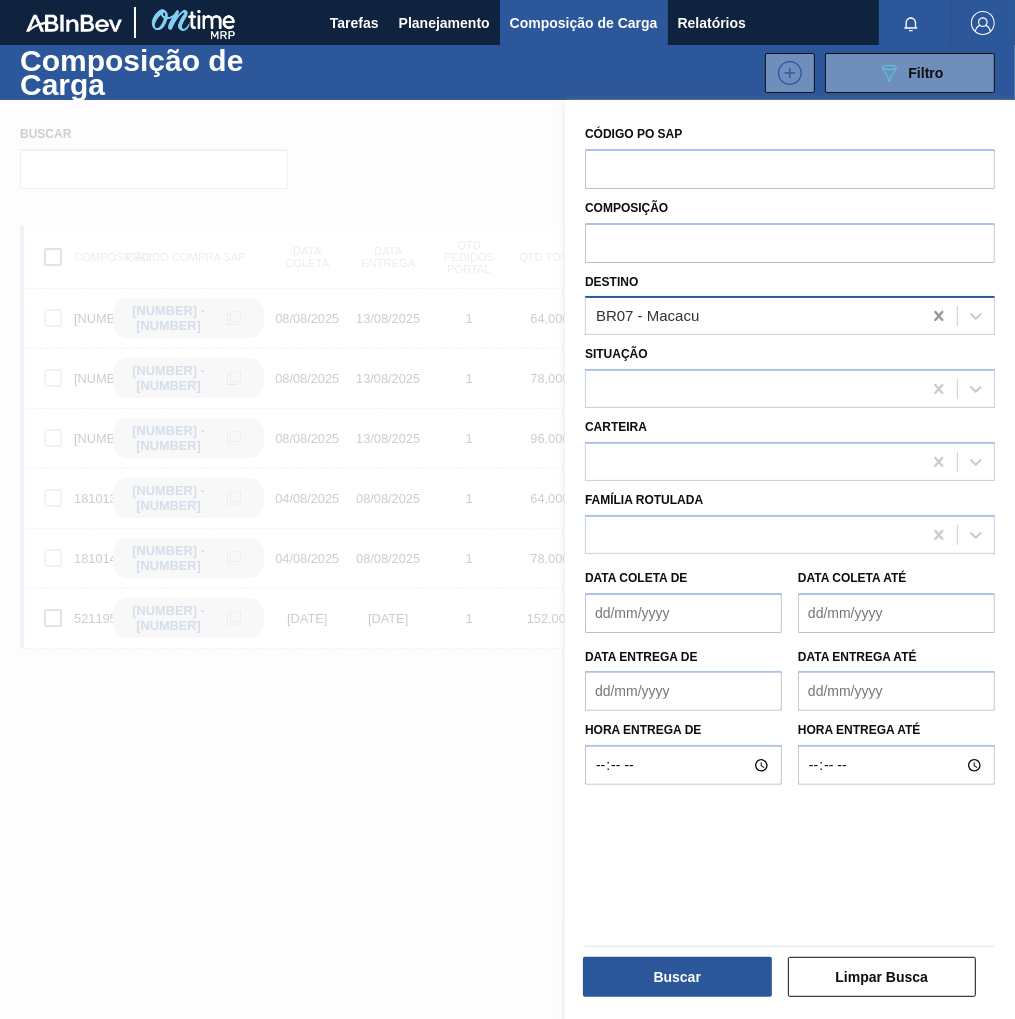 click 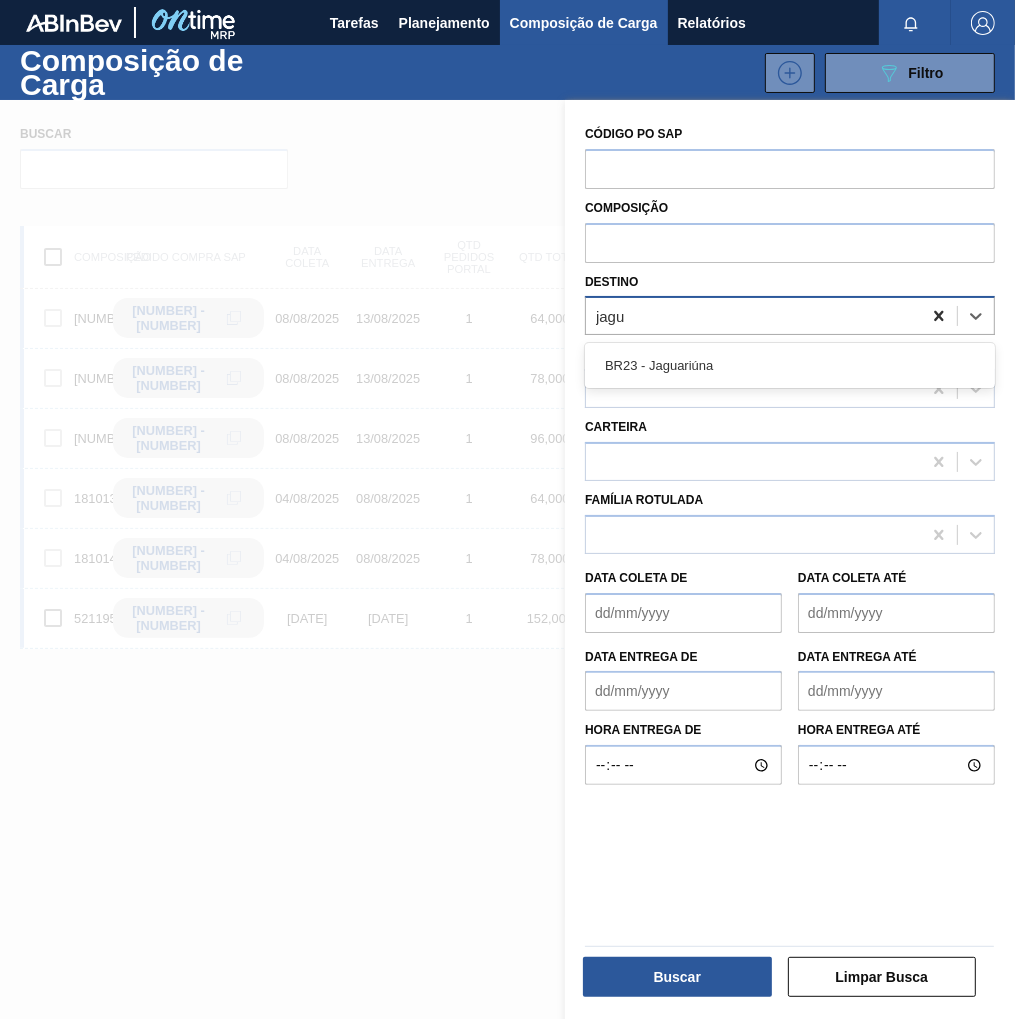 type on "jagua" 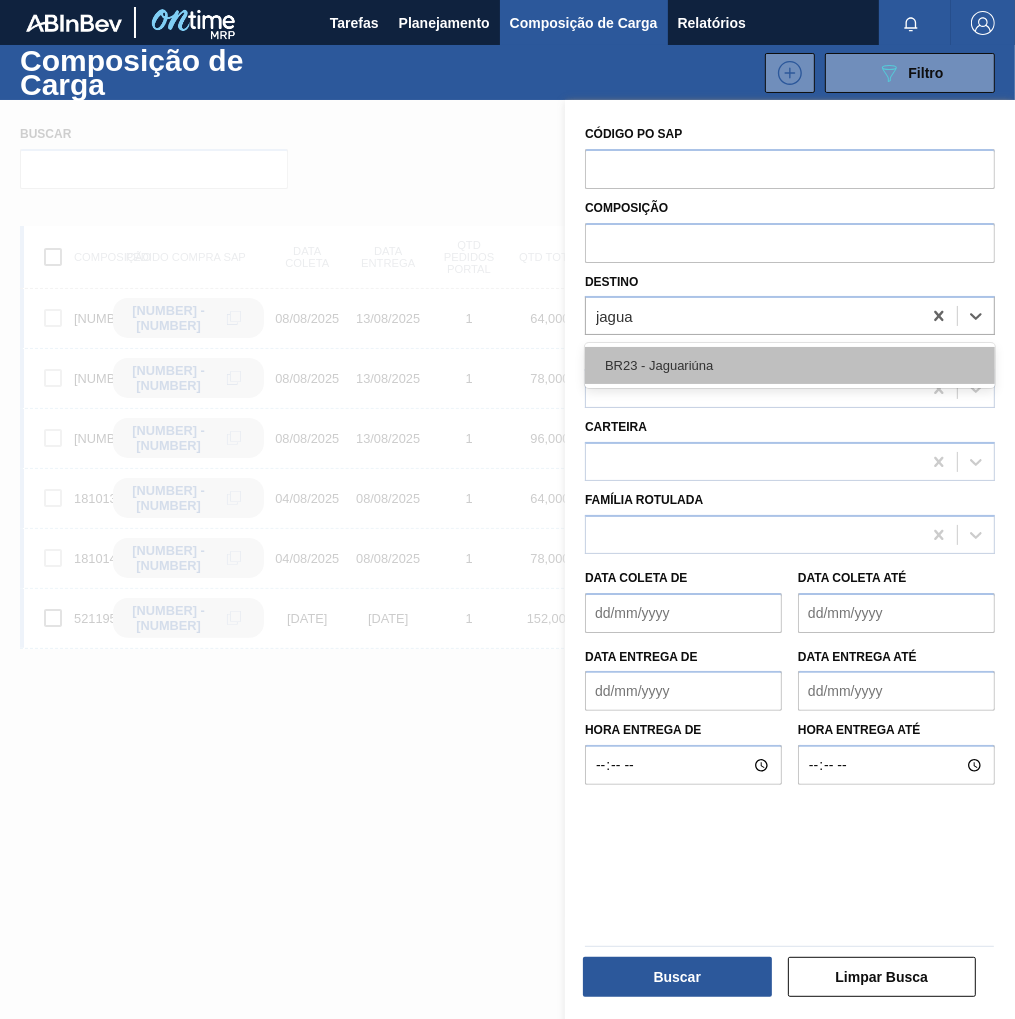 click on "BR23 - Jaguariúna" at bounding box center [790, 365] 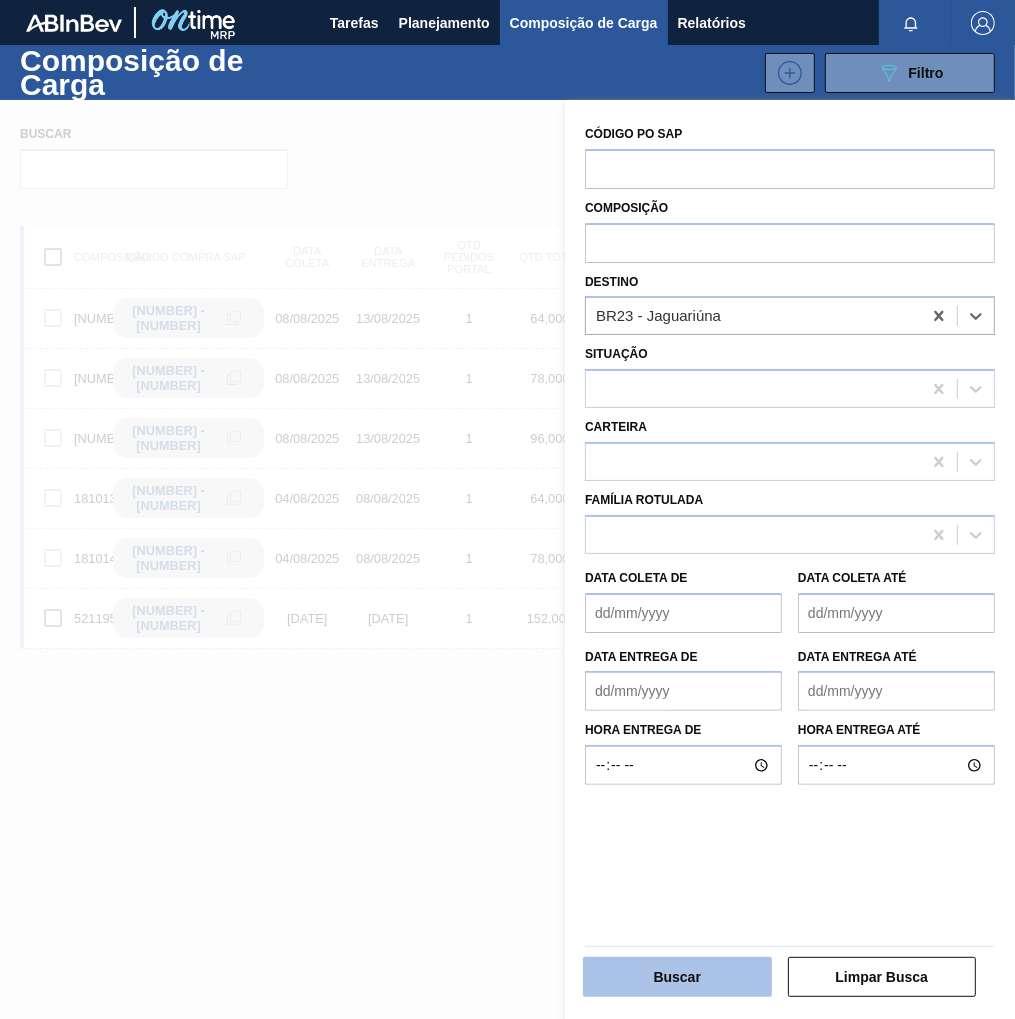 click on "Buscar" at bounding box center [677, 977] 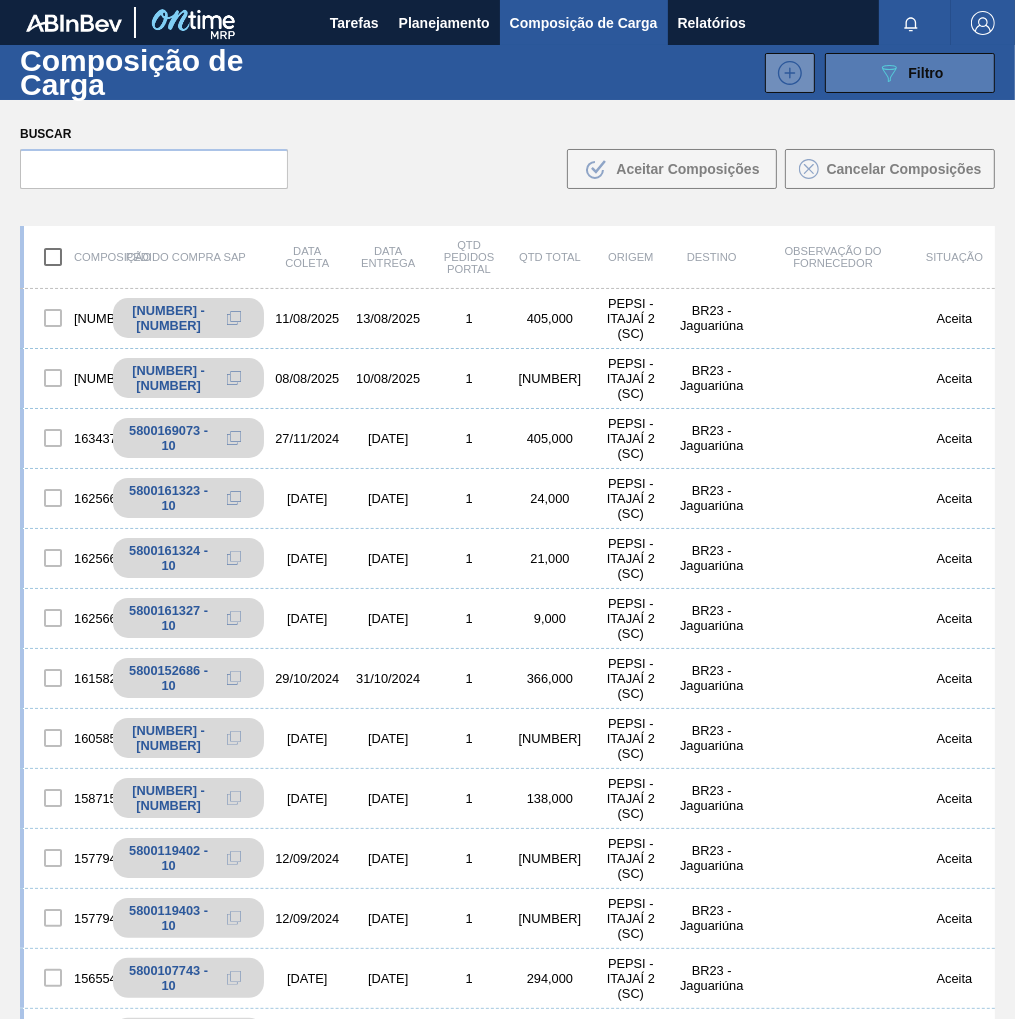 click on "Filtro" at bounding box center [926, 73] 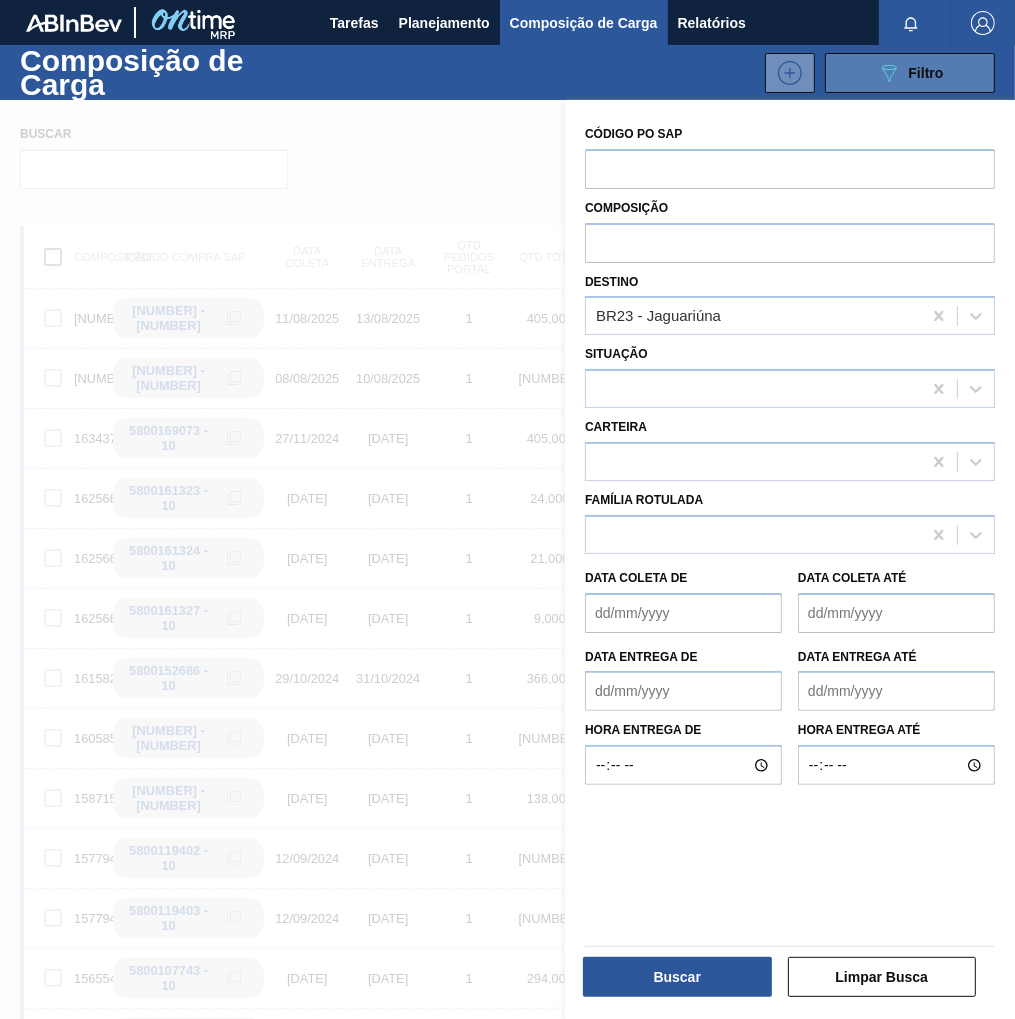 click on "Filtro" at bounding box center (926, 73) 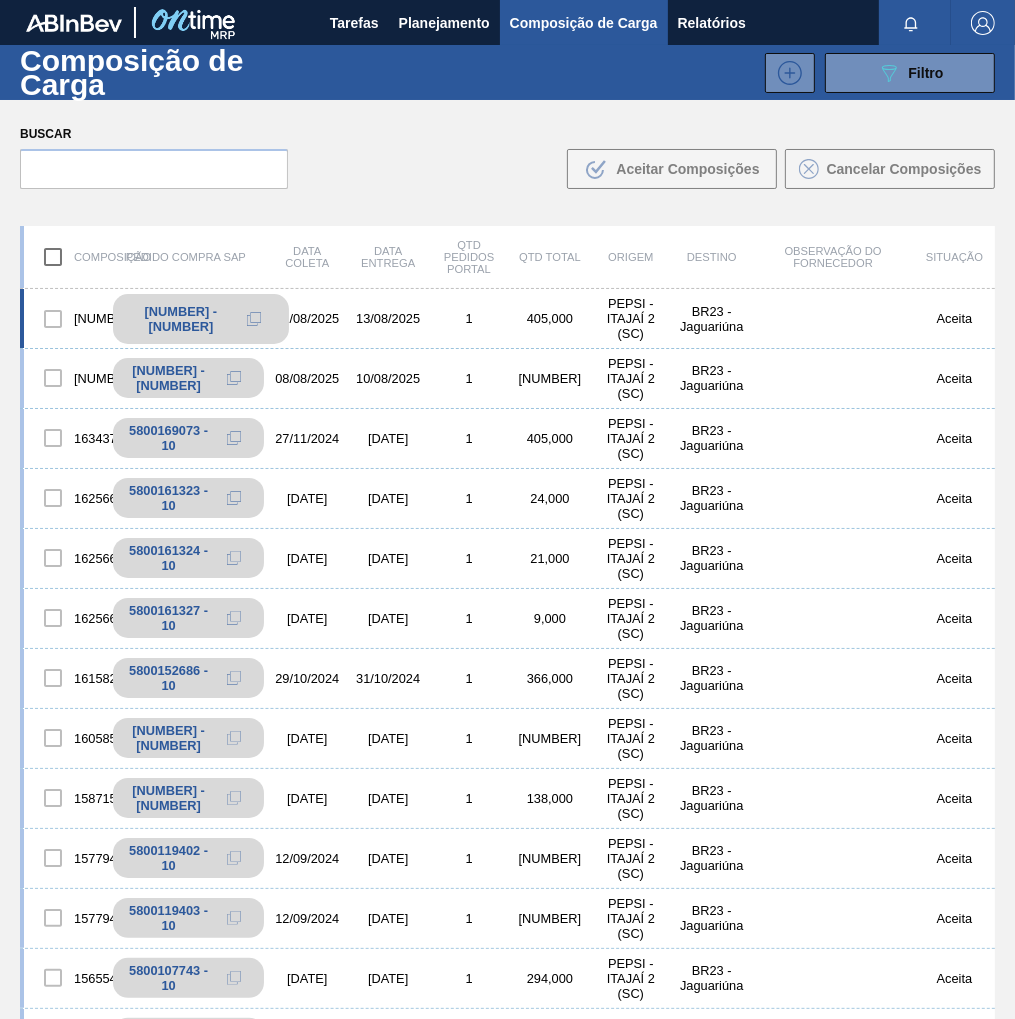 click 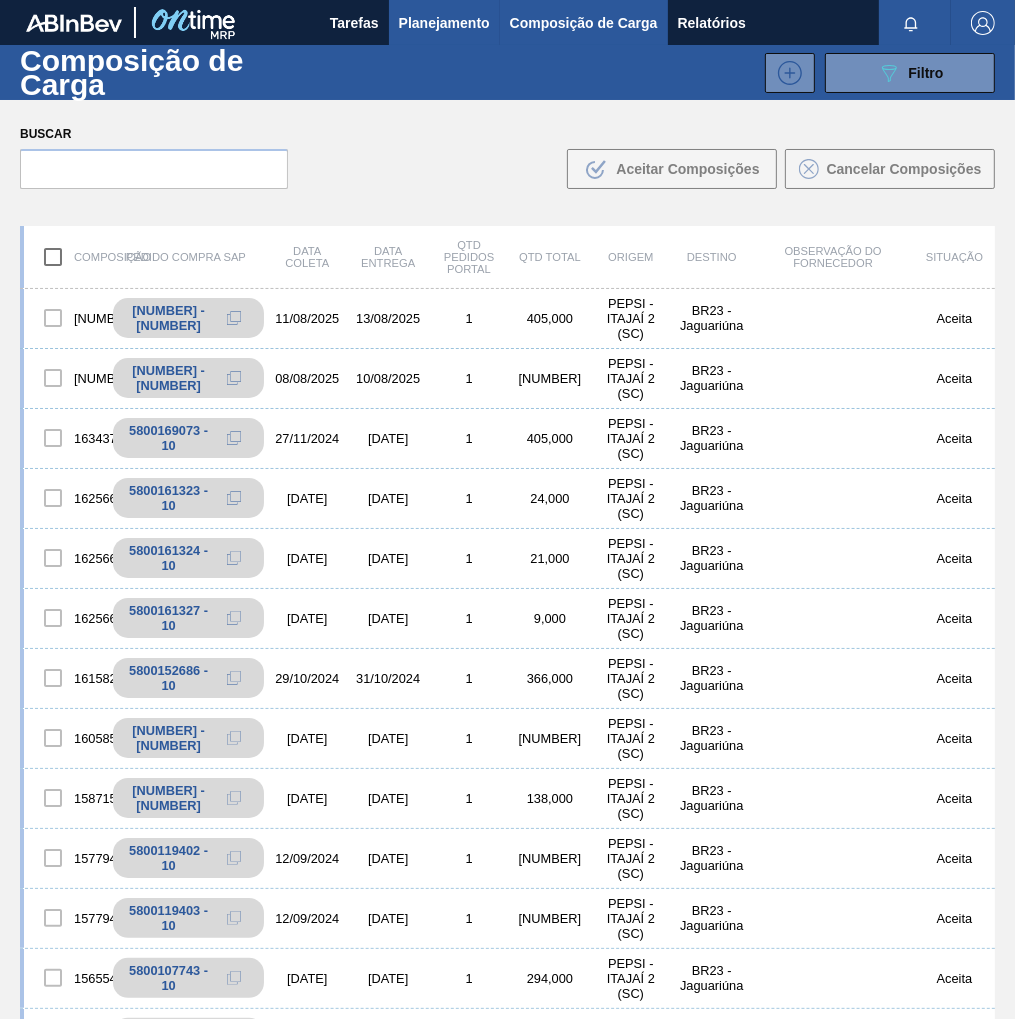 click on "Planejamento" at bounding box center (444, 23) 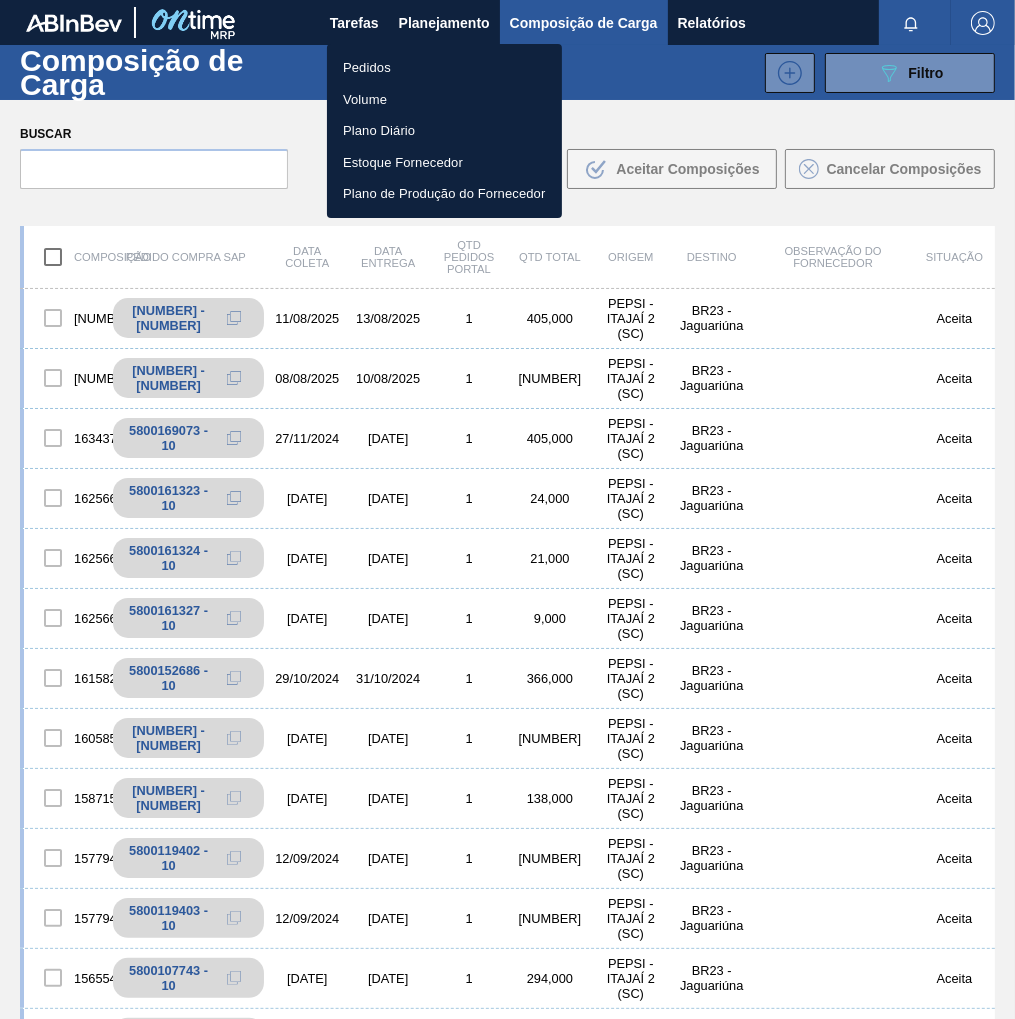 click on "Pedidos" at bounding box center (444, 68) 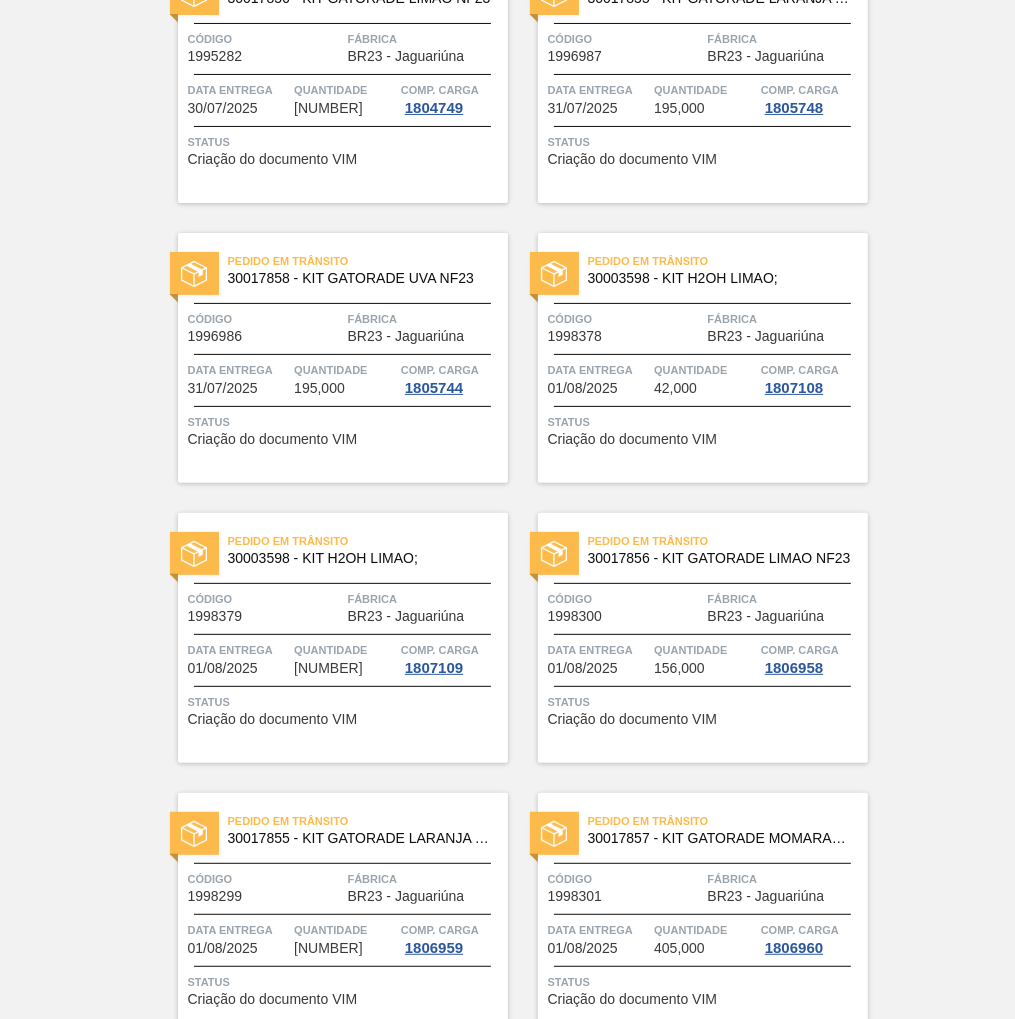 scroll, scrollTop: 0, scrollLeft: 0, axis: both 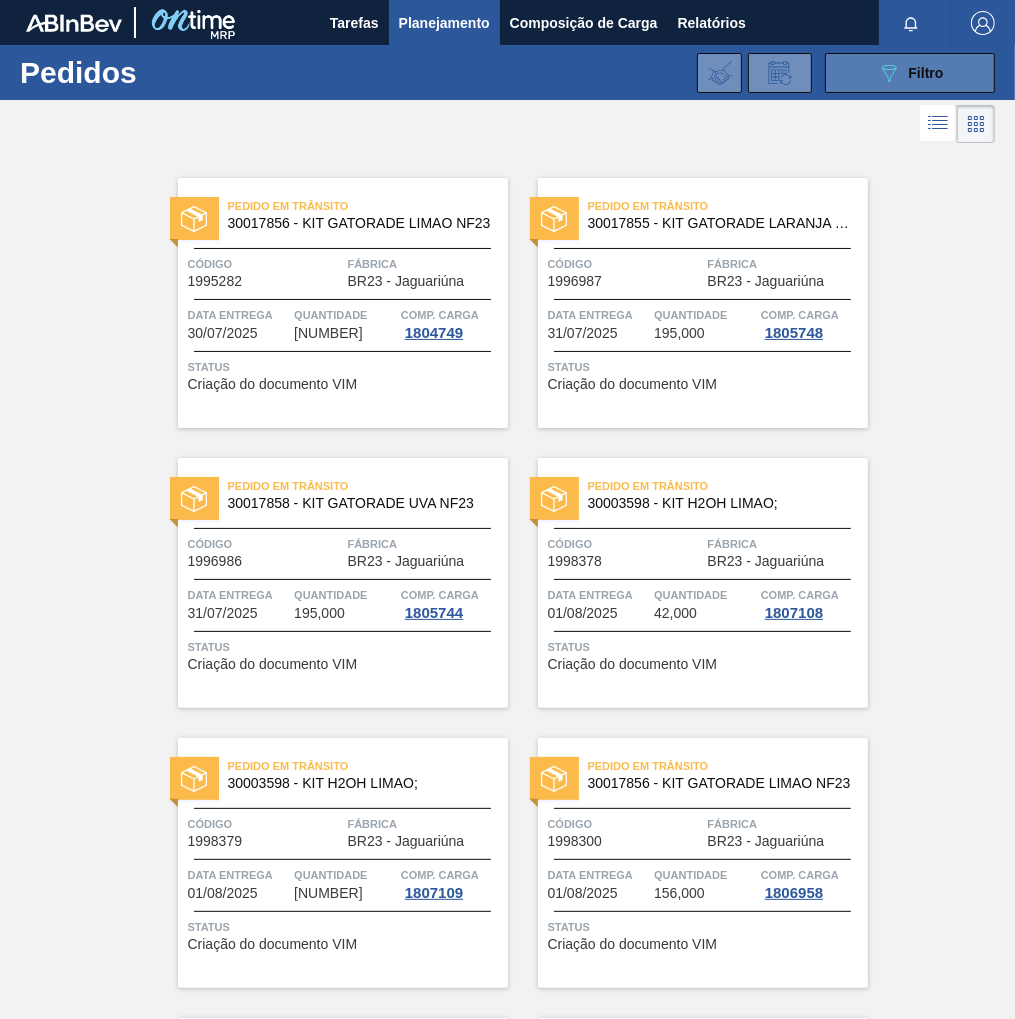 click on "Filtro" at bounding box center [926, 73] 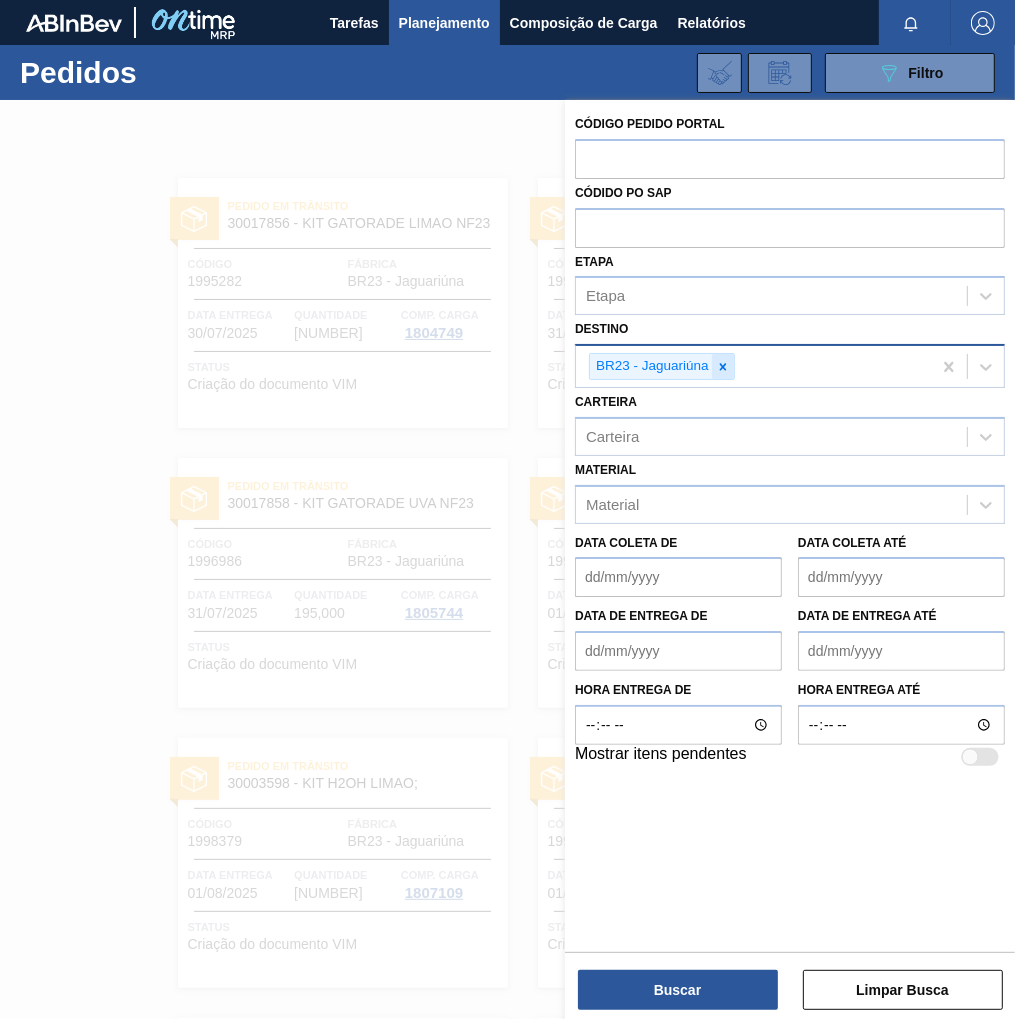 click 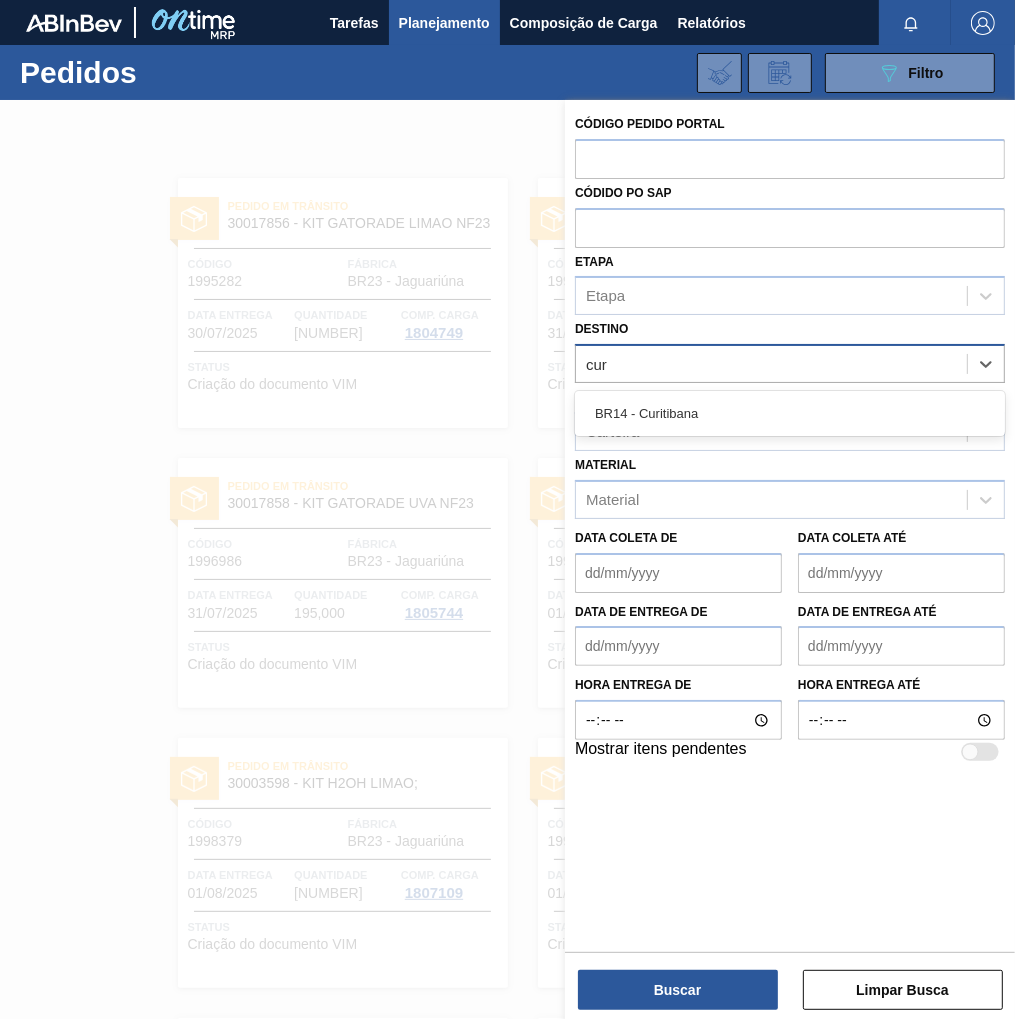 type on "curi" 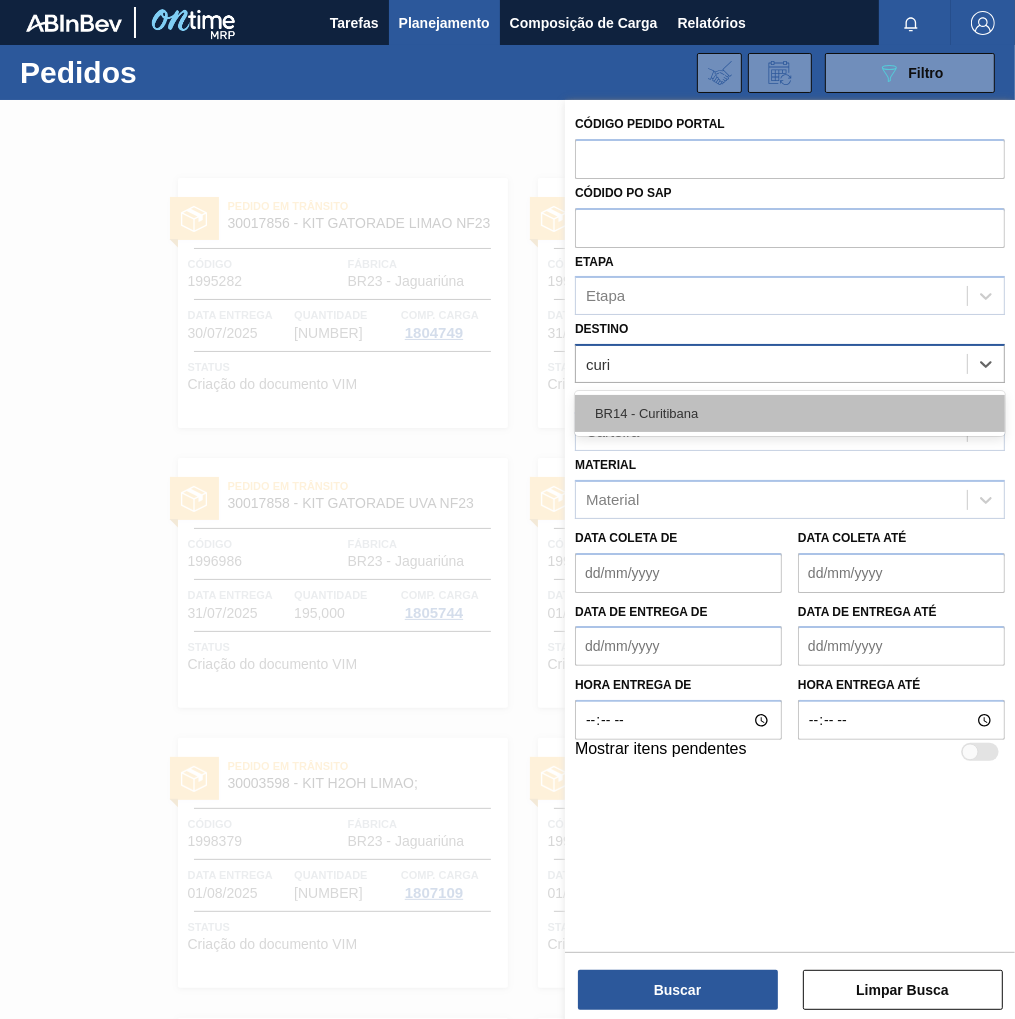 click on "BR14 - Curitibana" at bounding box center [790, 413] 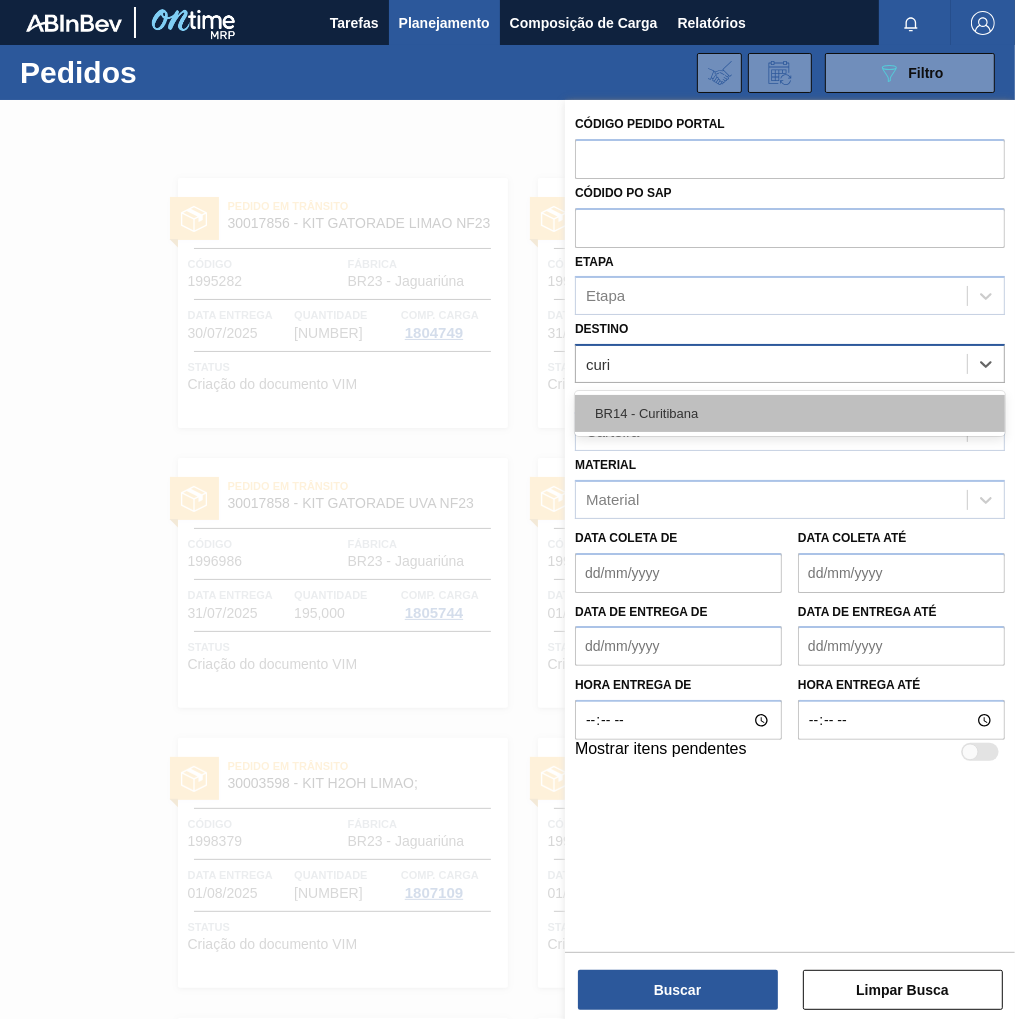type 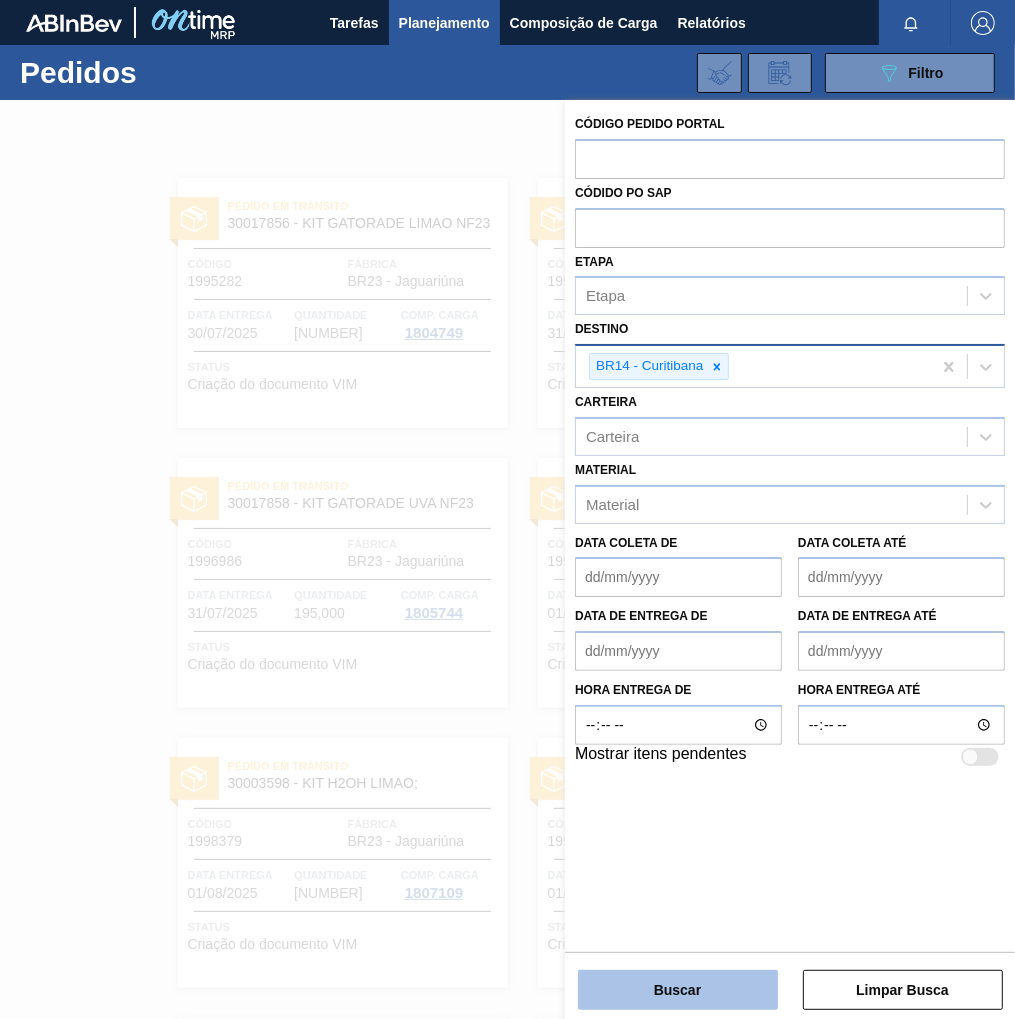 click on "Buscar" at bounding box center (678, 990) 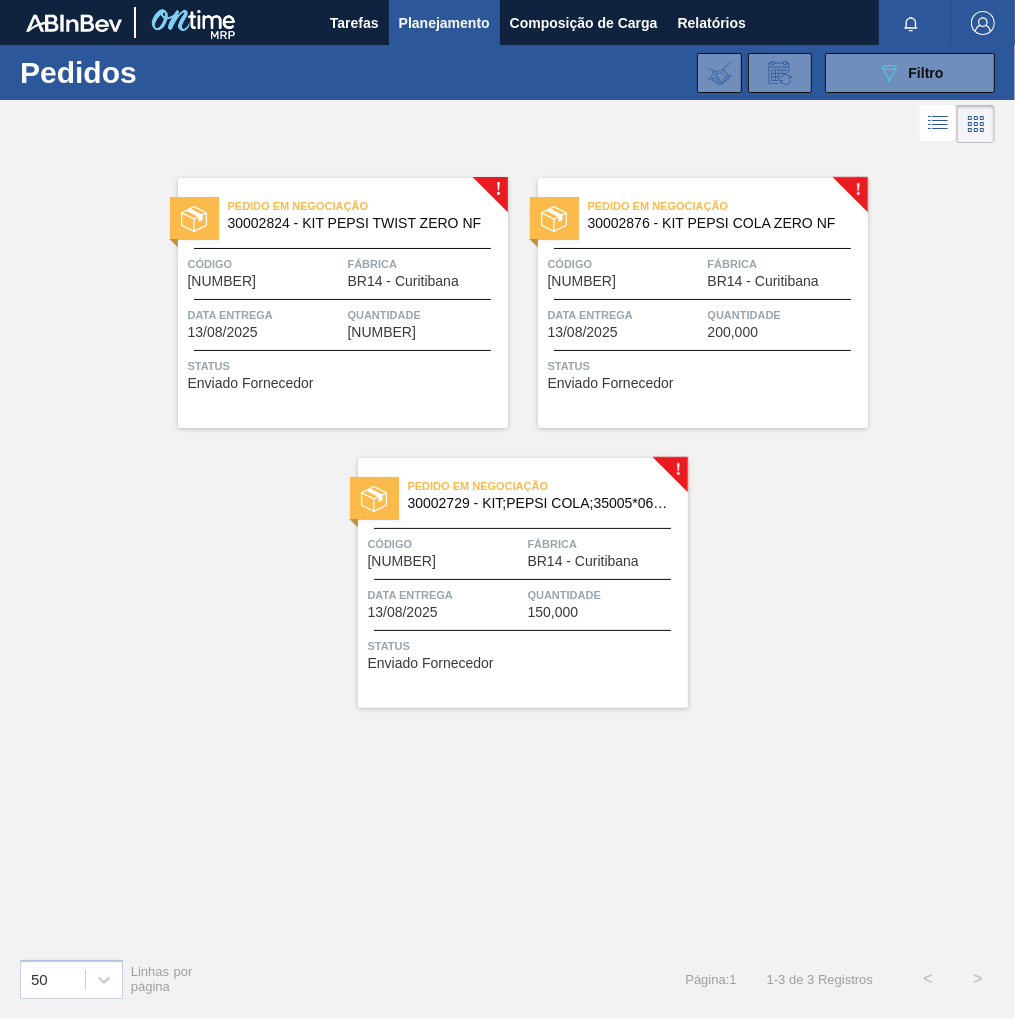 click on "Quantidade 98,000" at bounding box center (425, 322) 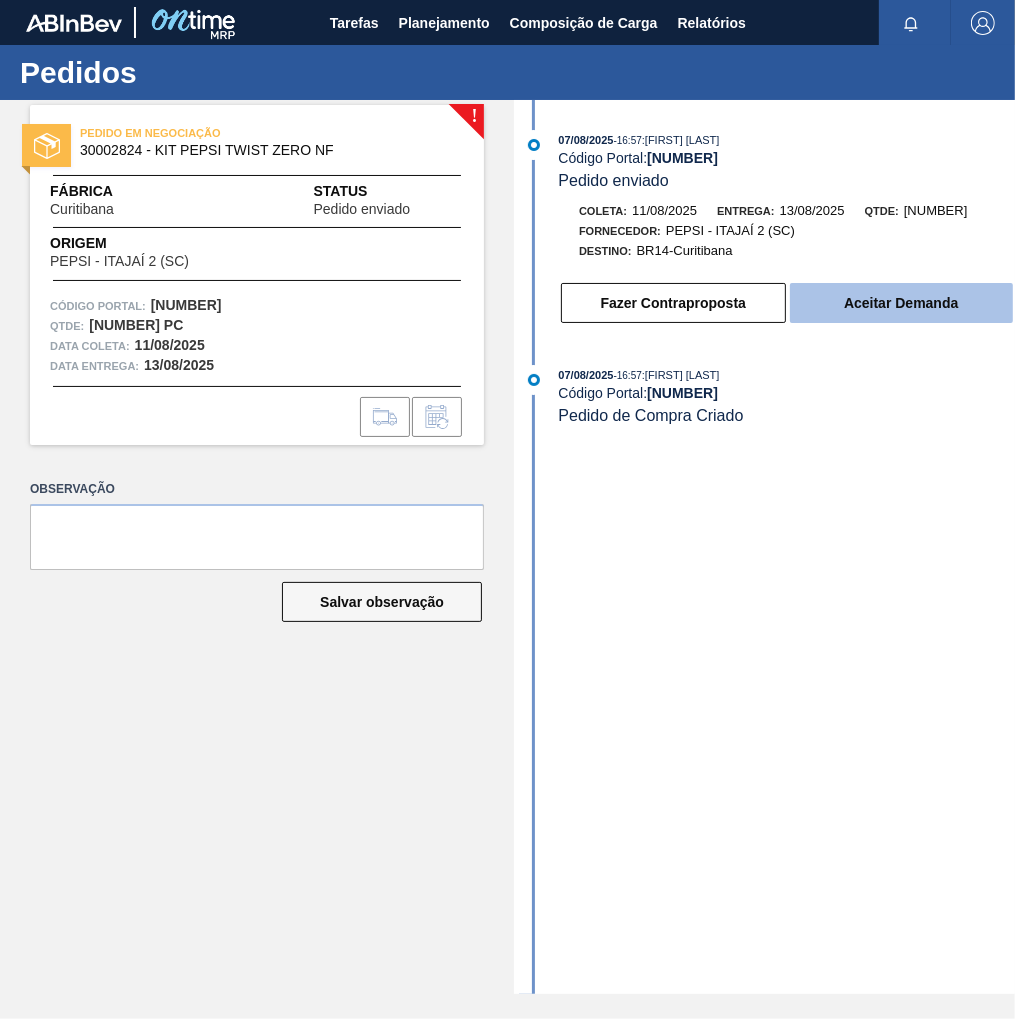 click on "Aceitar Demanda" at bounding box center (901, 303) 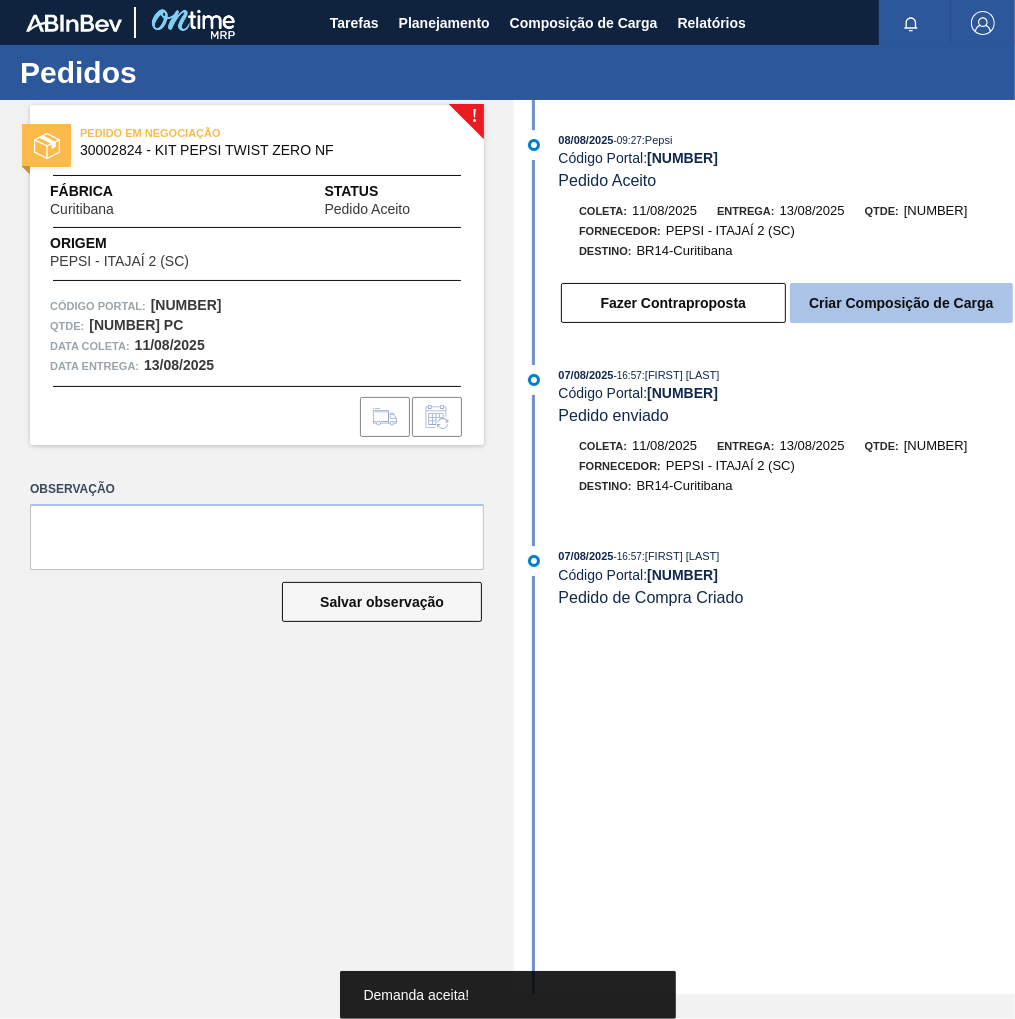 click on "Criar Composição de Carga" at bounding box center [901, 303] 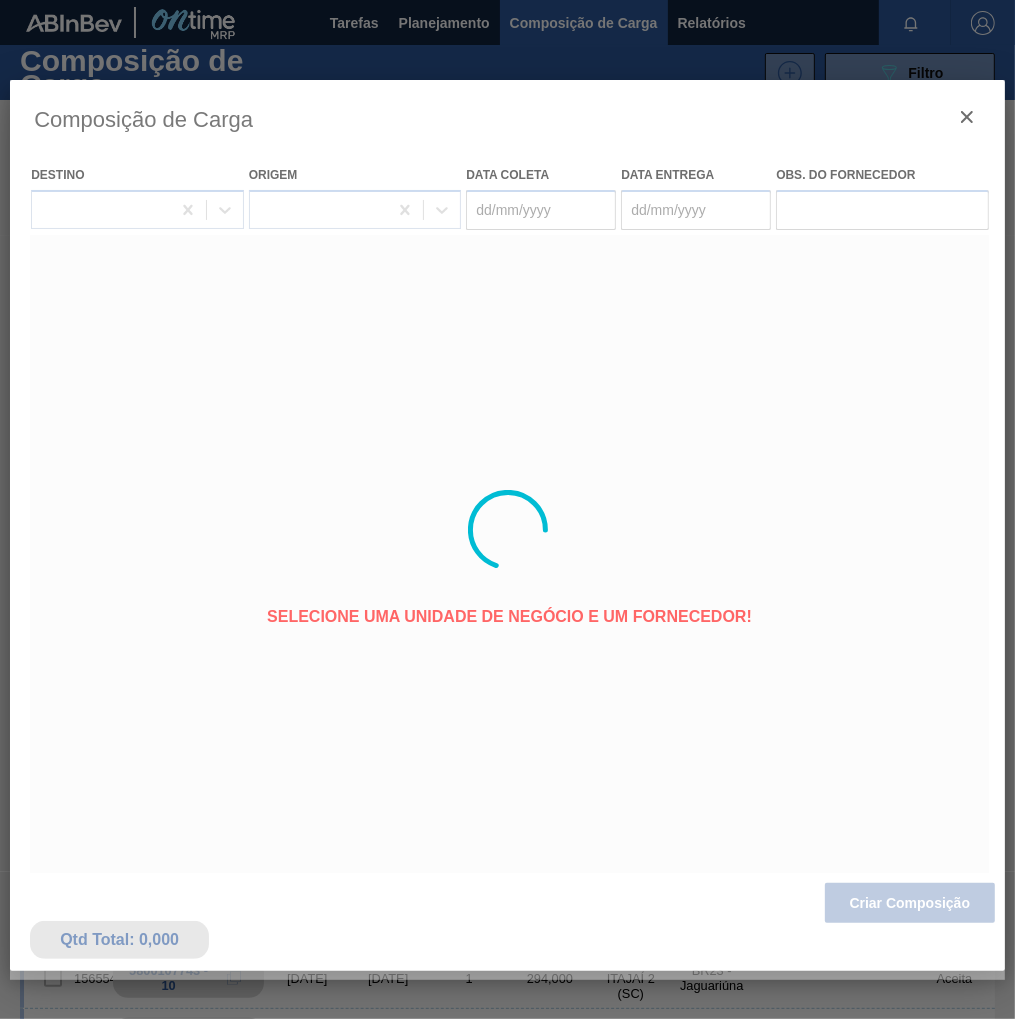 type on "11/08/2025" 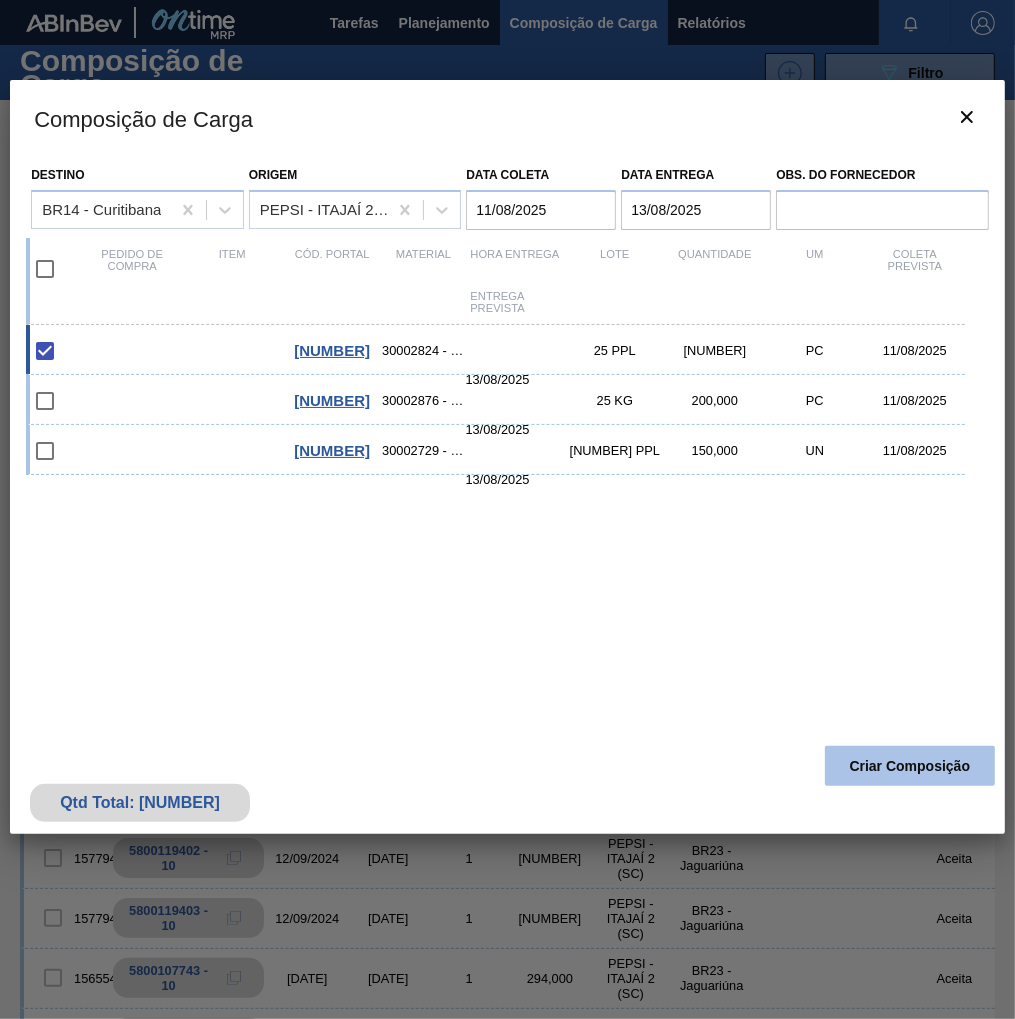 click on "Criar Composição" at bounding box center (910, 766) 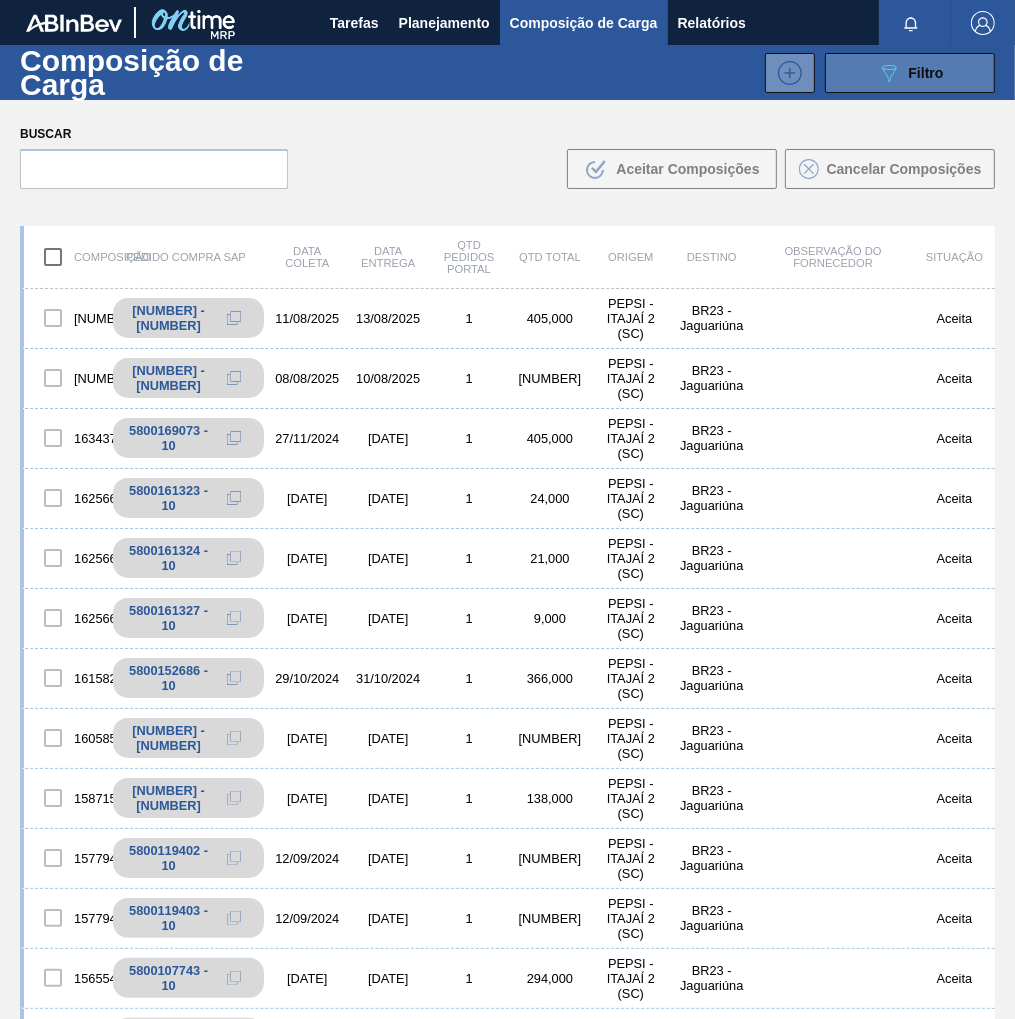 click on "089F7B8B-B2A5-4AFE-B5C0-19BA573D28AC Filtro" at bounding box center (910, 73) 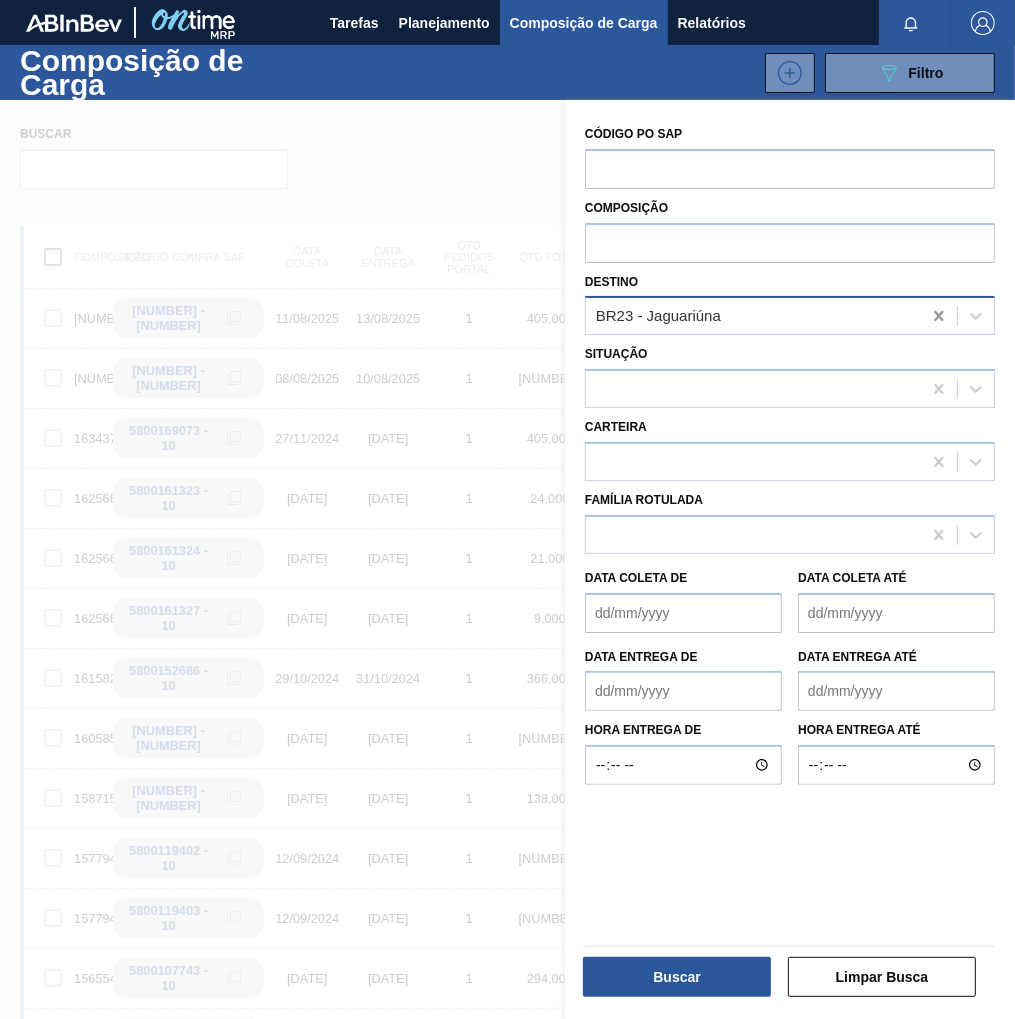 click 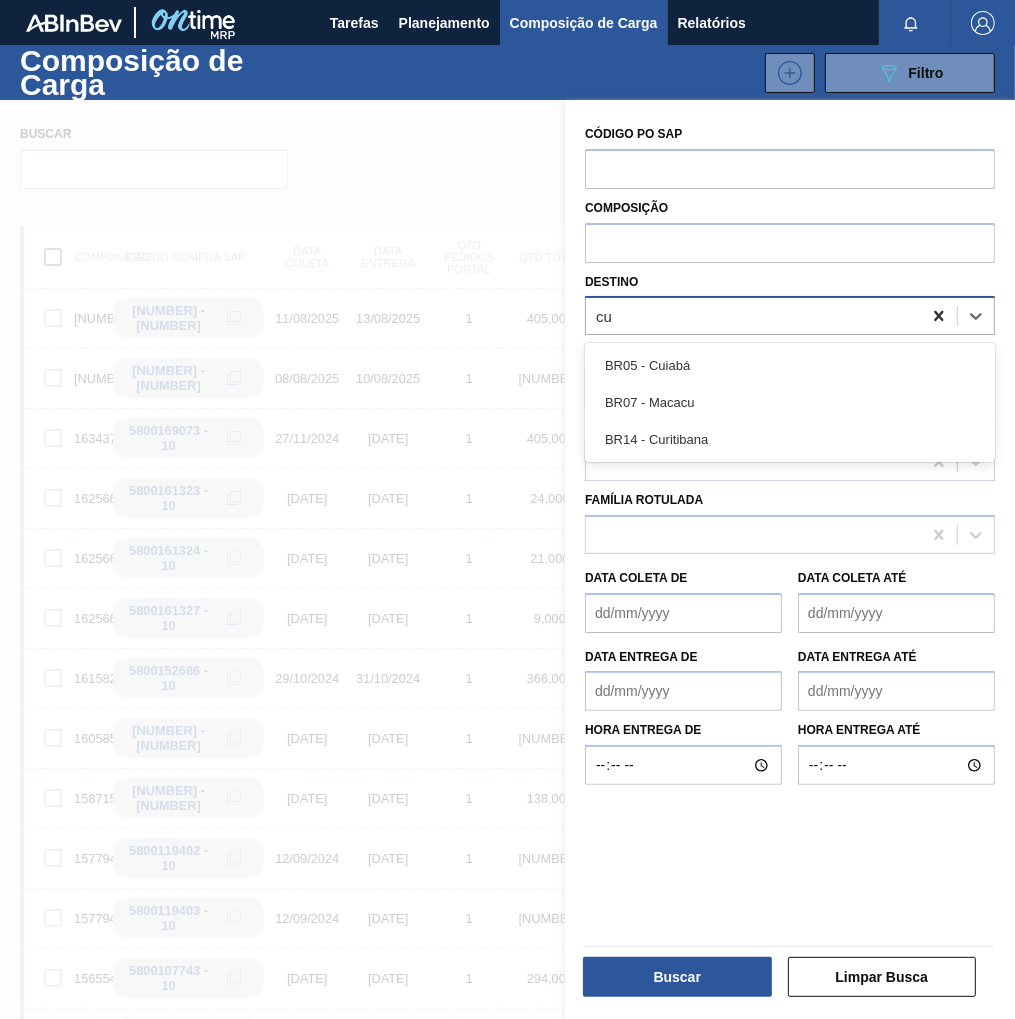 type on "cur" 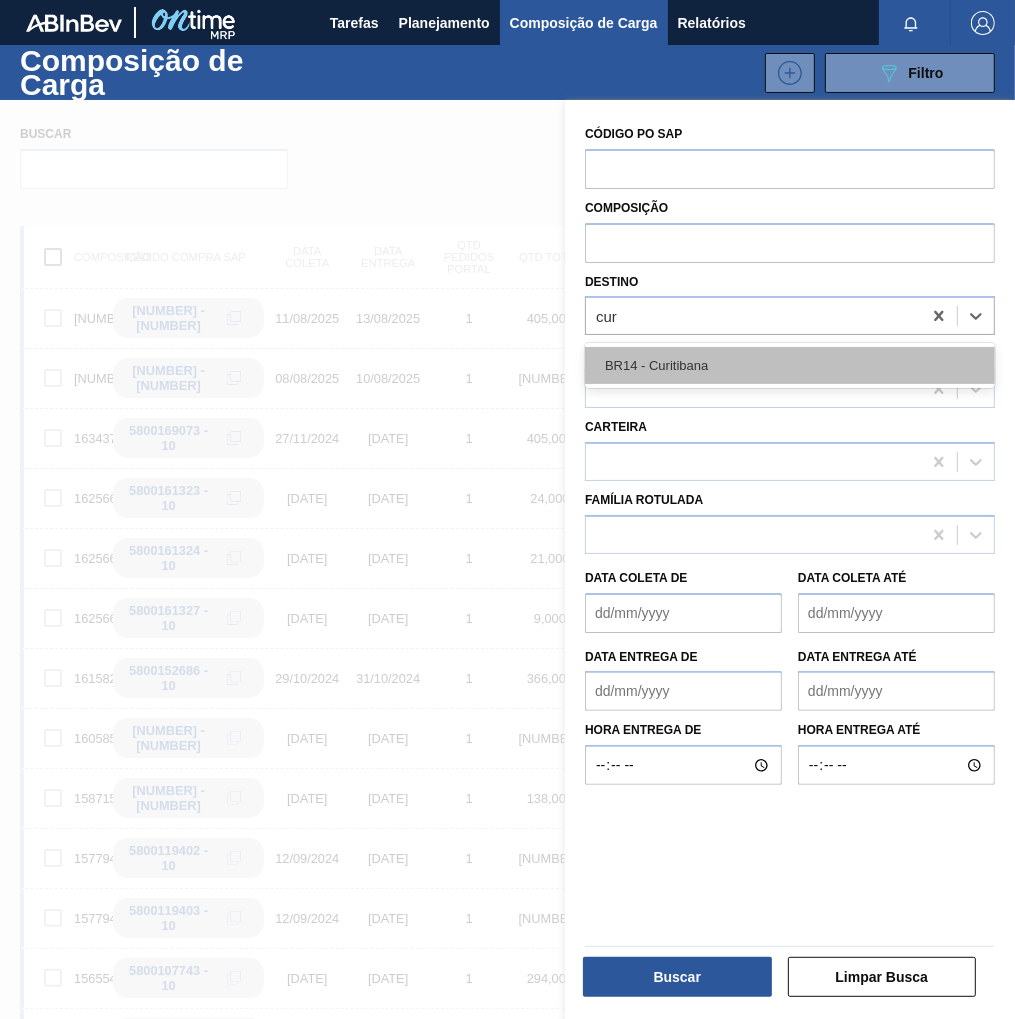 click on "BR14 - Curitibana" at bounding box center (790, 365) 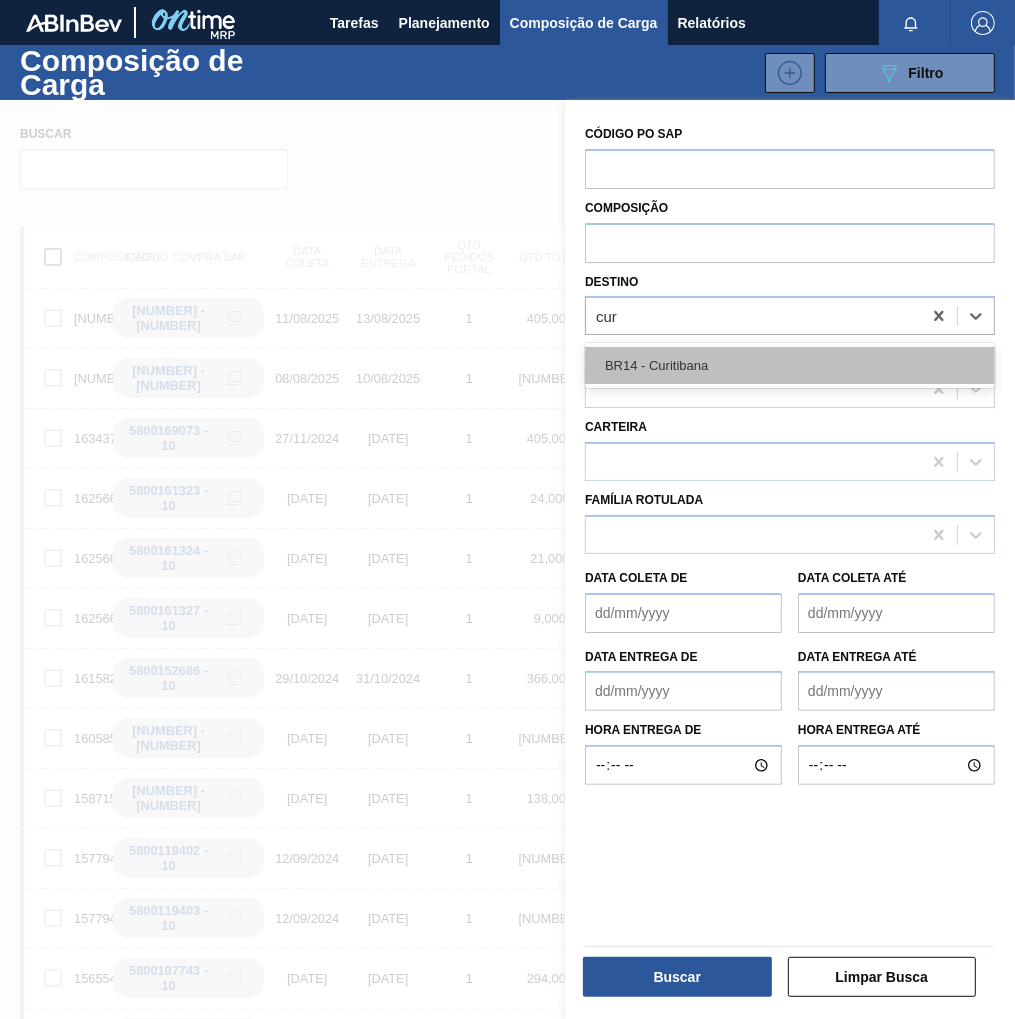 type 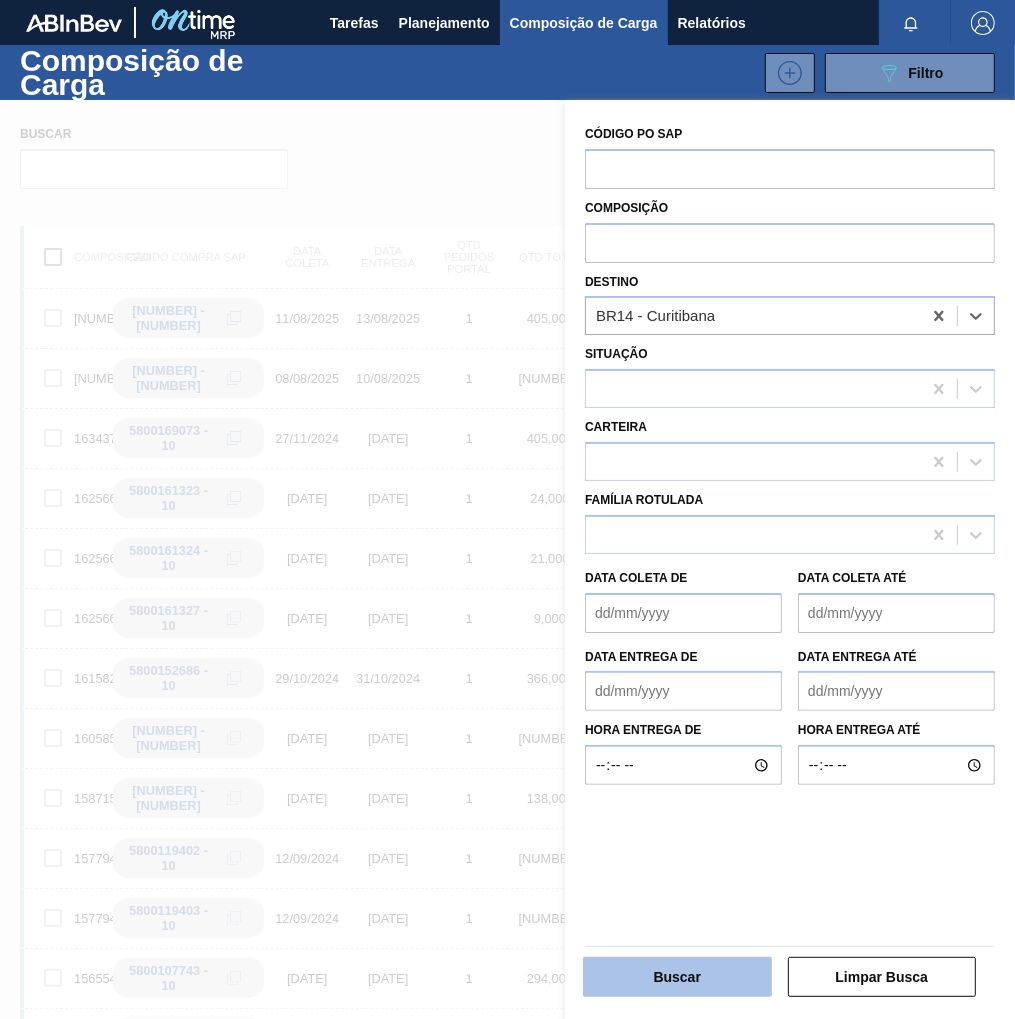 click on "Buscar" at bounding box center (677, 977) 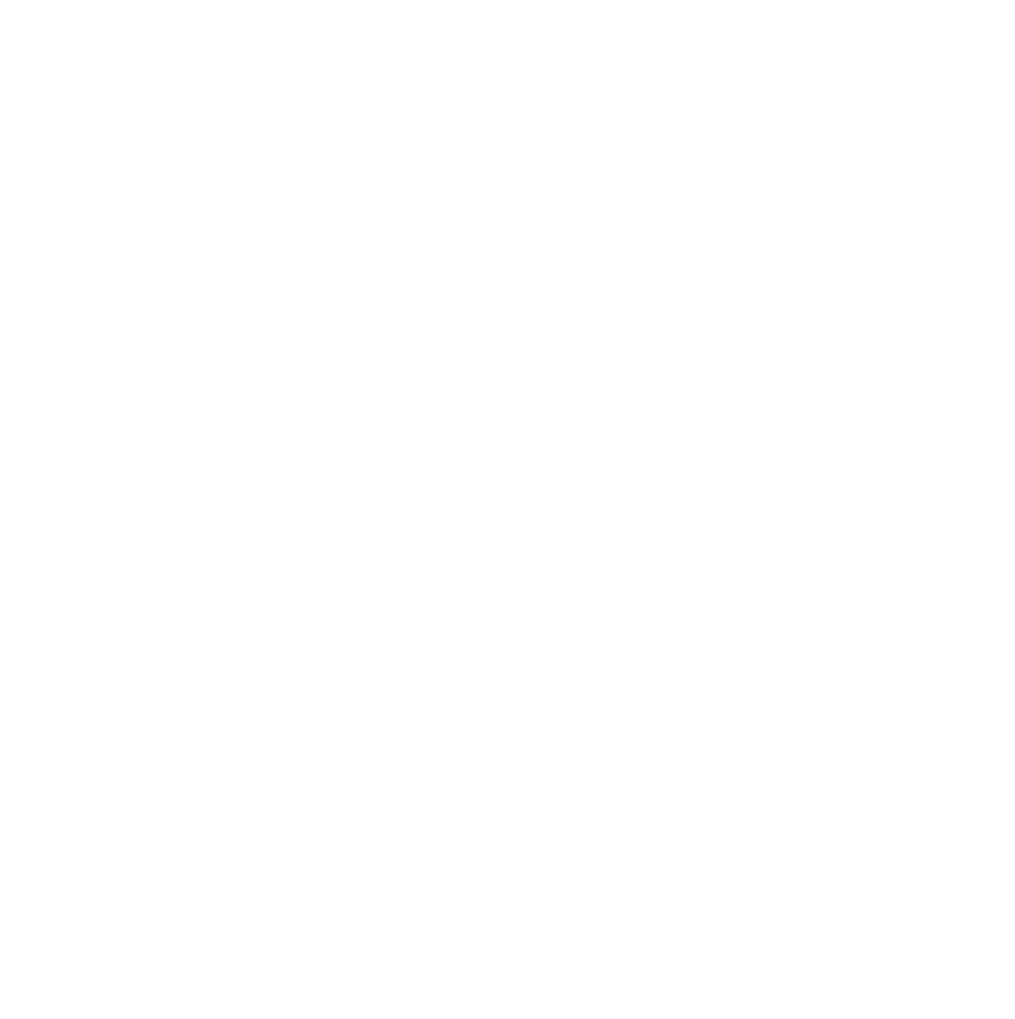 scroll, scrollTop: 0, scrollLeft: 0, axis: both 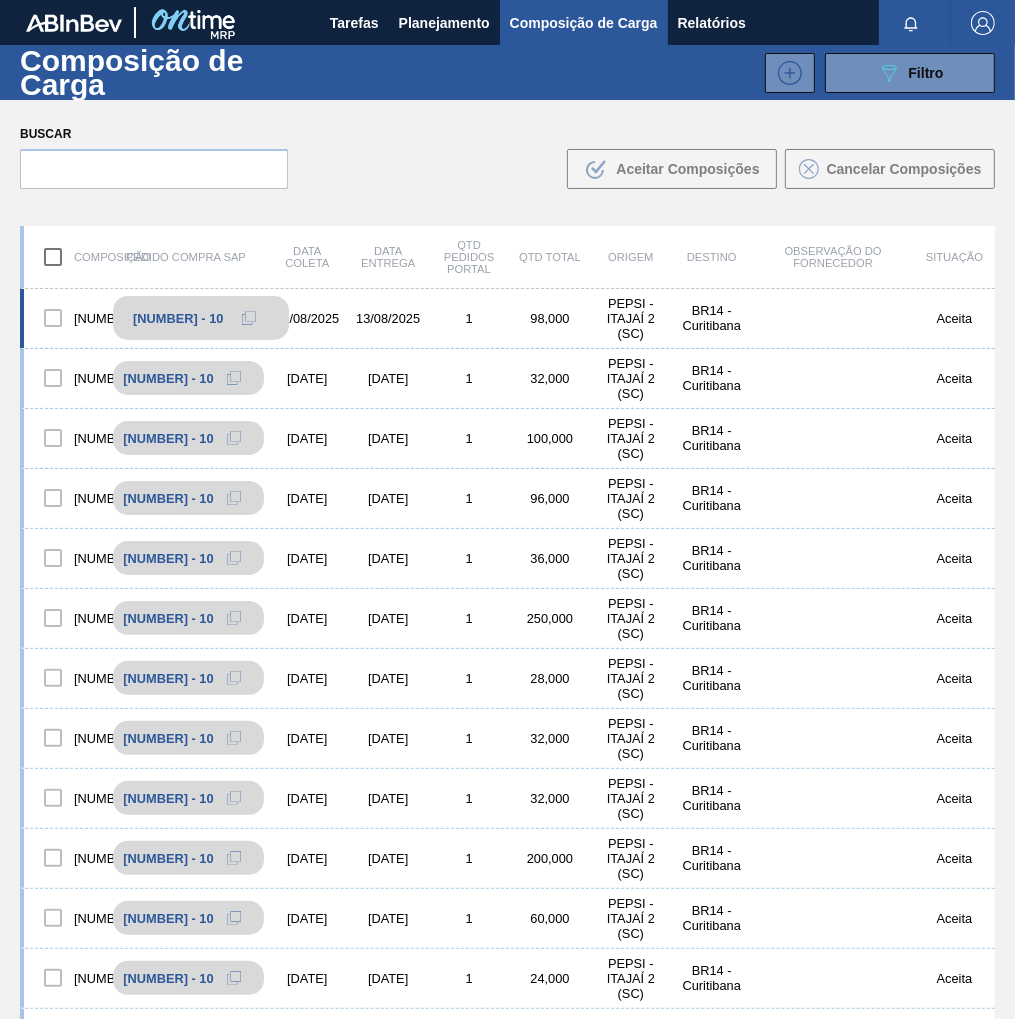 click 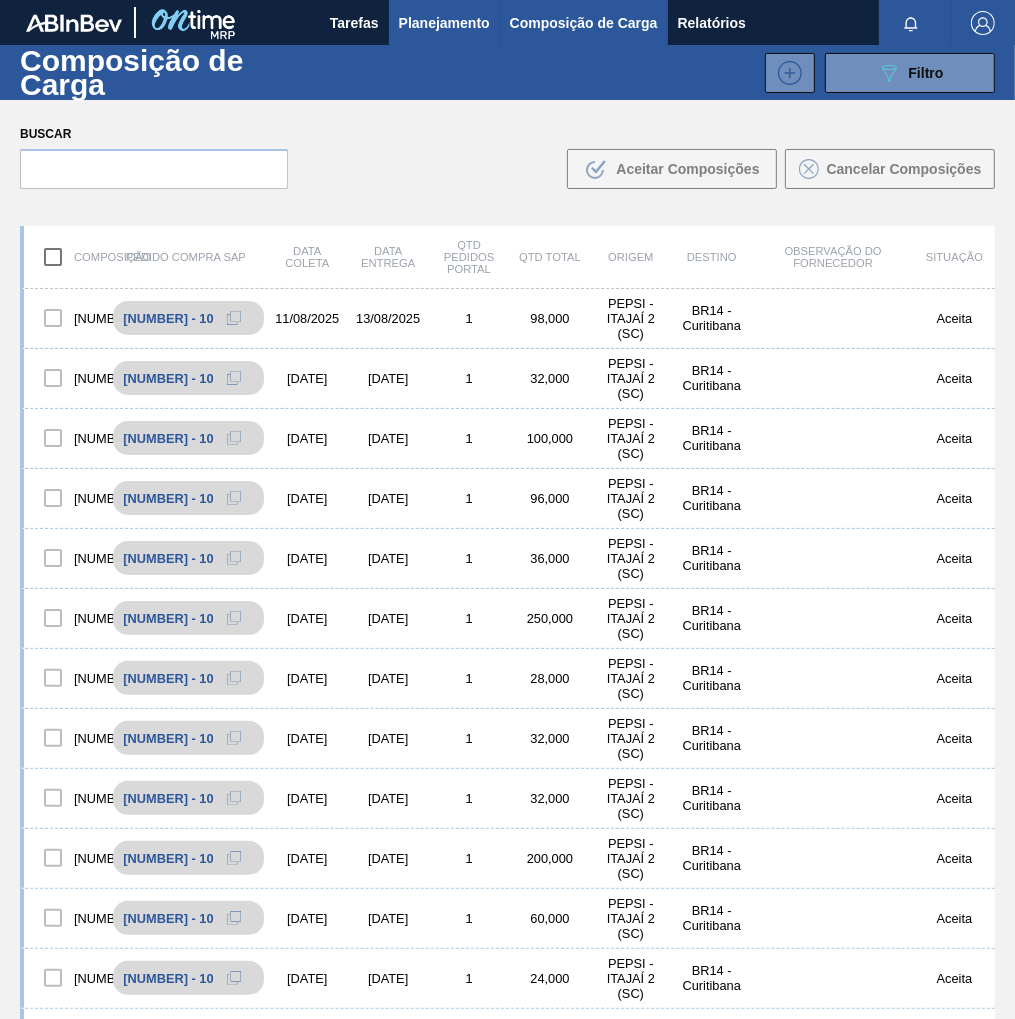 click on "Planejamento" at bounding box center [444, 23] 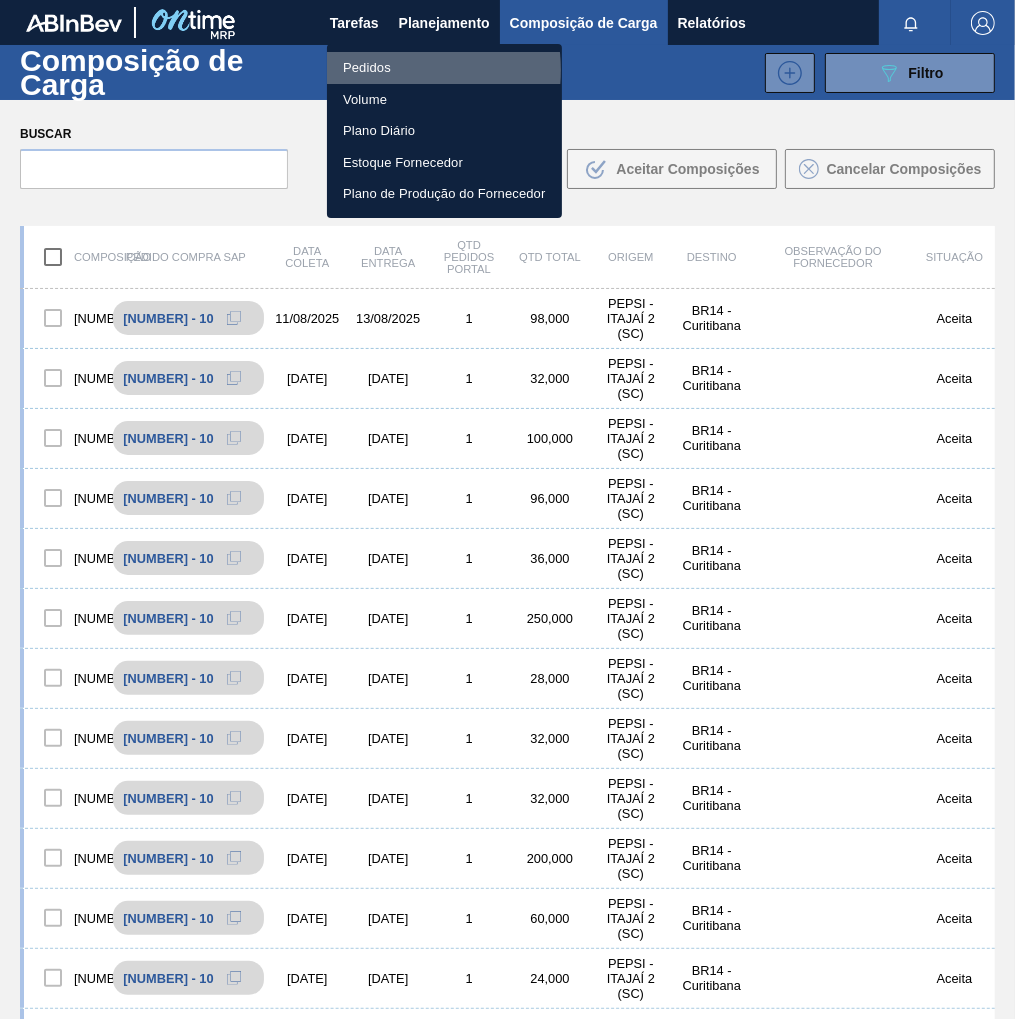 click on "Pedidos" at bounding box center [444, 68] 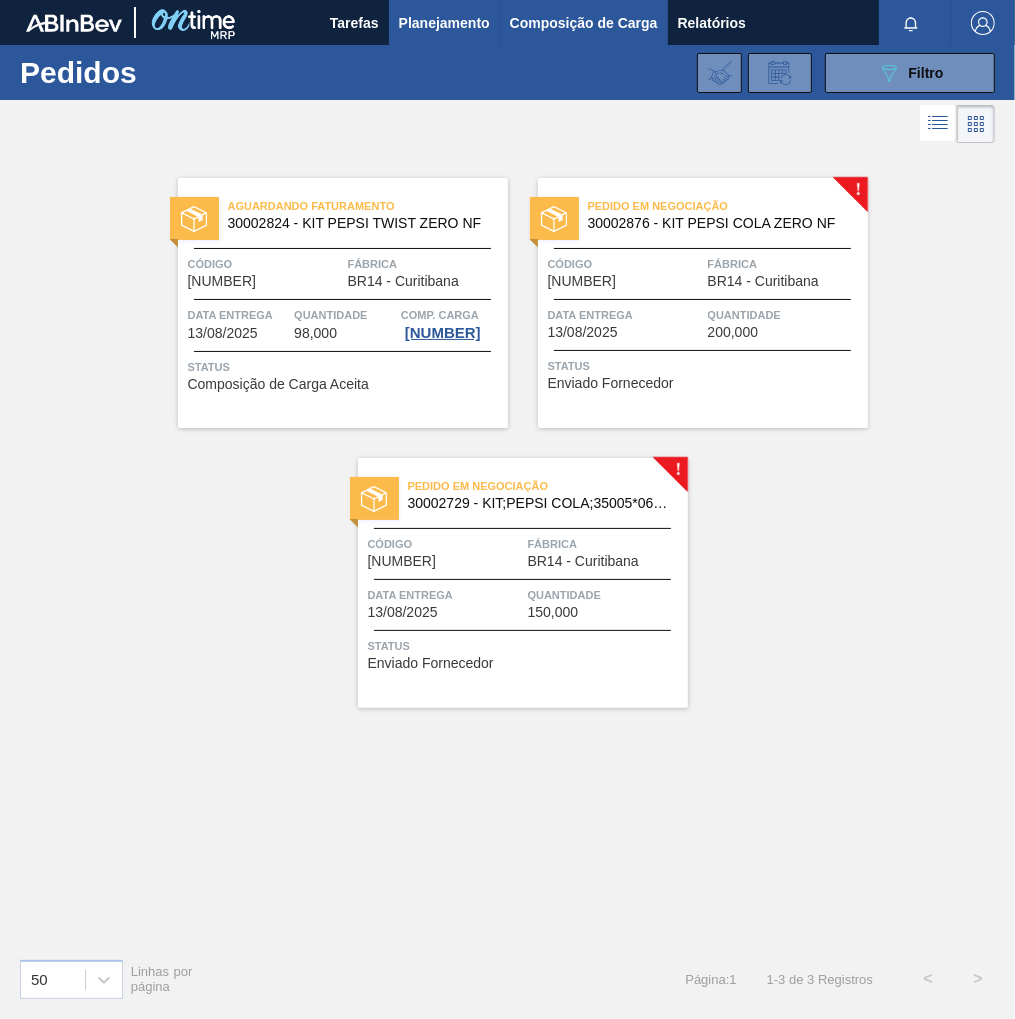 click on "Composição de Carga" at bounding box center (584, 23) 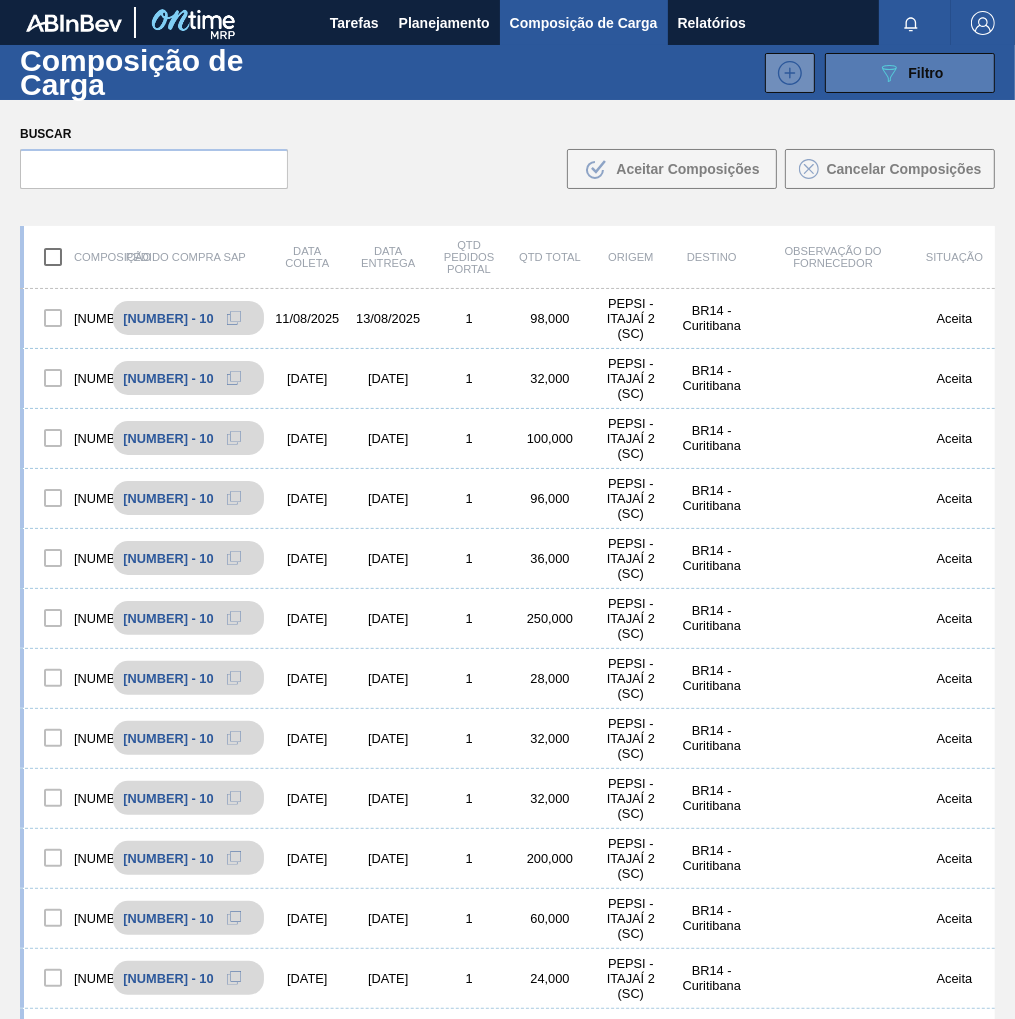 click on "089F7B8B-B2A5-4AFE-B5C0-19BA573D28AC Filtro" at bounding box center [910, 73] 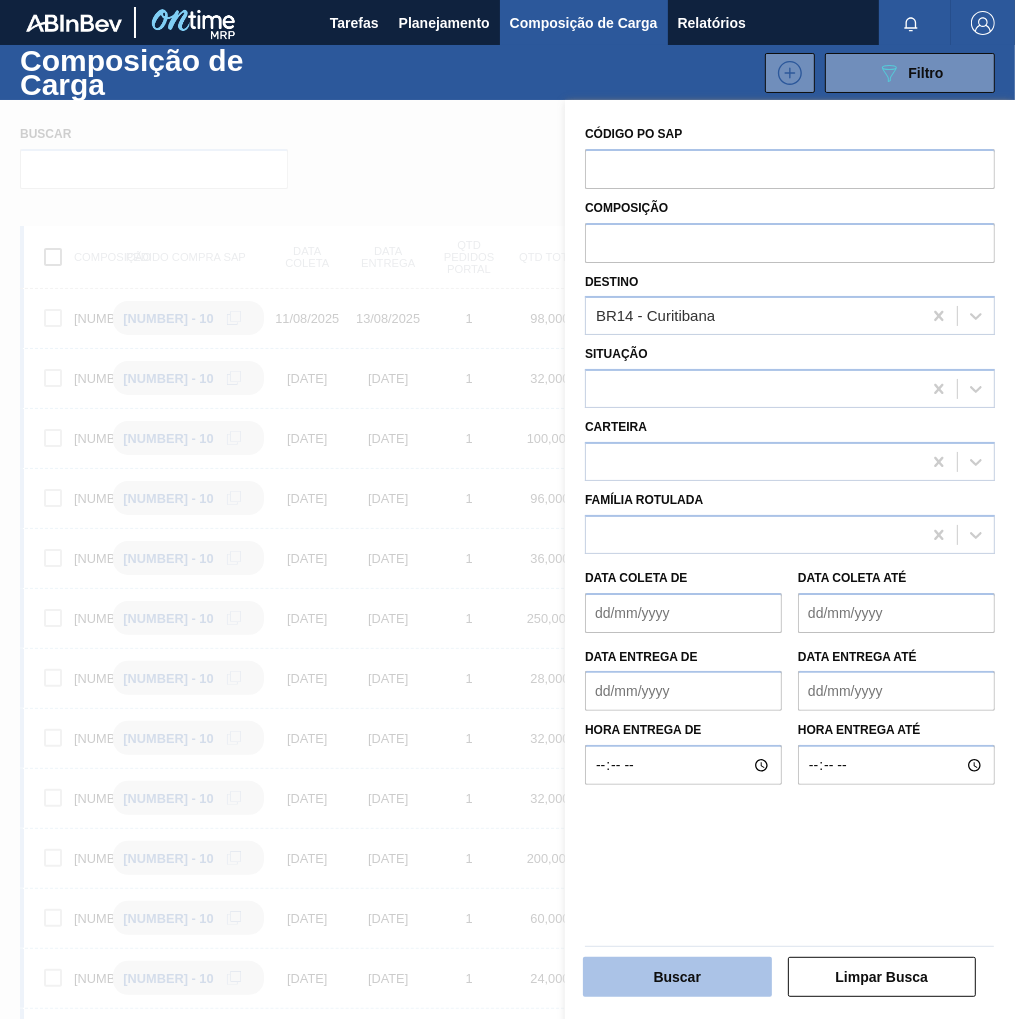 click on "Buscar" at bounding box center (677, 977) 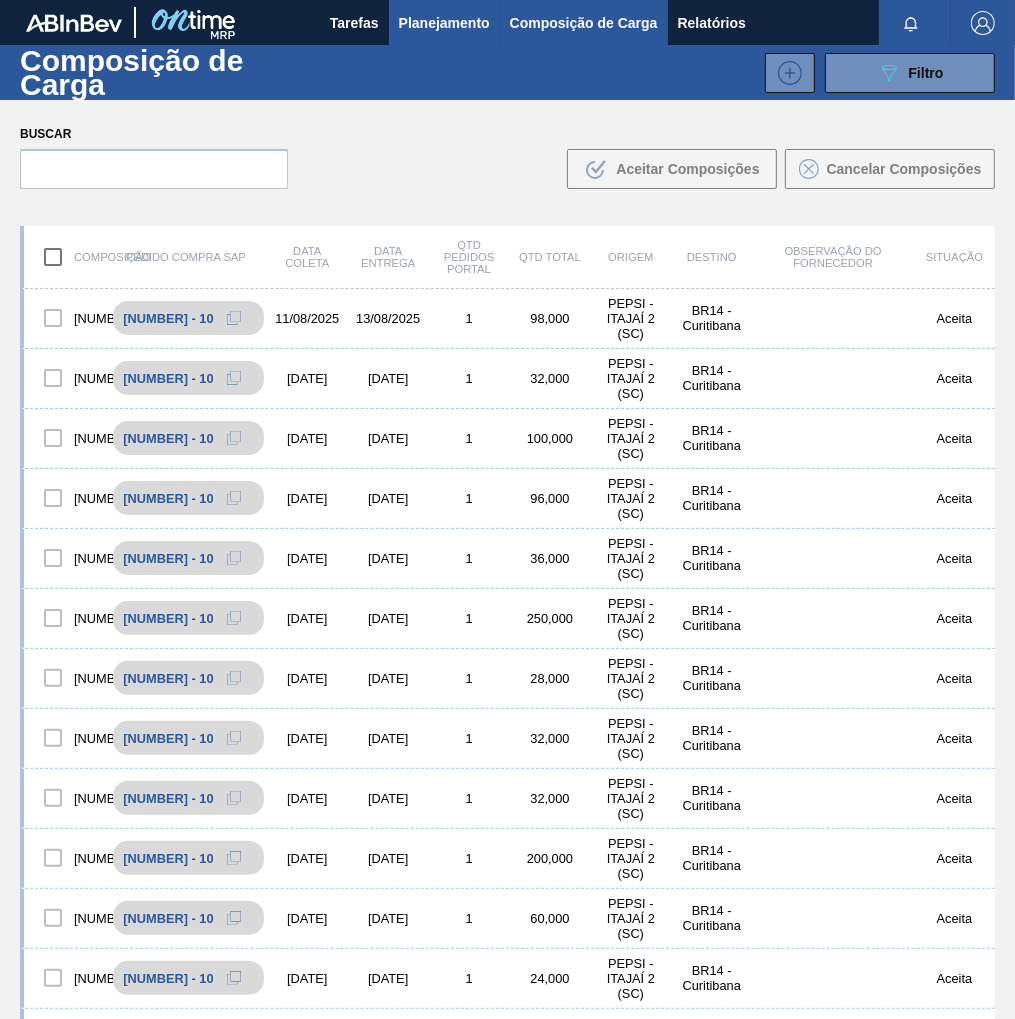click on "Planejamento" at bounding box center [444, 23] 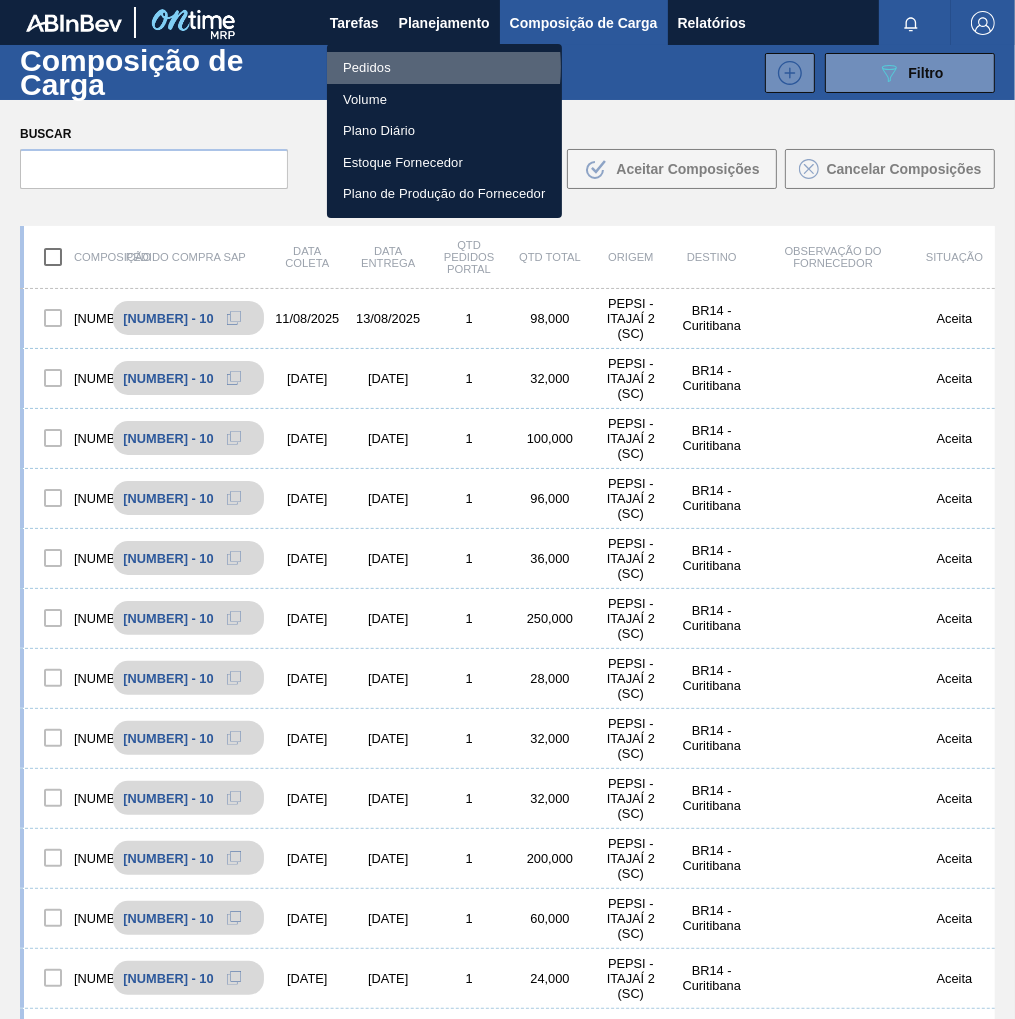 click on "Pedidos" at bounding box center [444, 68] 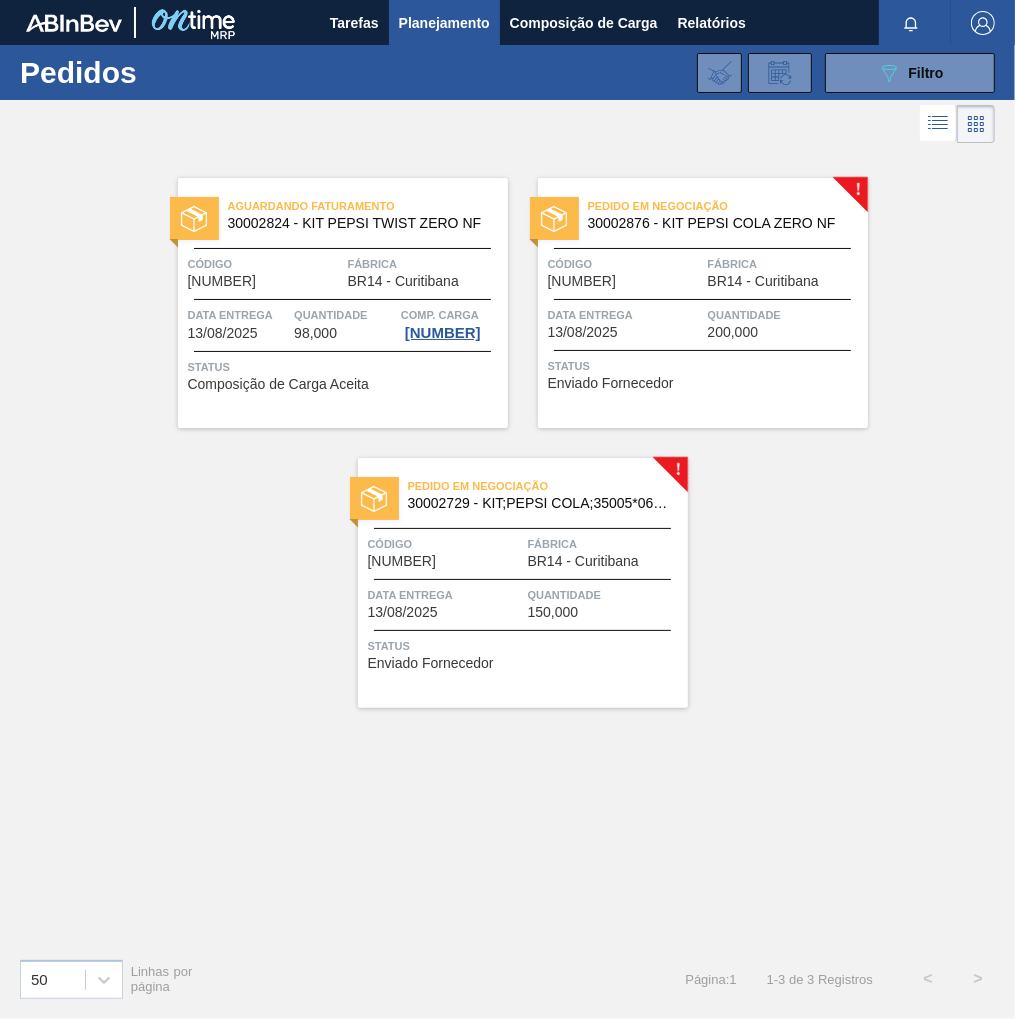 click on "Pedido em Negociação 30002876 - KIT PEPSI COLA ZERO NF Código 2004763 Fábrica BR14 - Curitibana Data entrega 13/08/2025 Quantidade 200,000 Status Enviado Fornecedor" at bounding box center (703, 303) 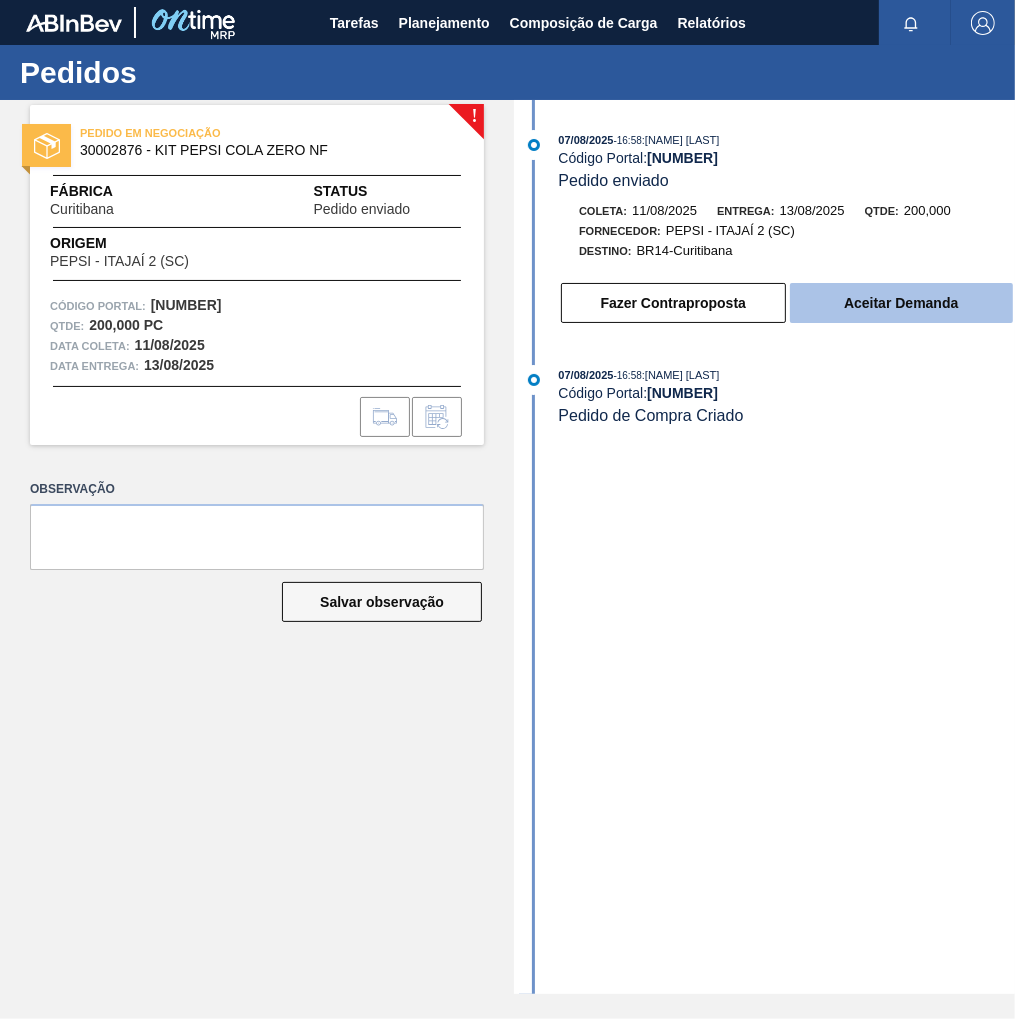click on "Aceitar Demanda" at bounding box center (901, 303) 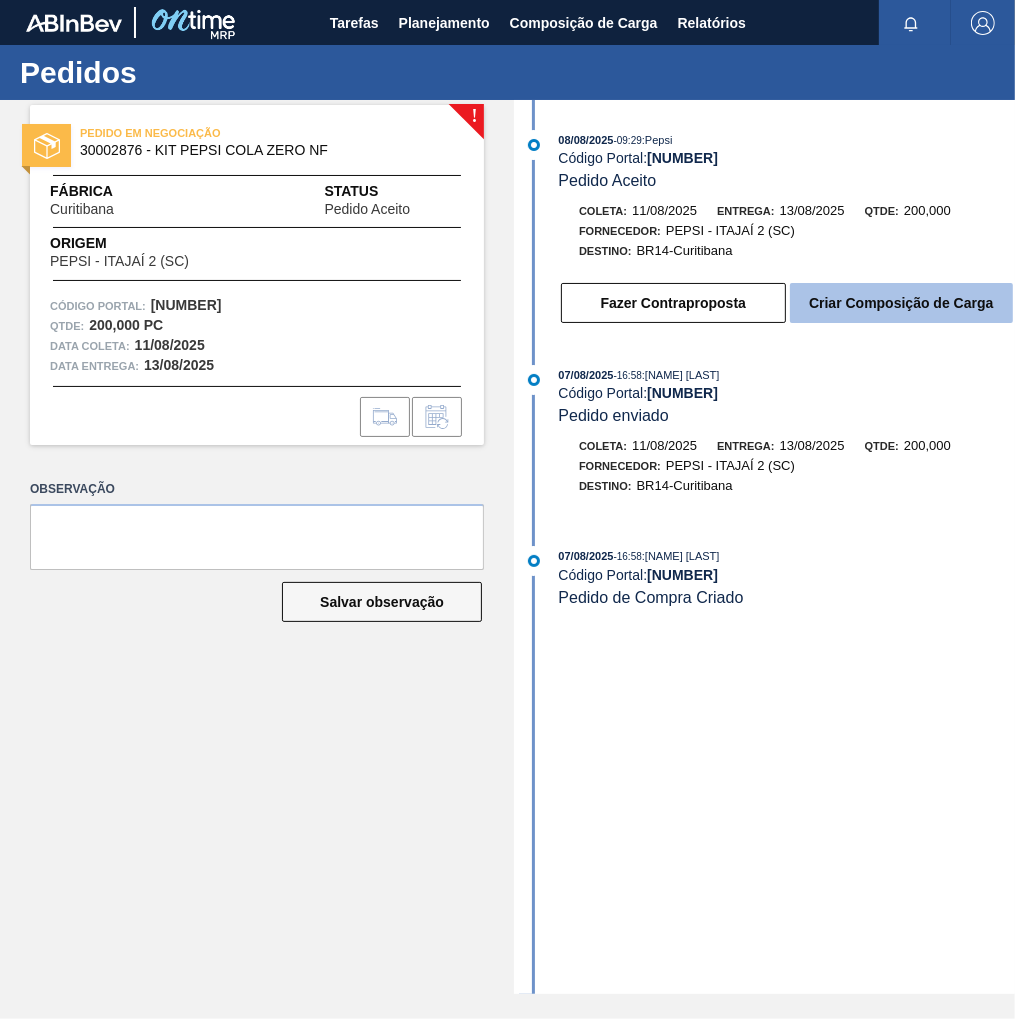 click on "Criar Composição de Carga" at bounding box center [901, 303] 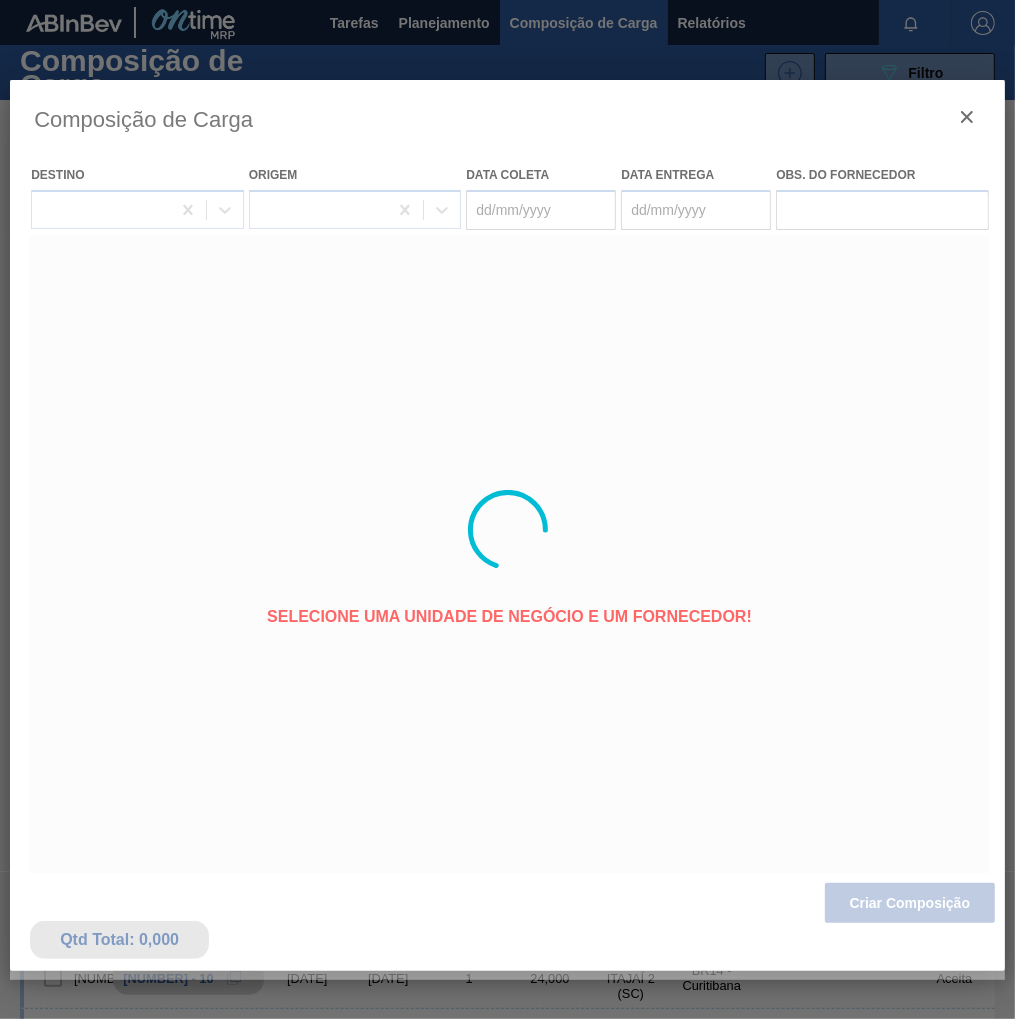type on "11/08/2025" 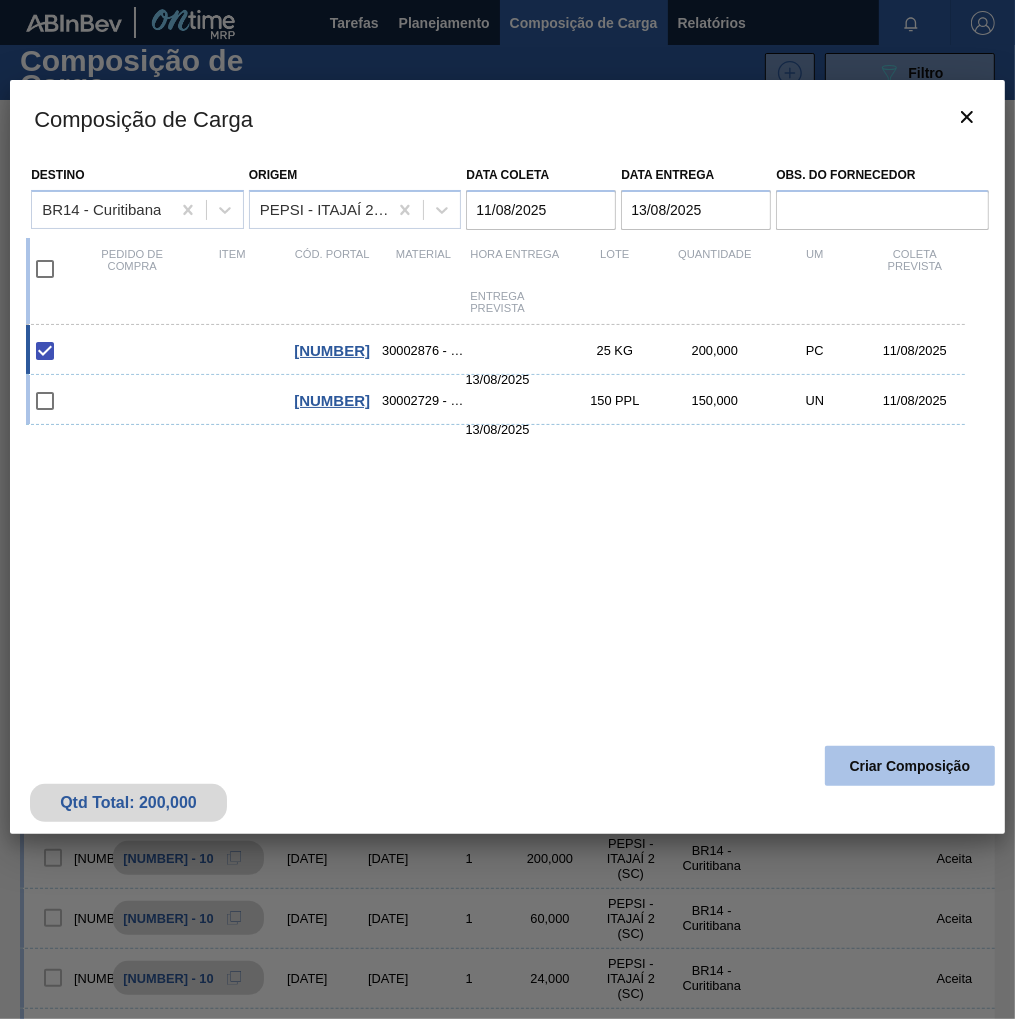 click on "Criar Composição" at bounding box center (910, 766) 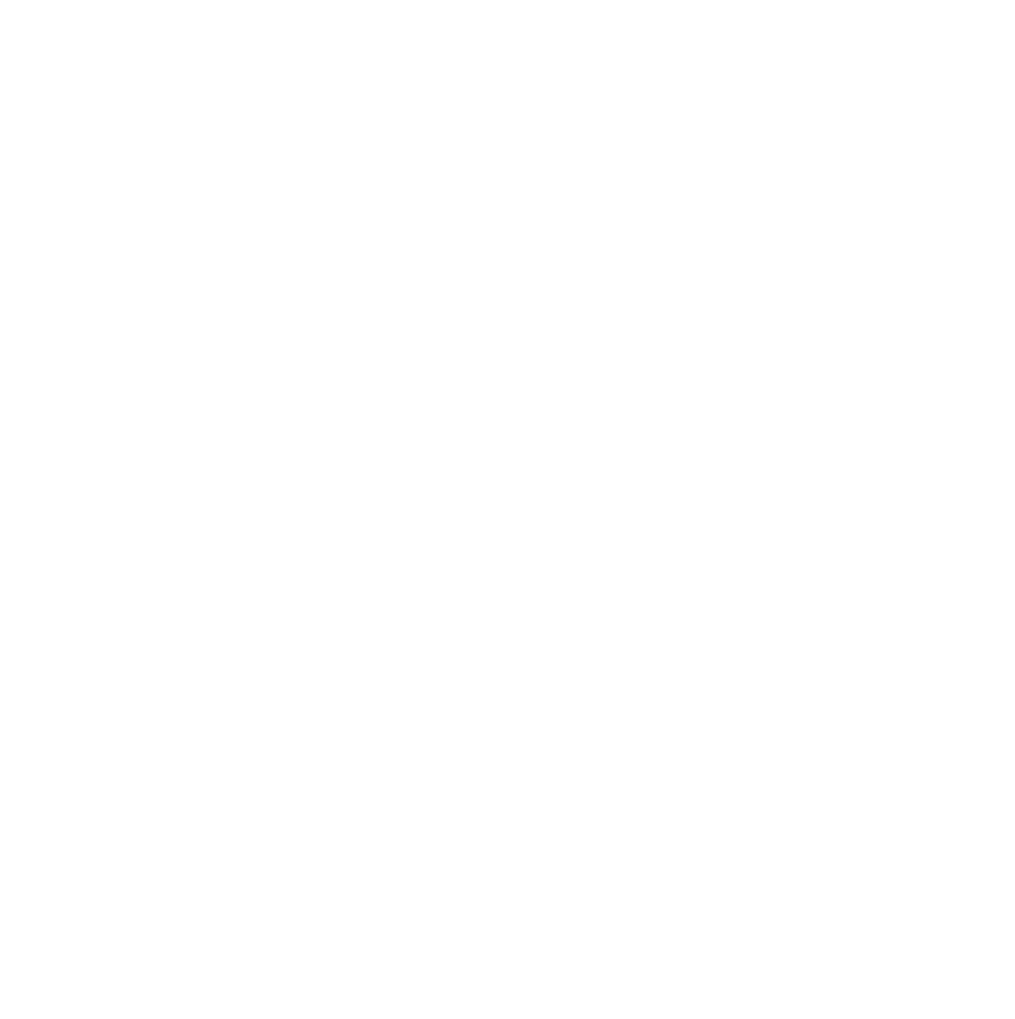 scroll, scrollTop: 0, scrollLeft: 0, axis: both 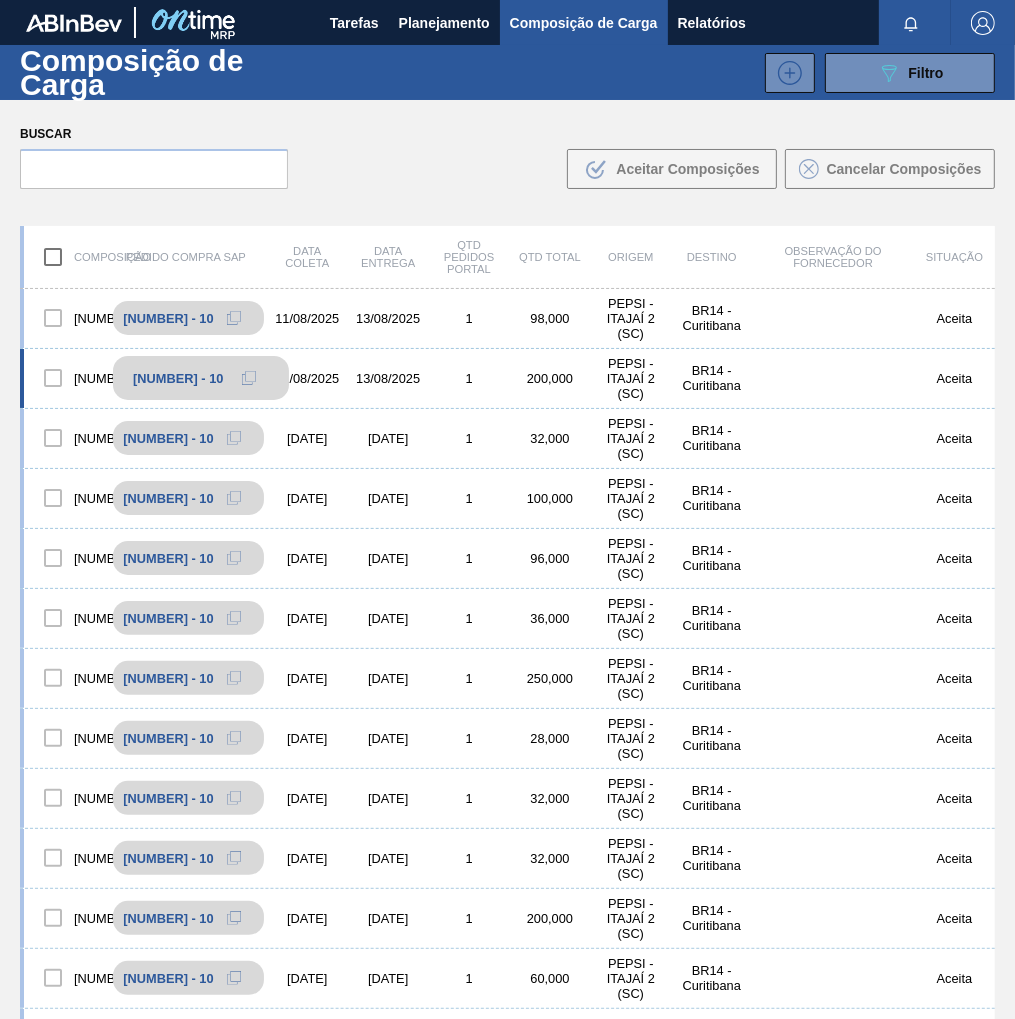 click 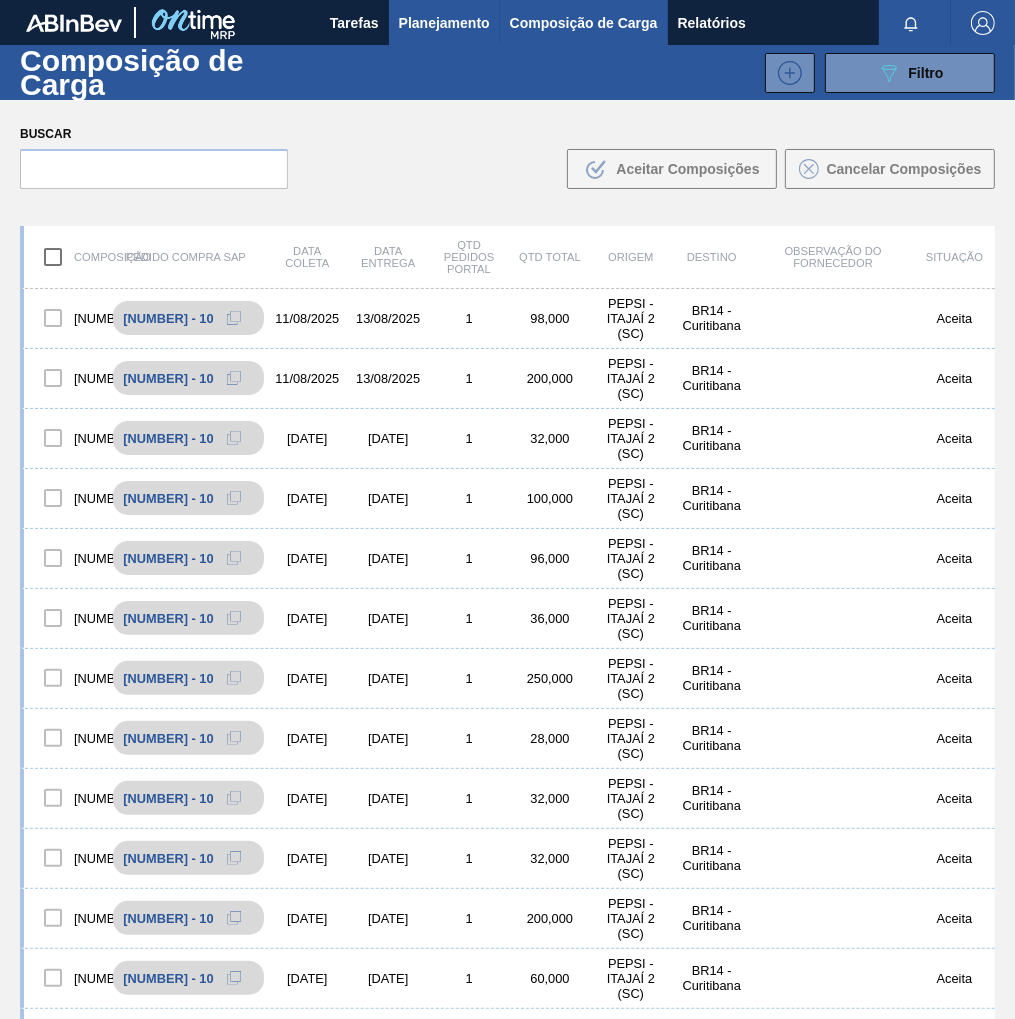 click on "Planejamento" at bounding box center (444, 23) 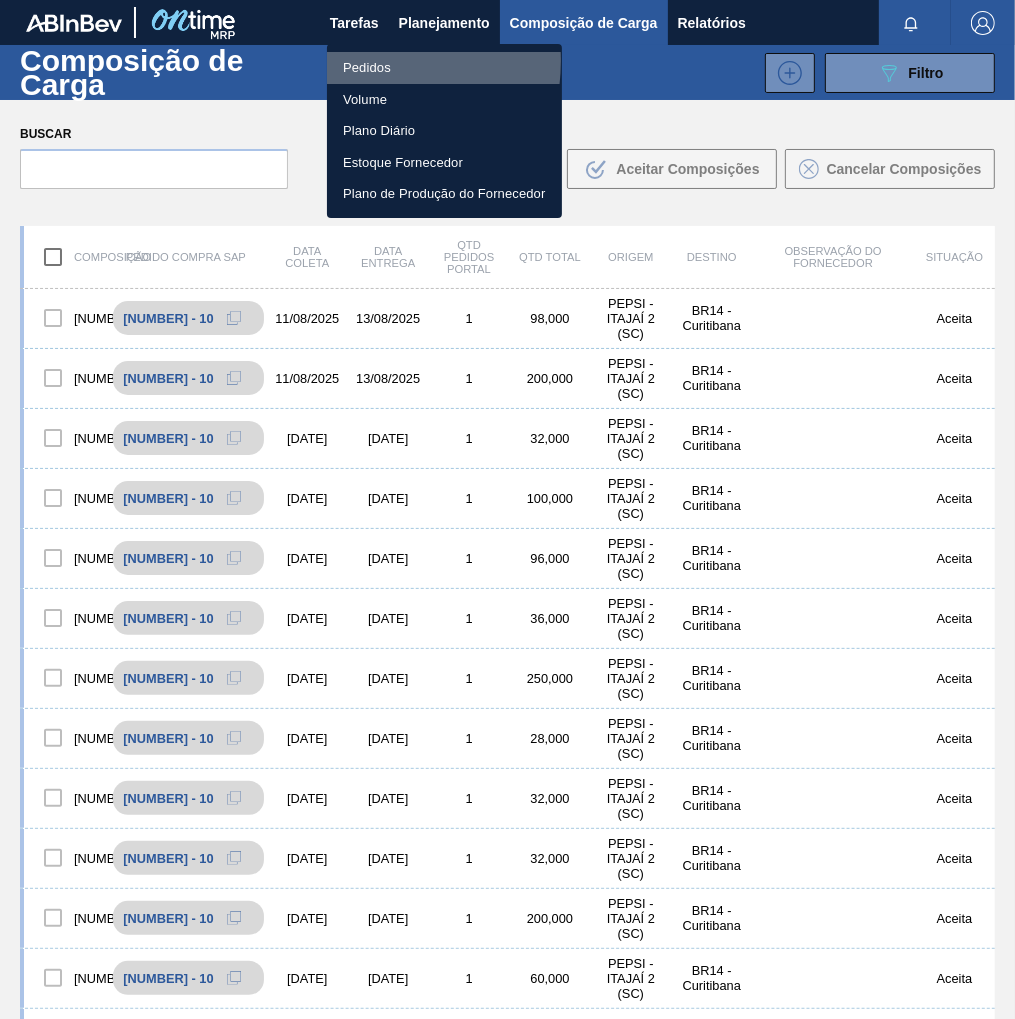 click on "Pedidos" at bounding box center [444, 68] 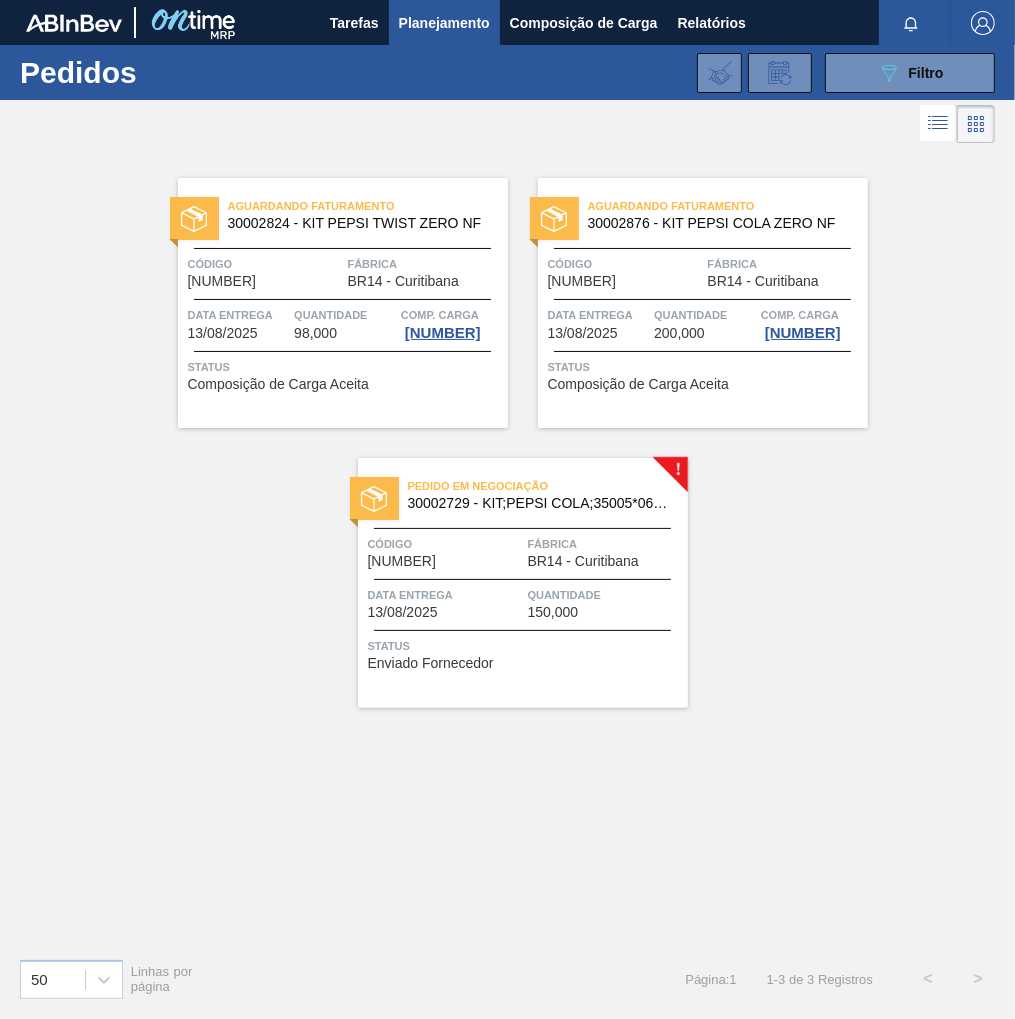 click on "Pedido em Negociação 30002729 - KIT;PEPSI COLA;35005*06*02 NF Código 2004764 Fábrica BR14 - Curitibana Data entrega 13/08/2025 Quantidade 150,000 Status Enviado Fornecedor" at bounding box center [523, 583] 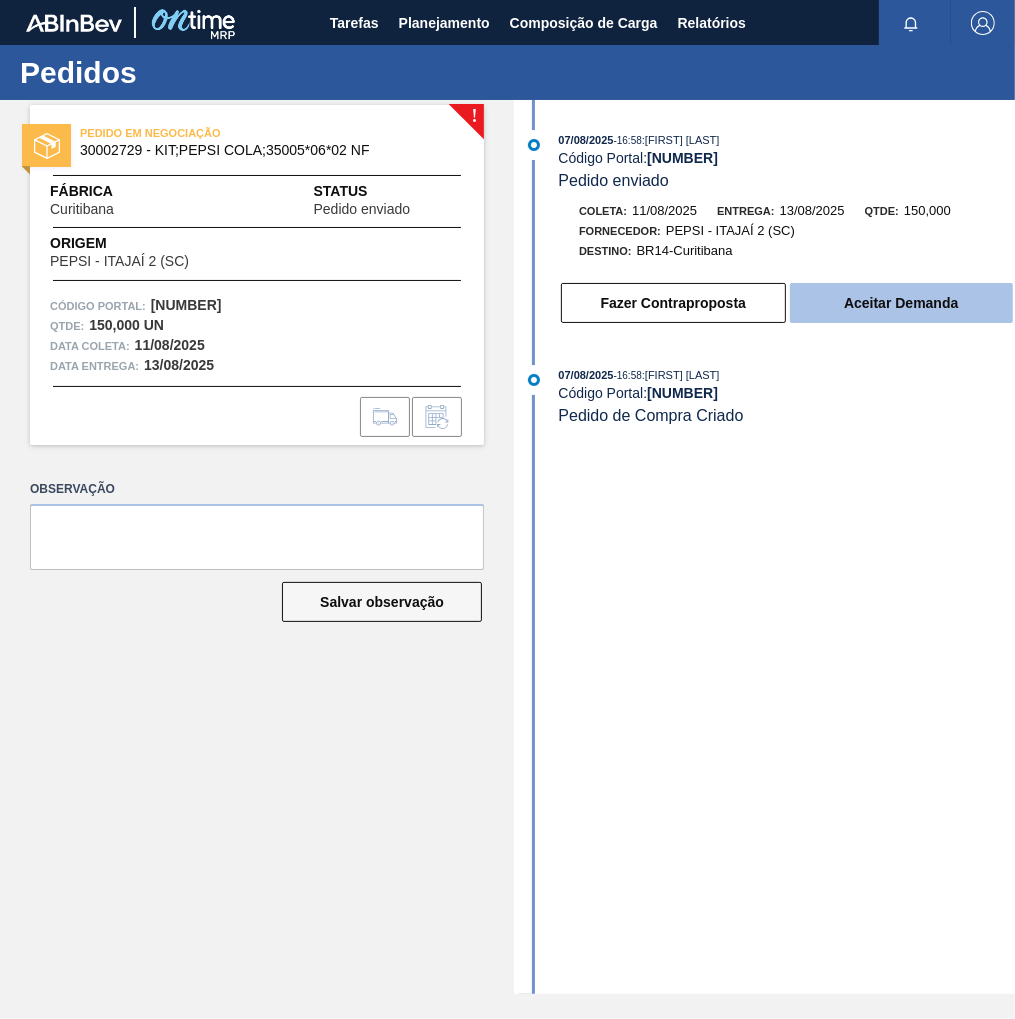 click on "Aceitar Demanda" at bounding box center [901, 303] 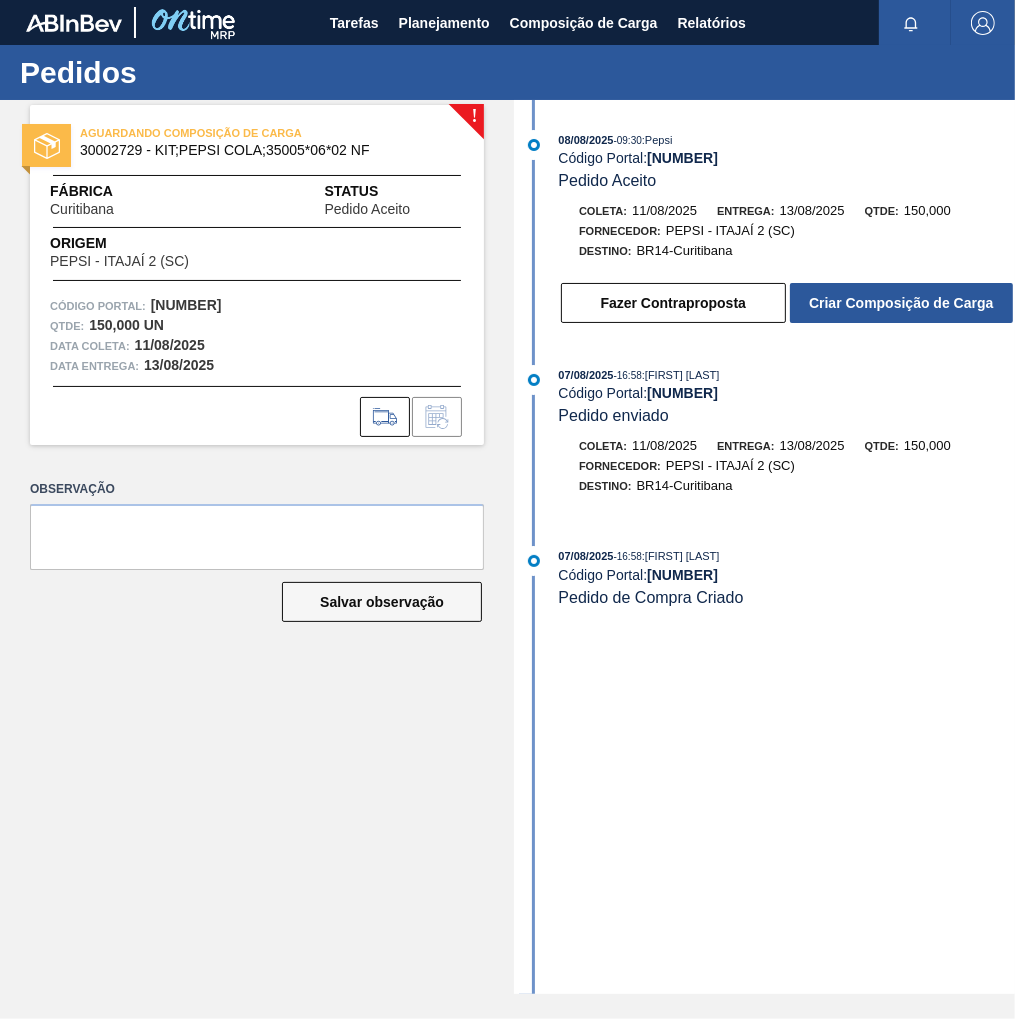 click on "Criar Composição de Carga" at bounding box center [901, 303] 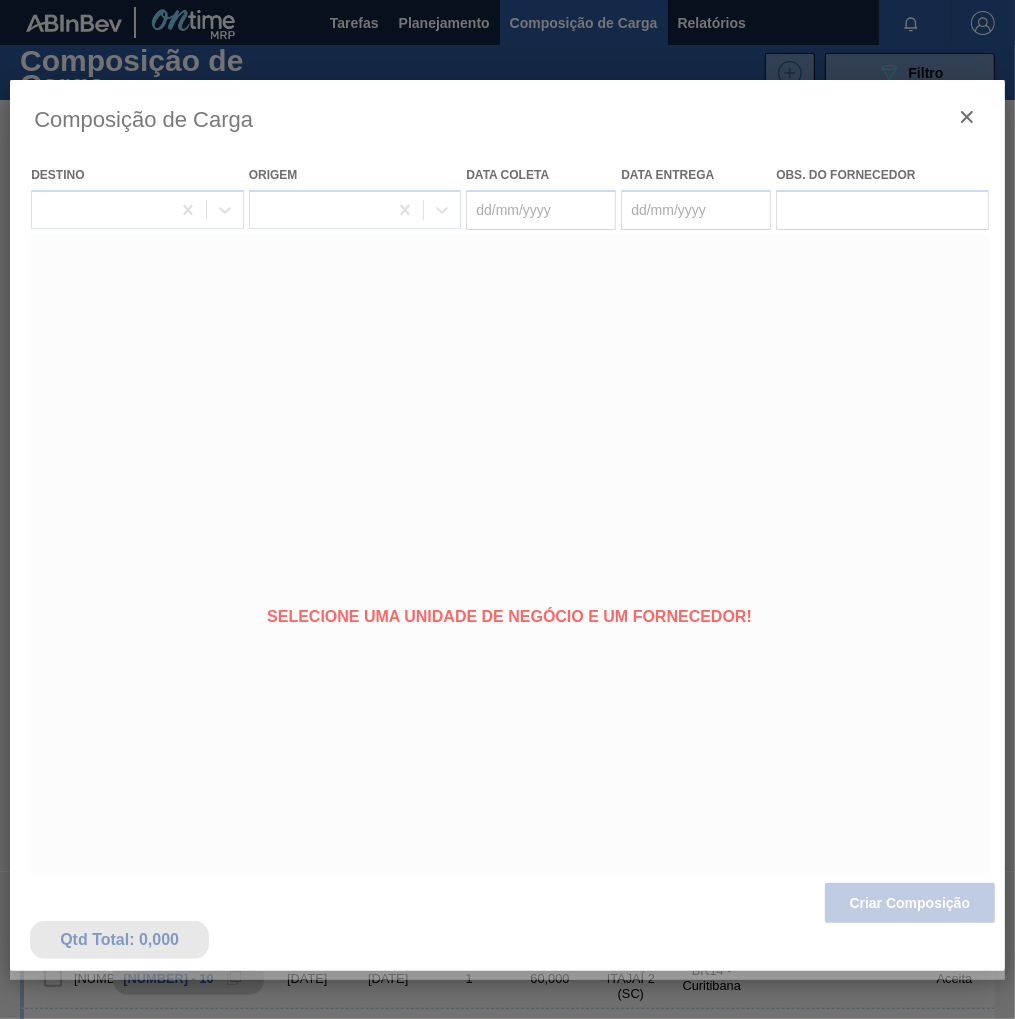 type on "11/08/2025" 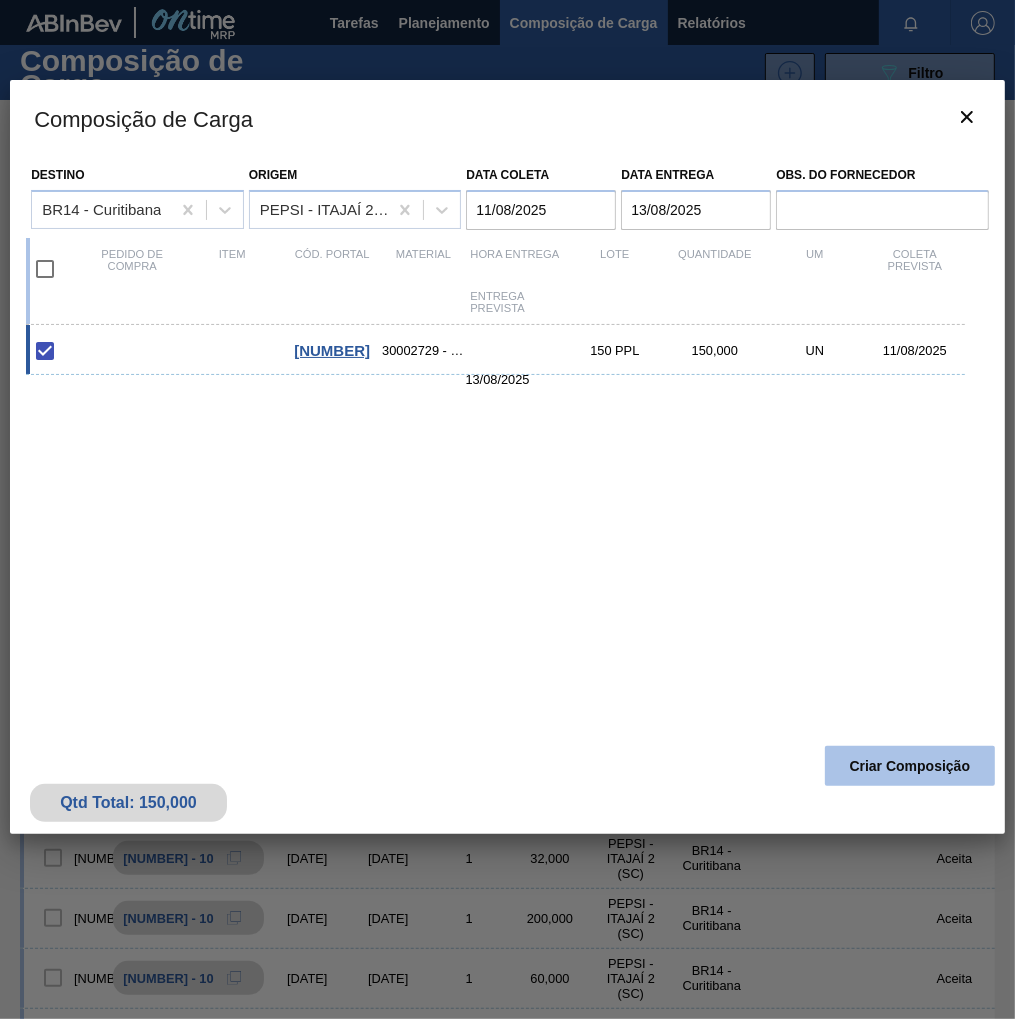 click on "Criar Composição" at bounding box center [910, 766] 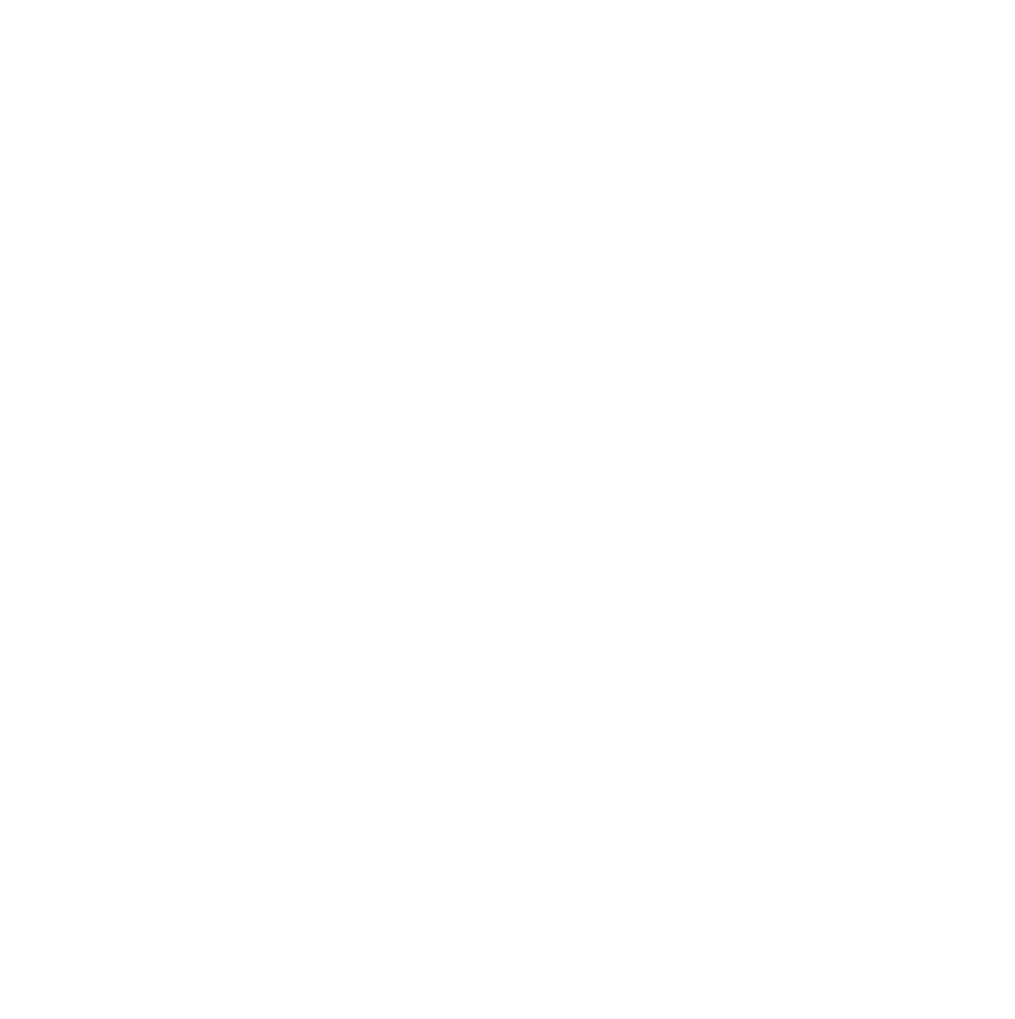 scroll, scrollTop: 0, scrollLeft: 0, axis: both 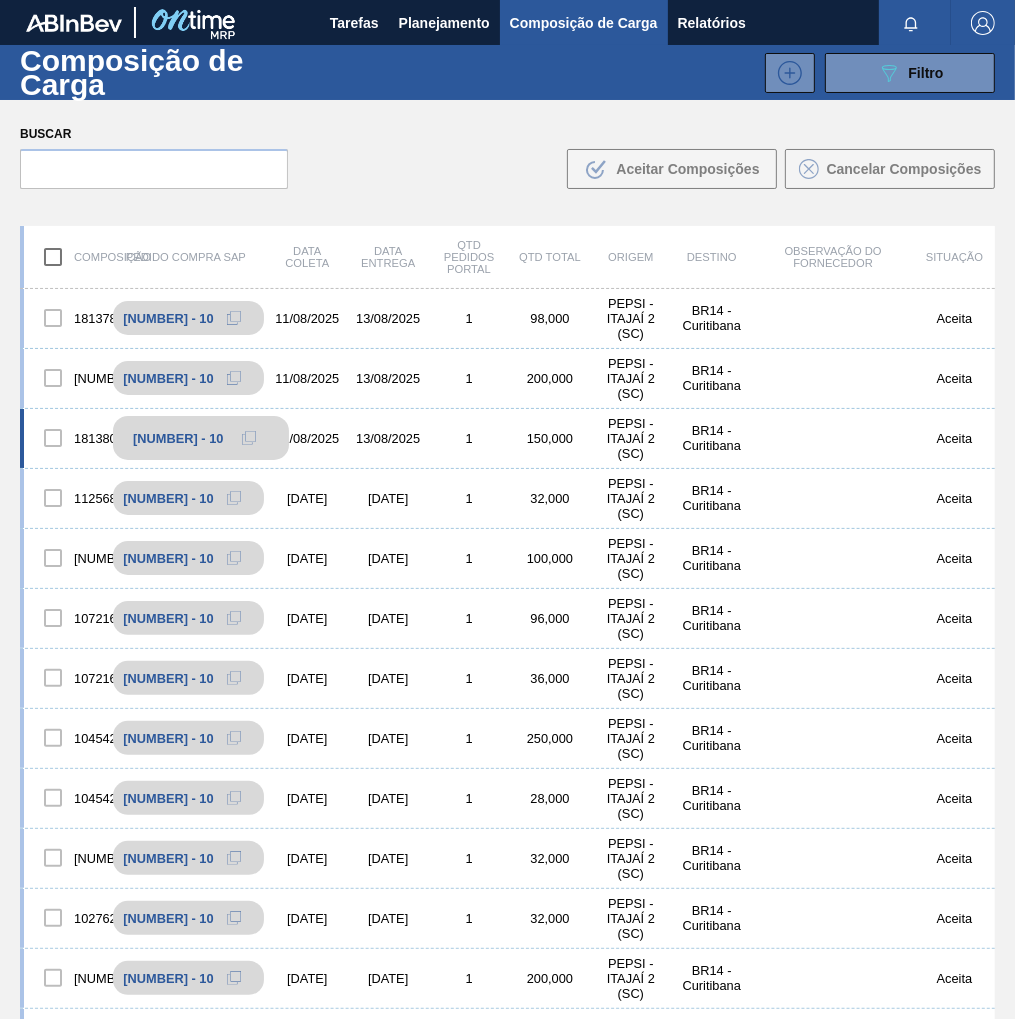 click 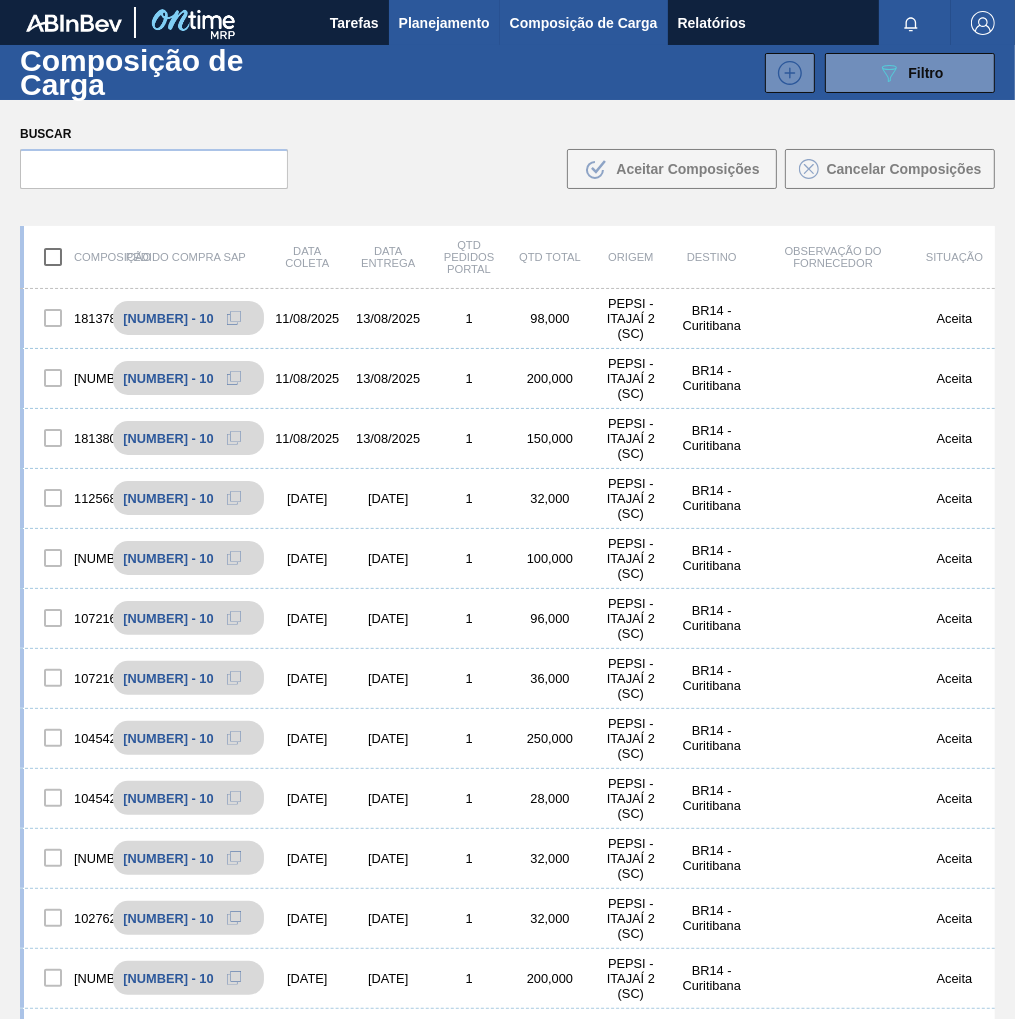 click on "Planejamento" at bounding box center [444, 22] 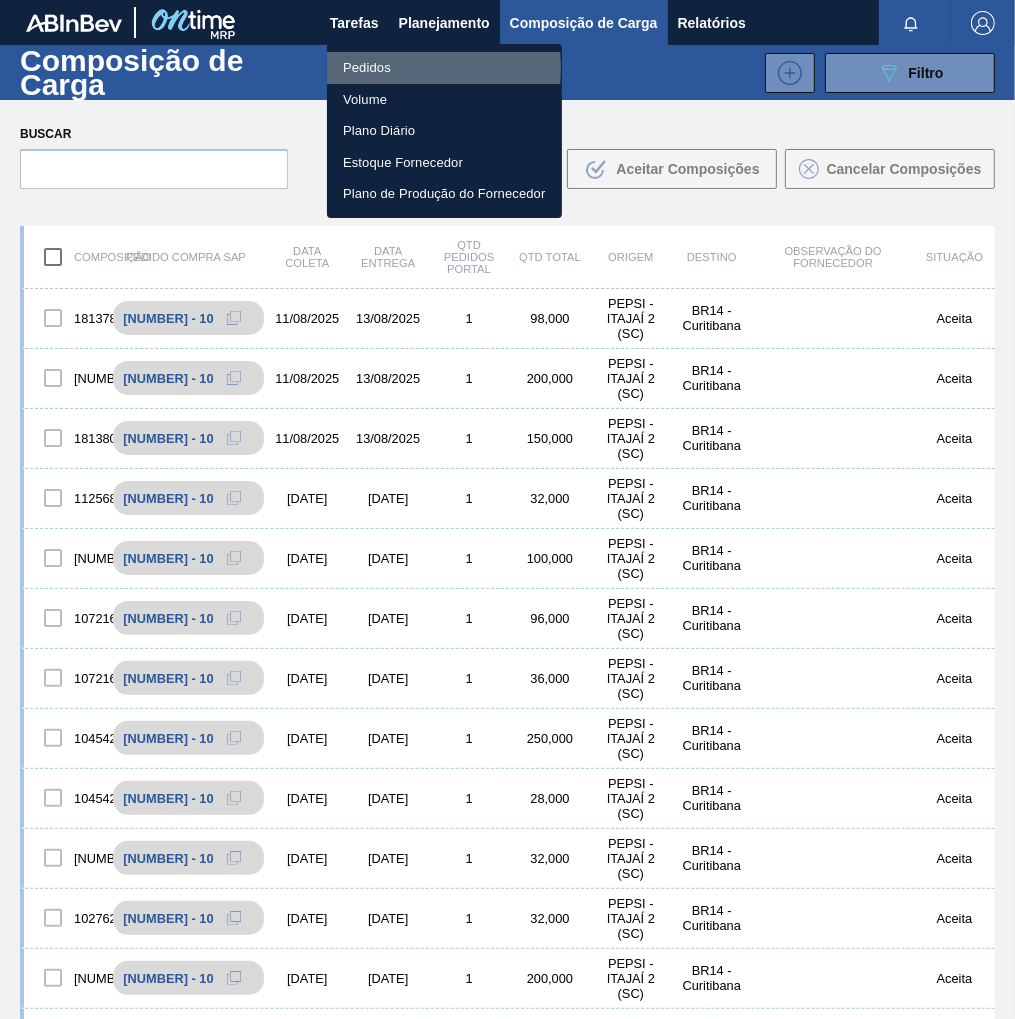 click on "Pedidos" at bounding box center (444, 68) 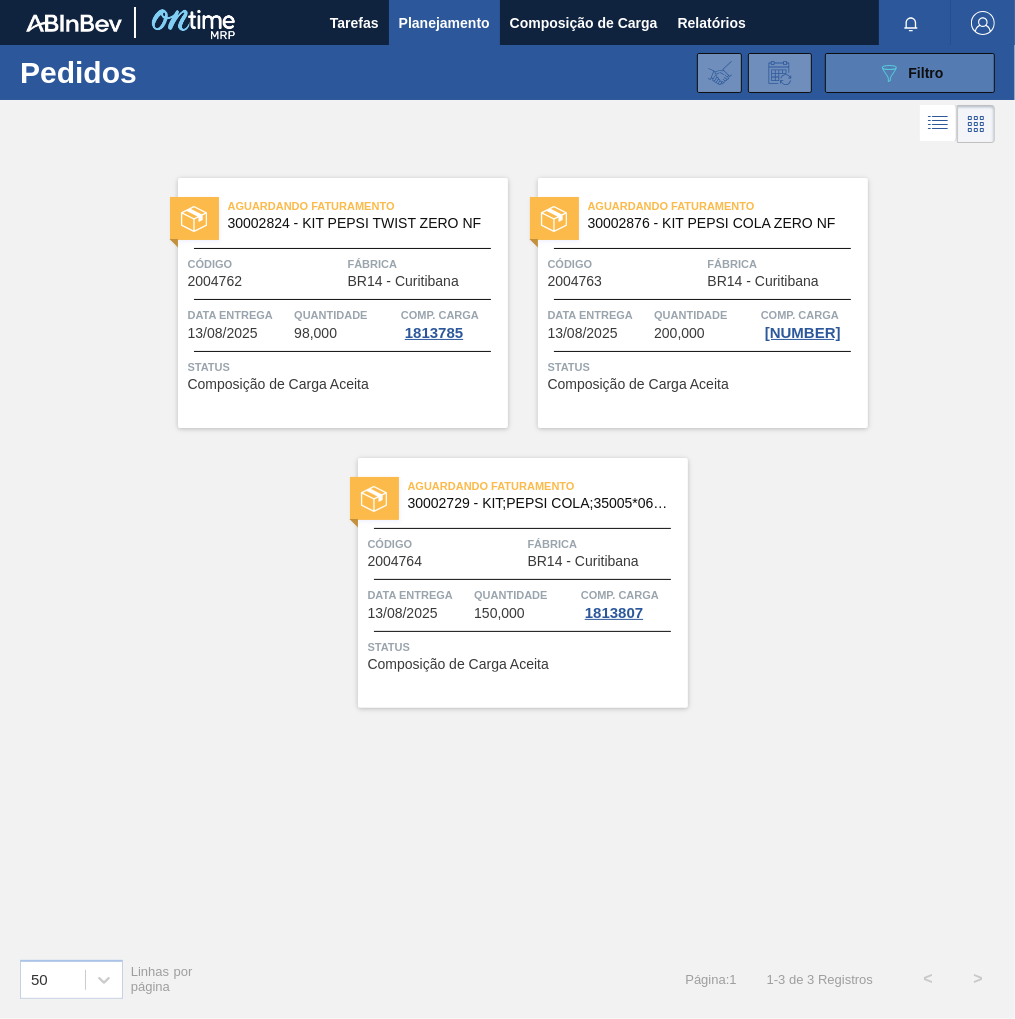 click on "089F7B8B-B2A5-4AFE-B5C0-19BA573D28AC Filtro" at bounding box center (910, 73) 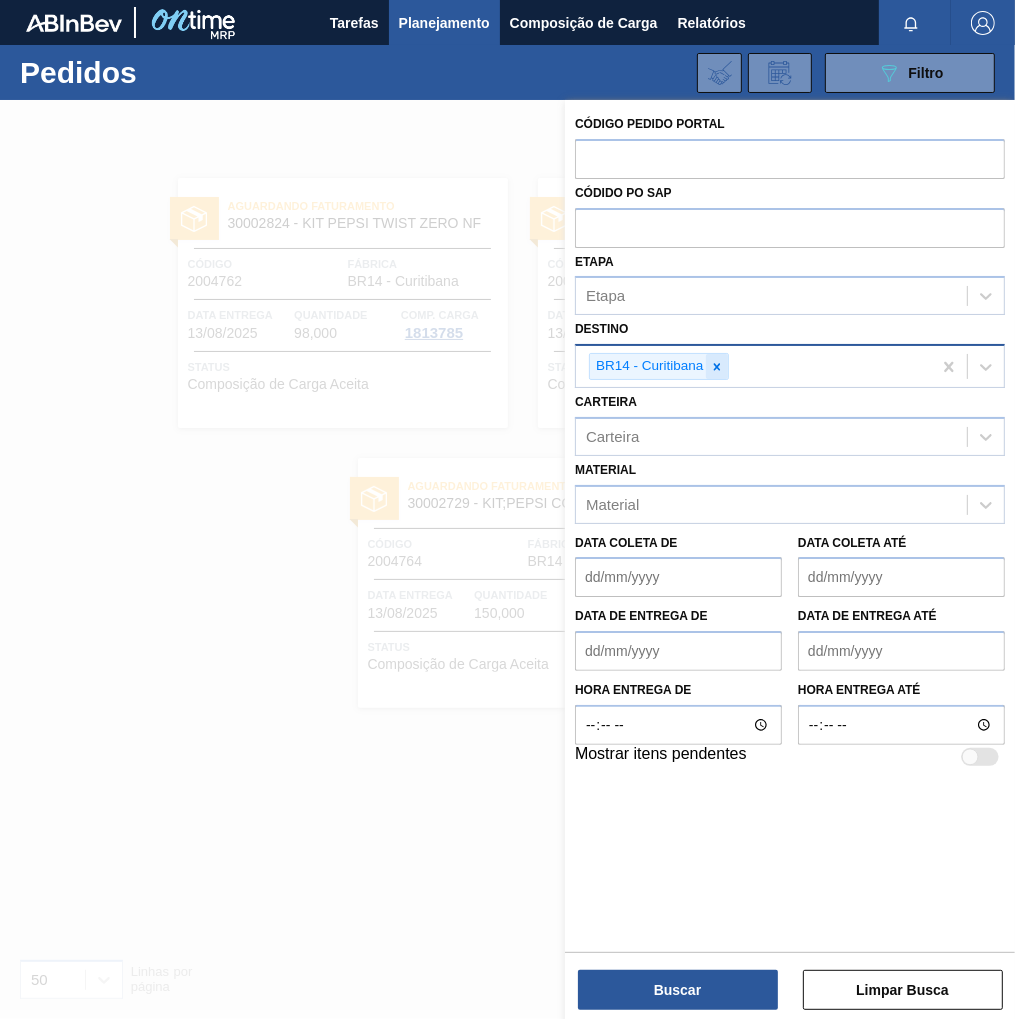 click 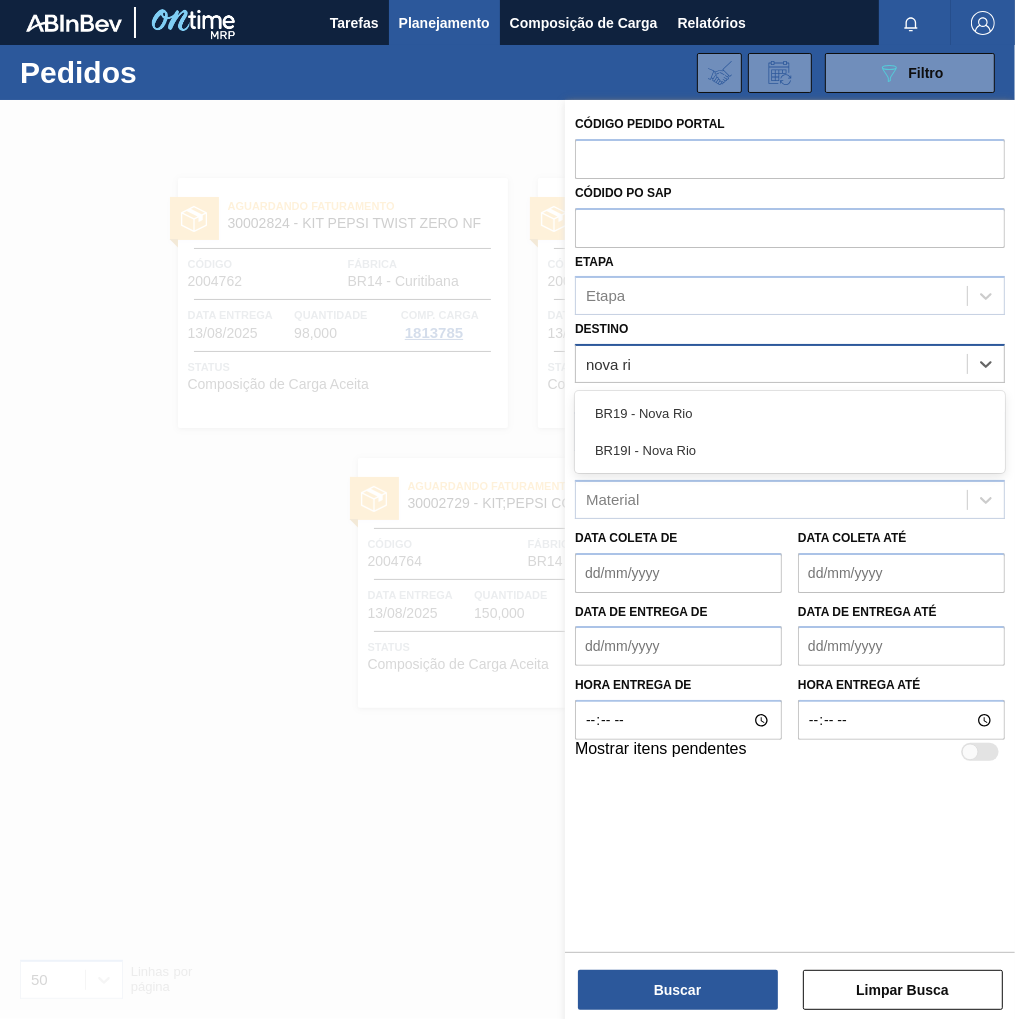 type on "nova rio" 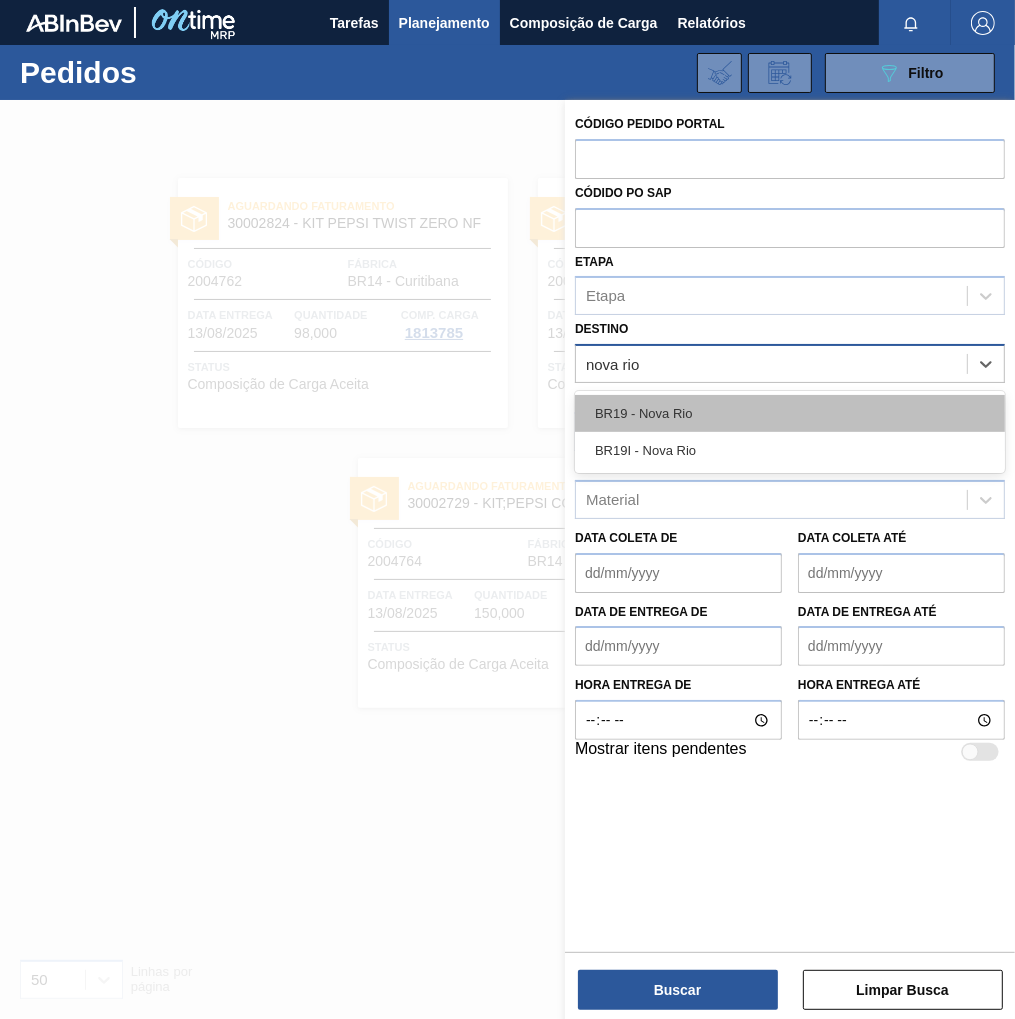 click on "BR19 - Nova Rio" at bounding box center [790, 413] 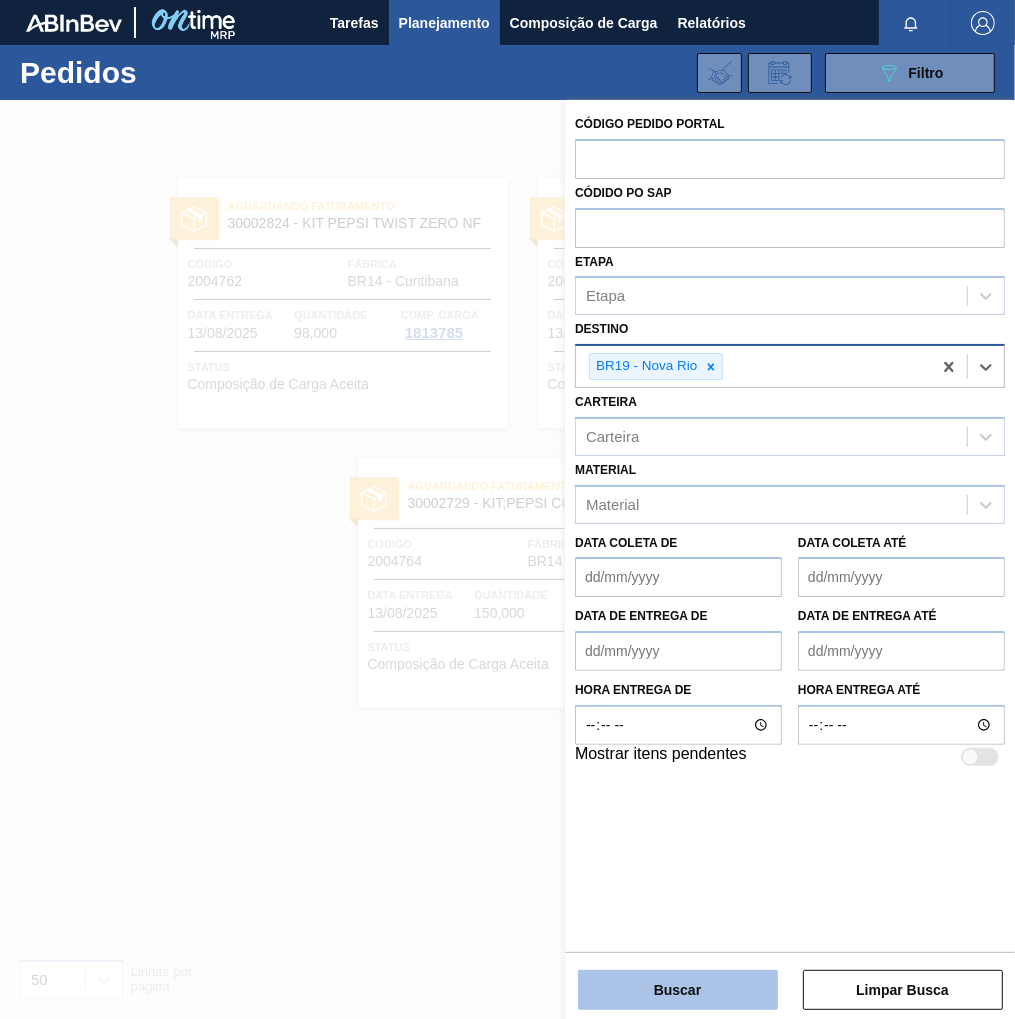click on "Buscar" at bounding box center [678, 990] 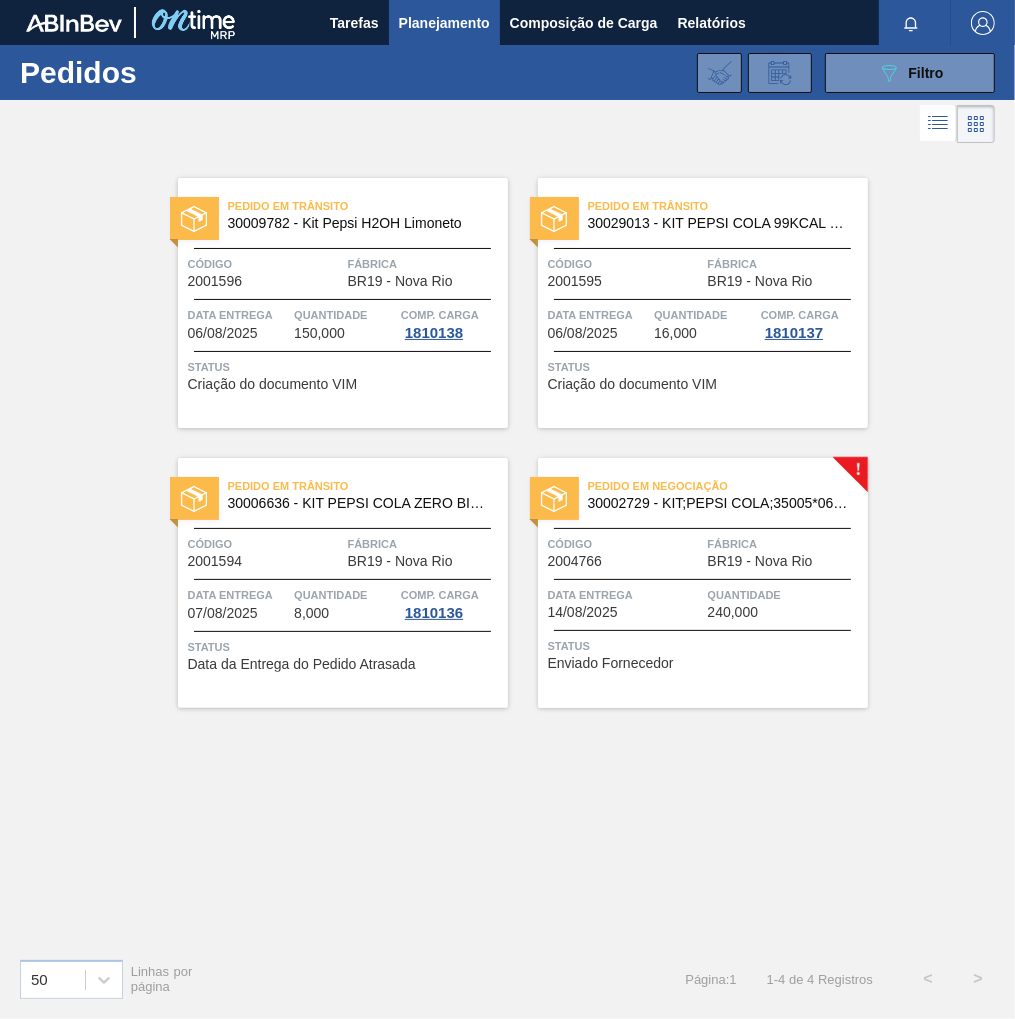 click on "Quantidade" at bounding box center (785, 595) 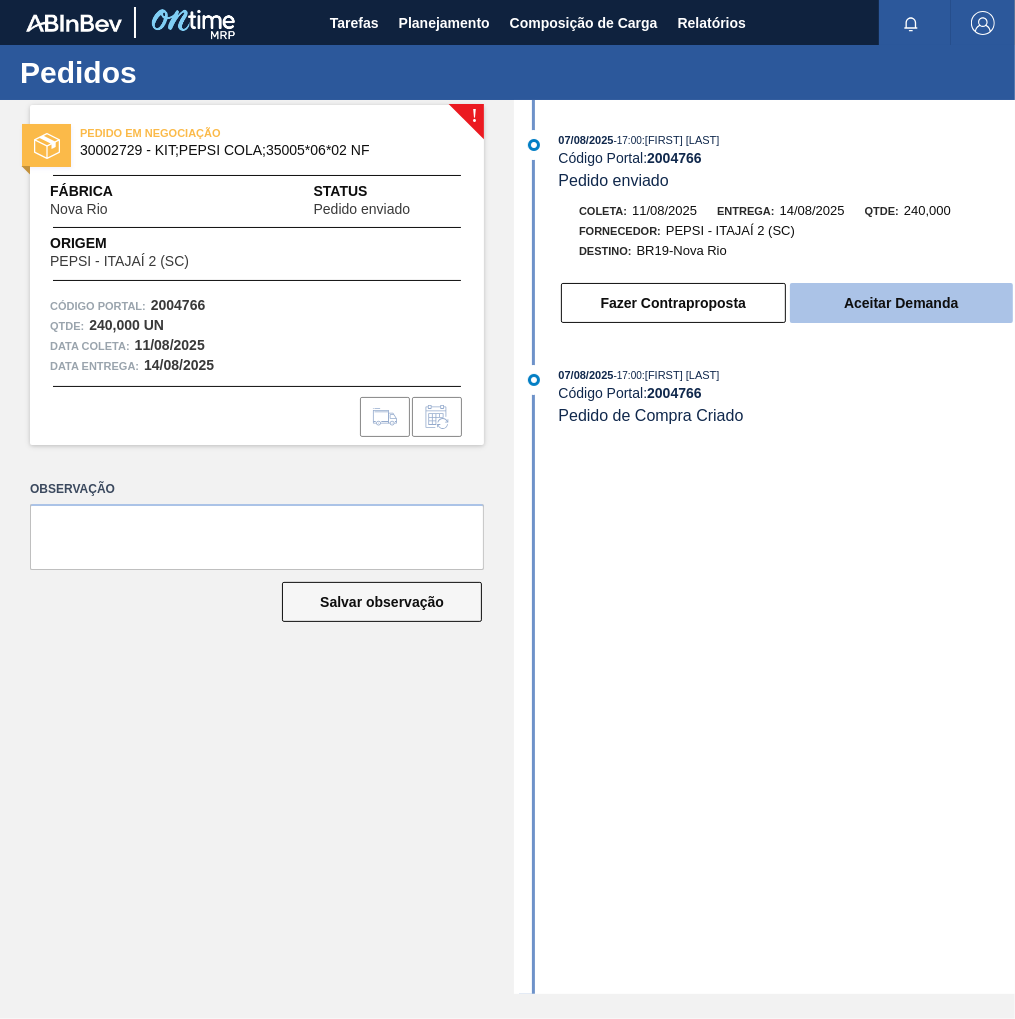 click on "Aceitar Demanda" at bounding box center (901, 303) 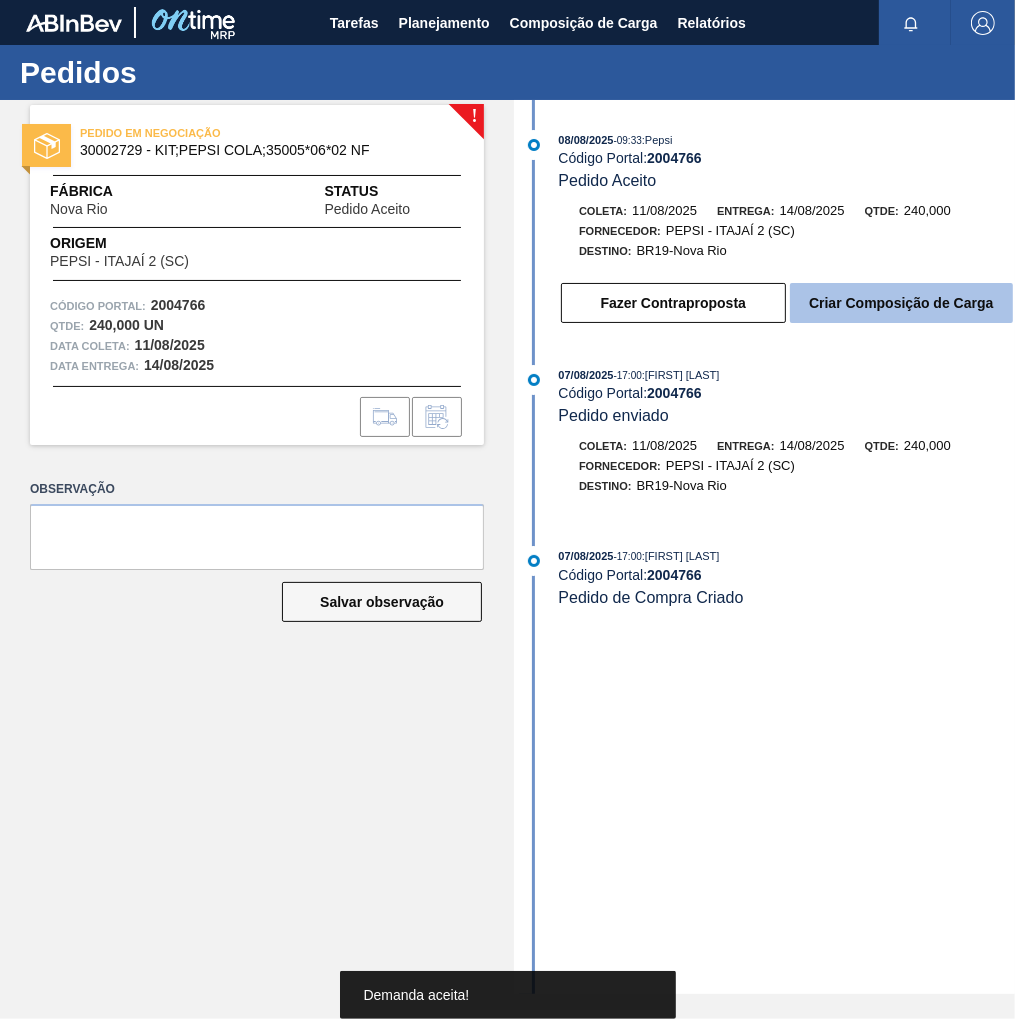 click on "Criar Composição de Carga" at bounding box center [901, 303] 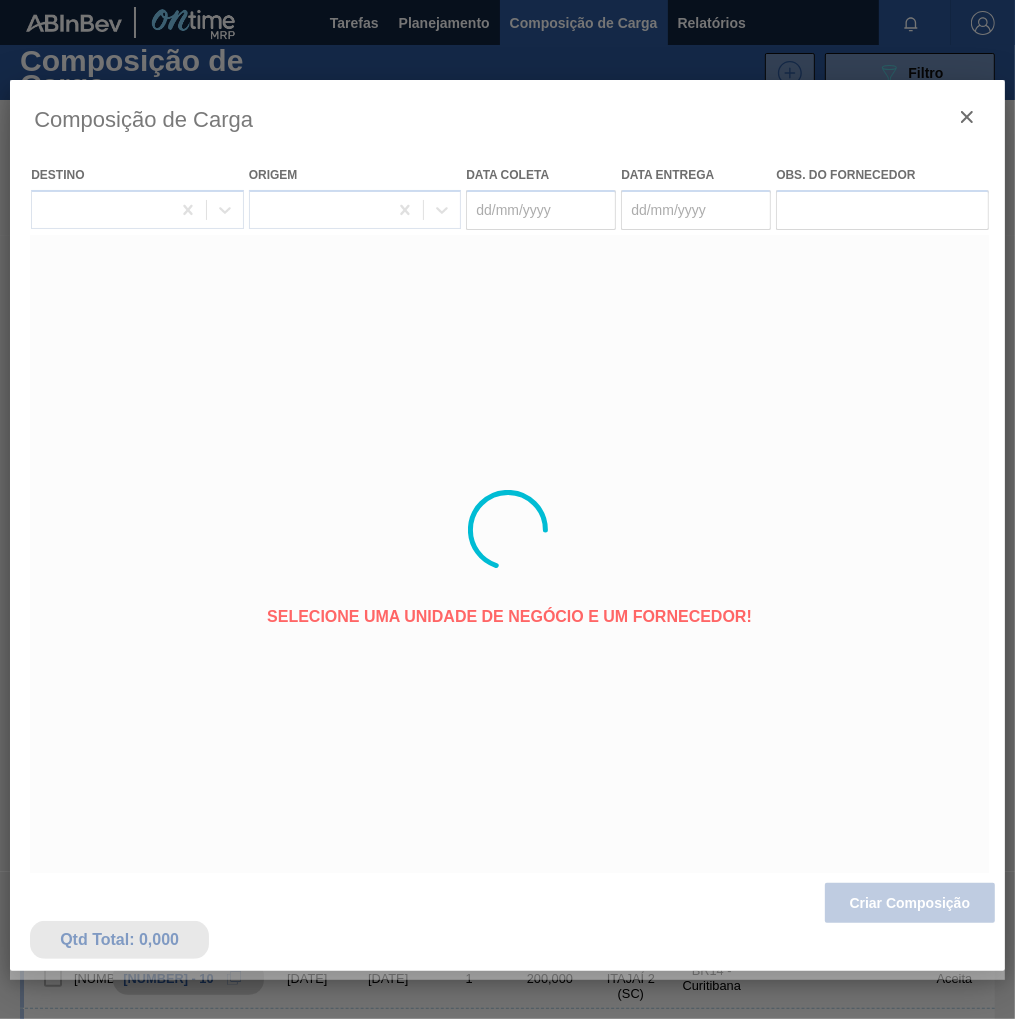 type on "11/08/2025" 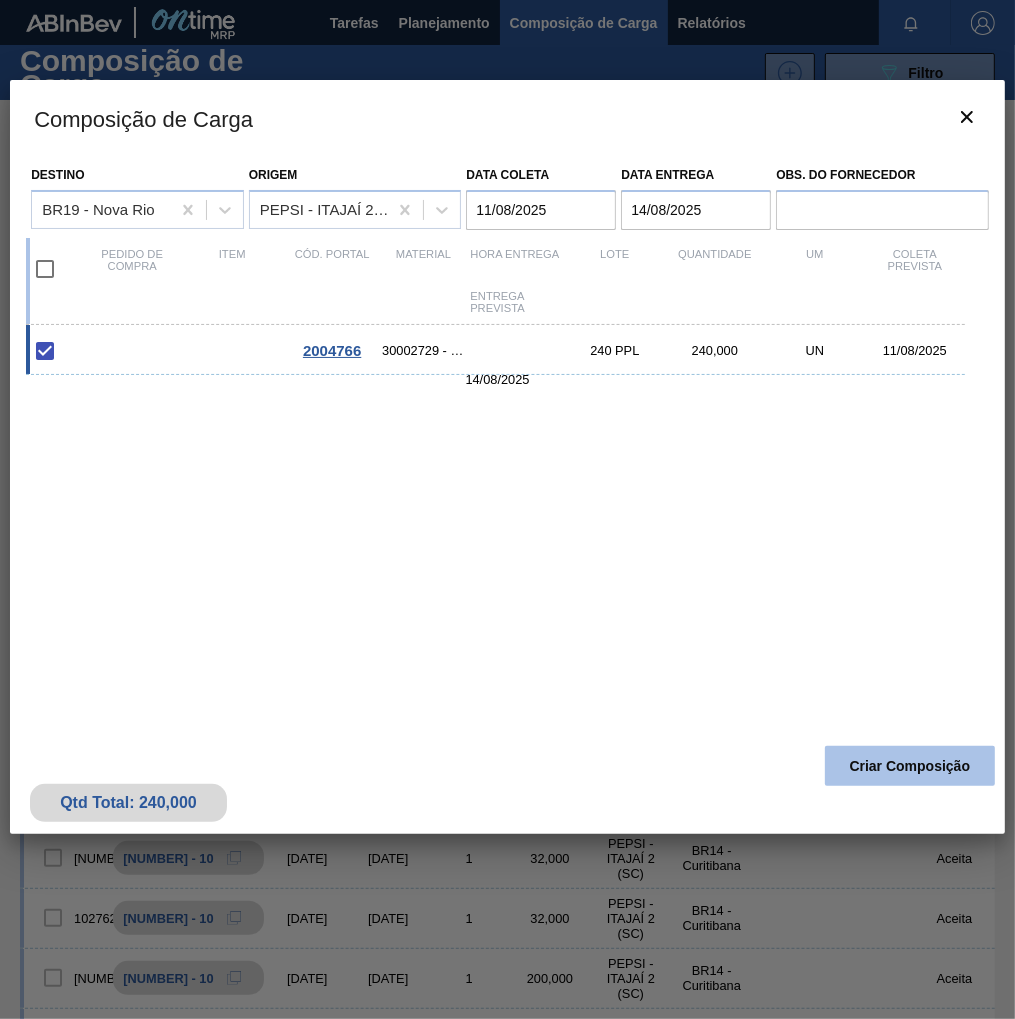 click on "Criar Composição" at bounding box center (910, 766) 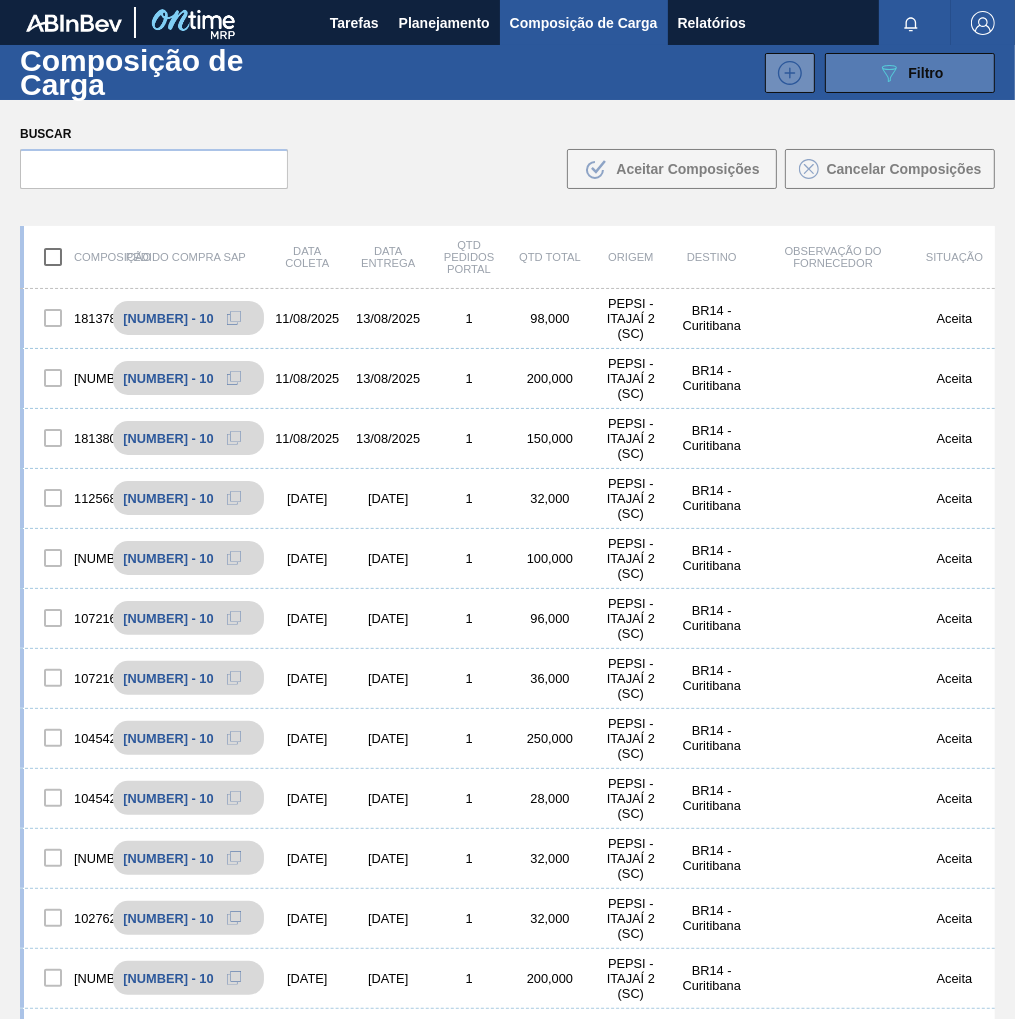click on "089F7B8B-B2A5-4AFE-B5C0-19BA573D28AC Filtro" at bounding box center (910, 73) 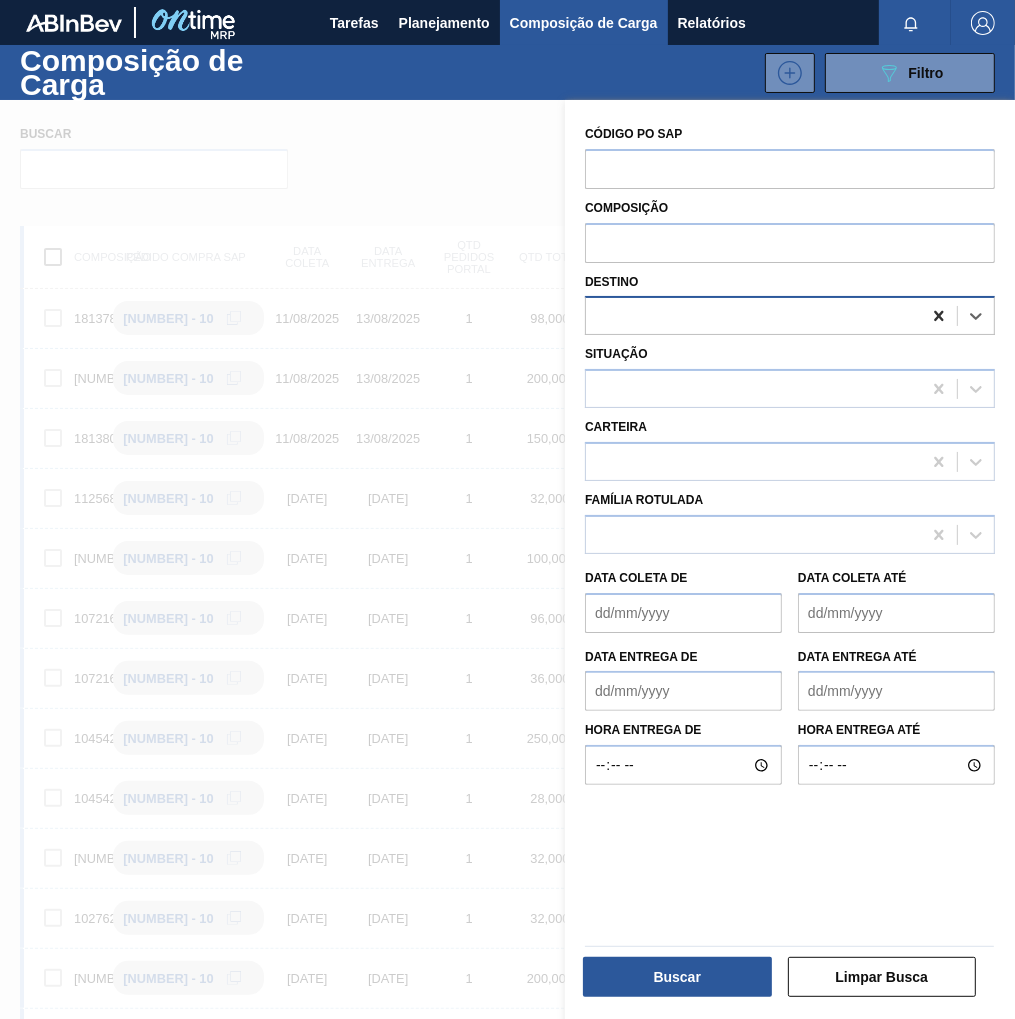 click 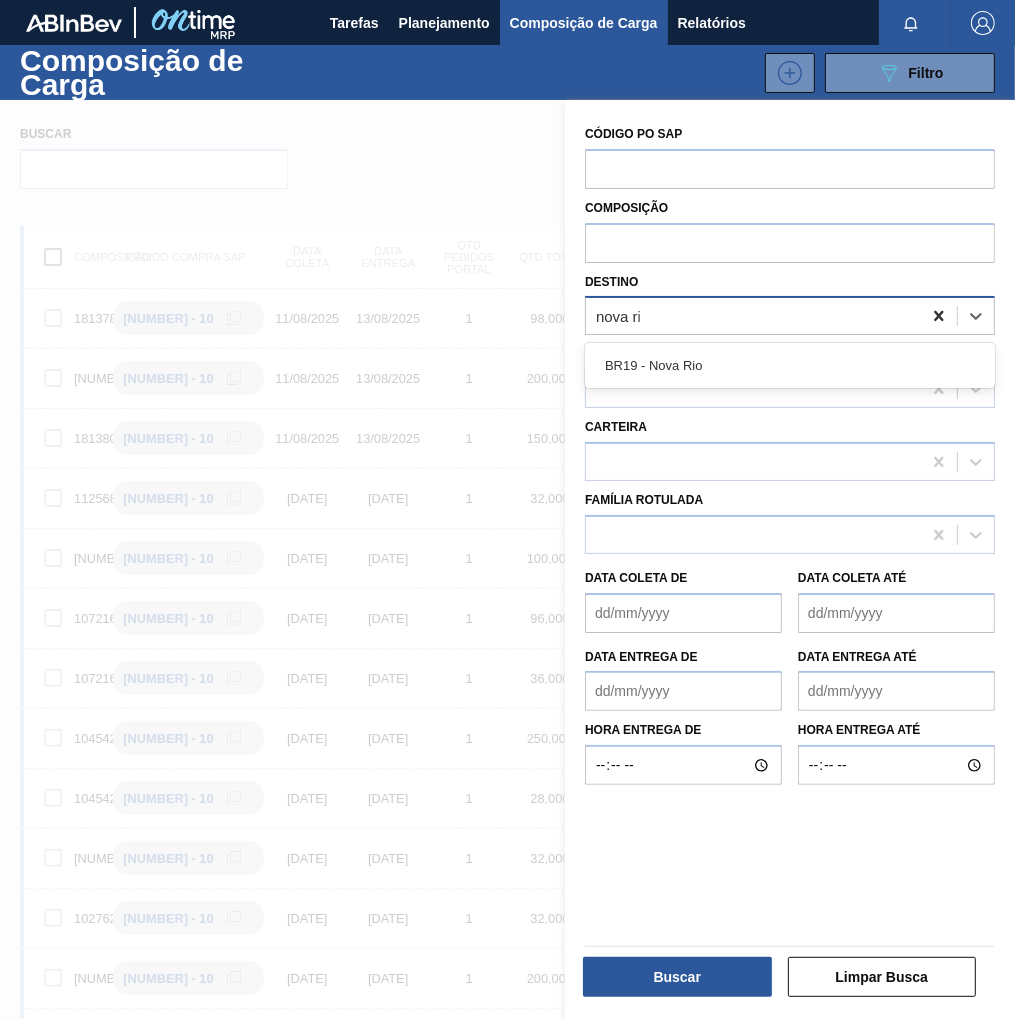 type on "nova rio" 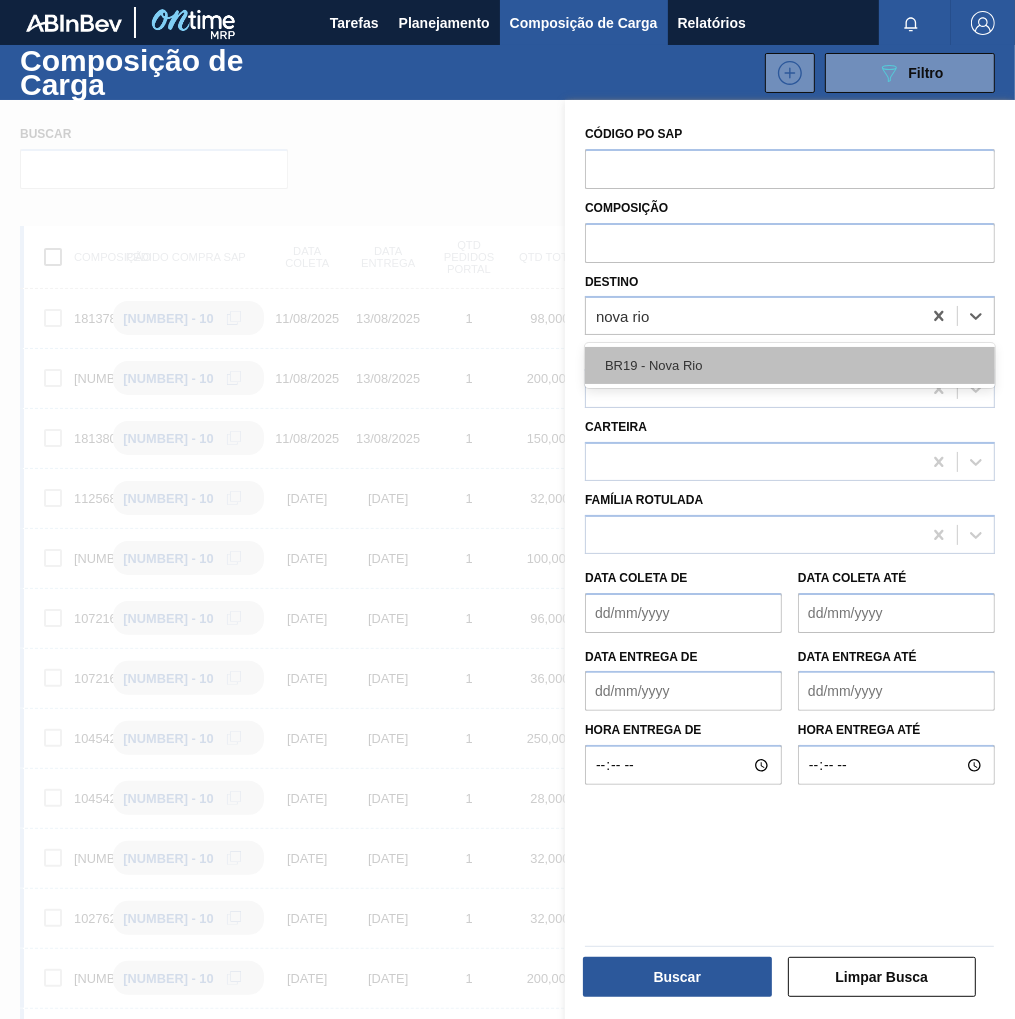 click on "BR19 - Nova Rio" at bounding box center [790, 365] 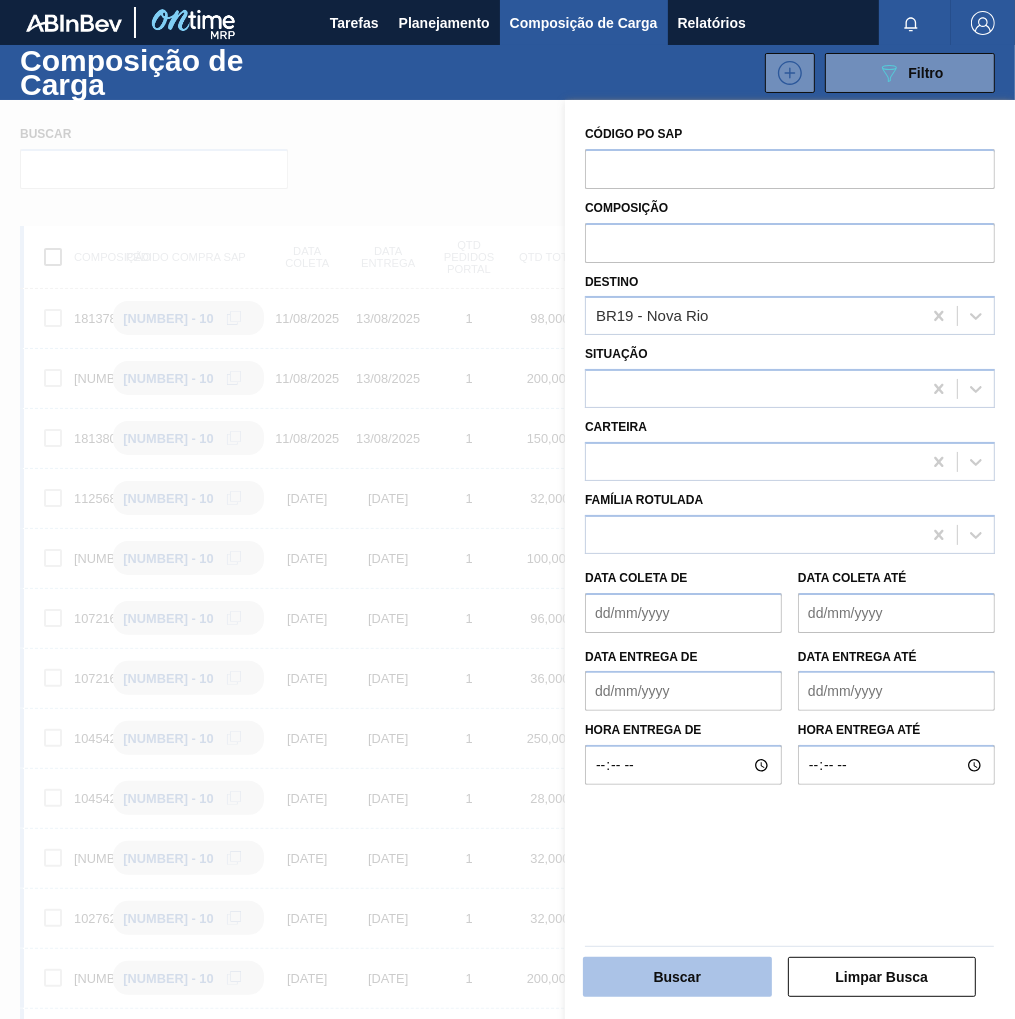 click on "Buscar" at bounding box center [677, 977] 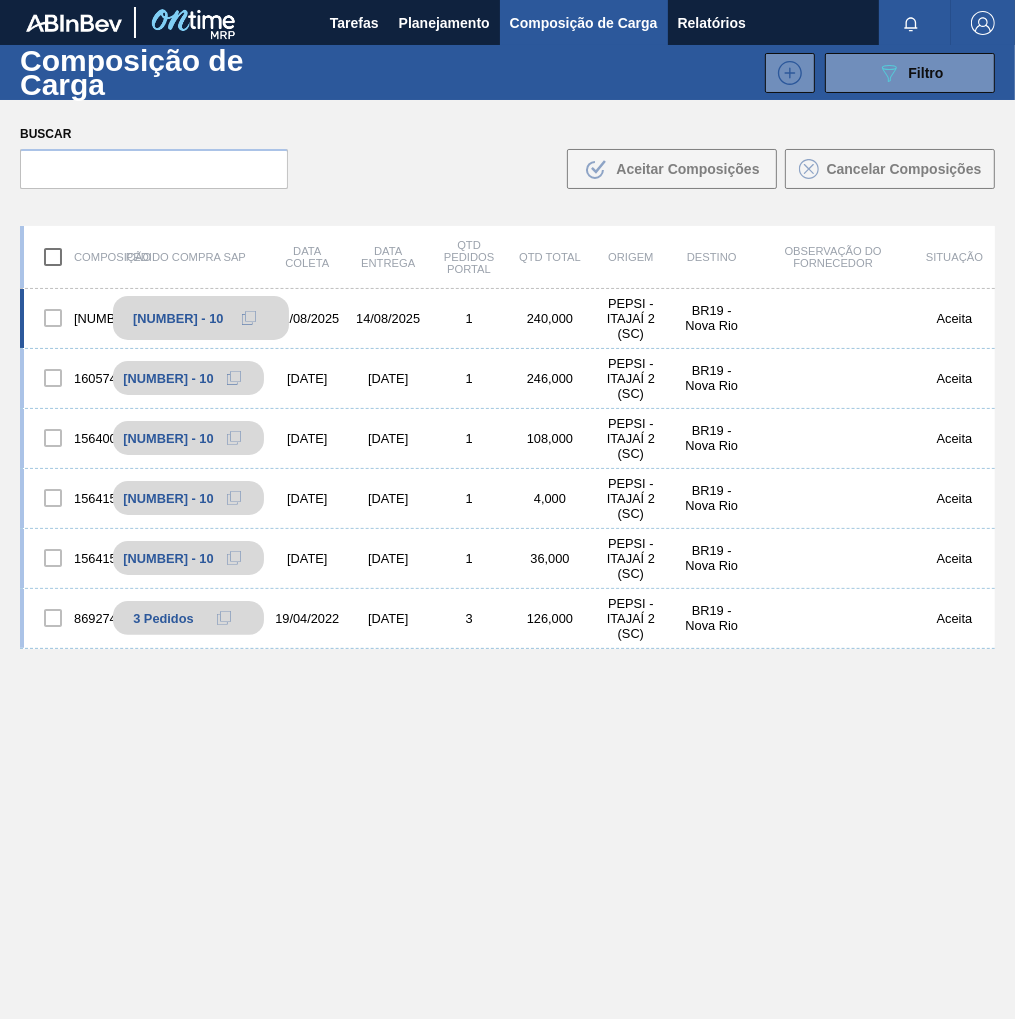 click 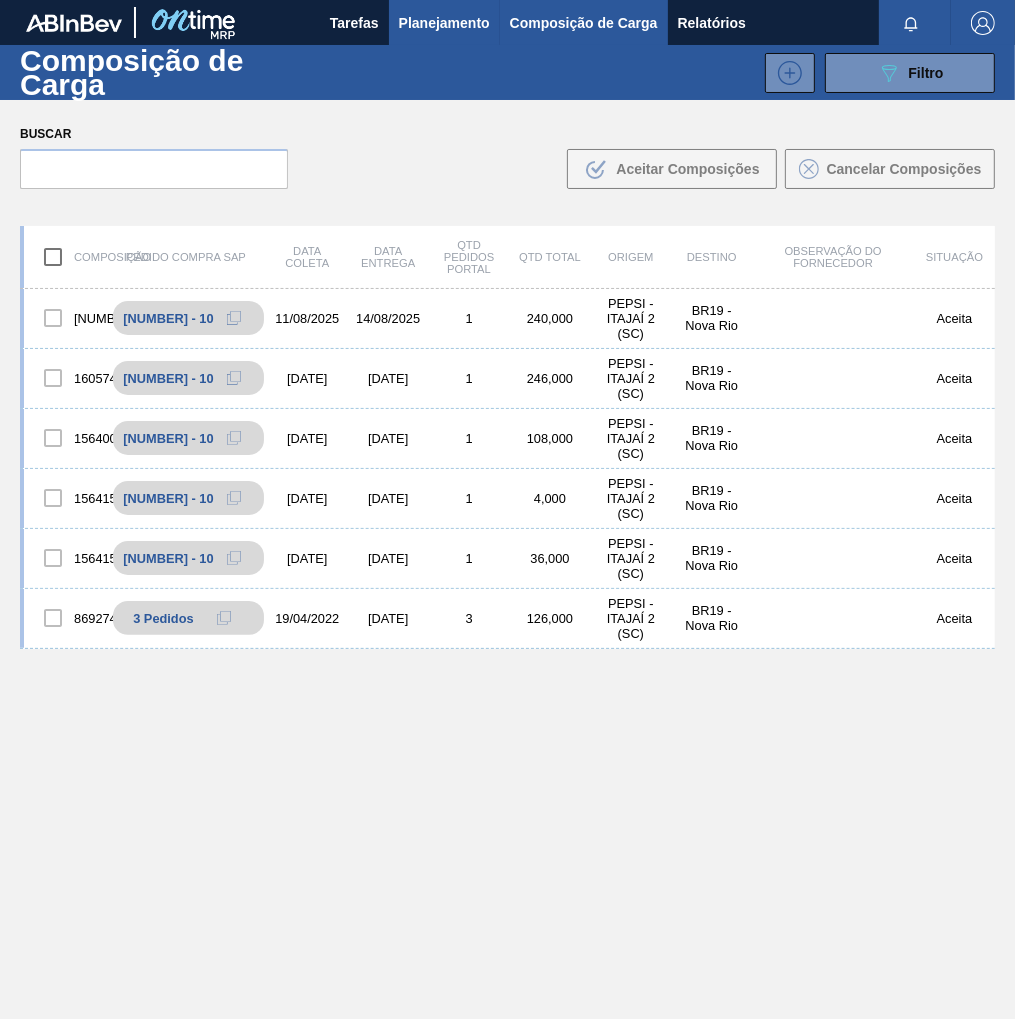 click on "Planejamento" at bounding box center (444, 23) 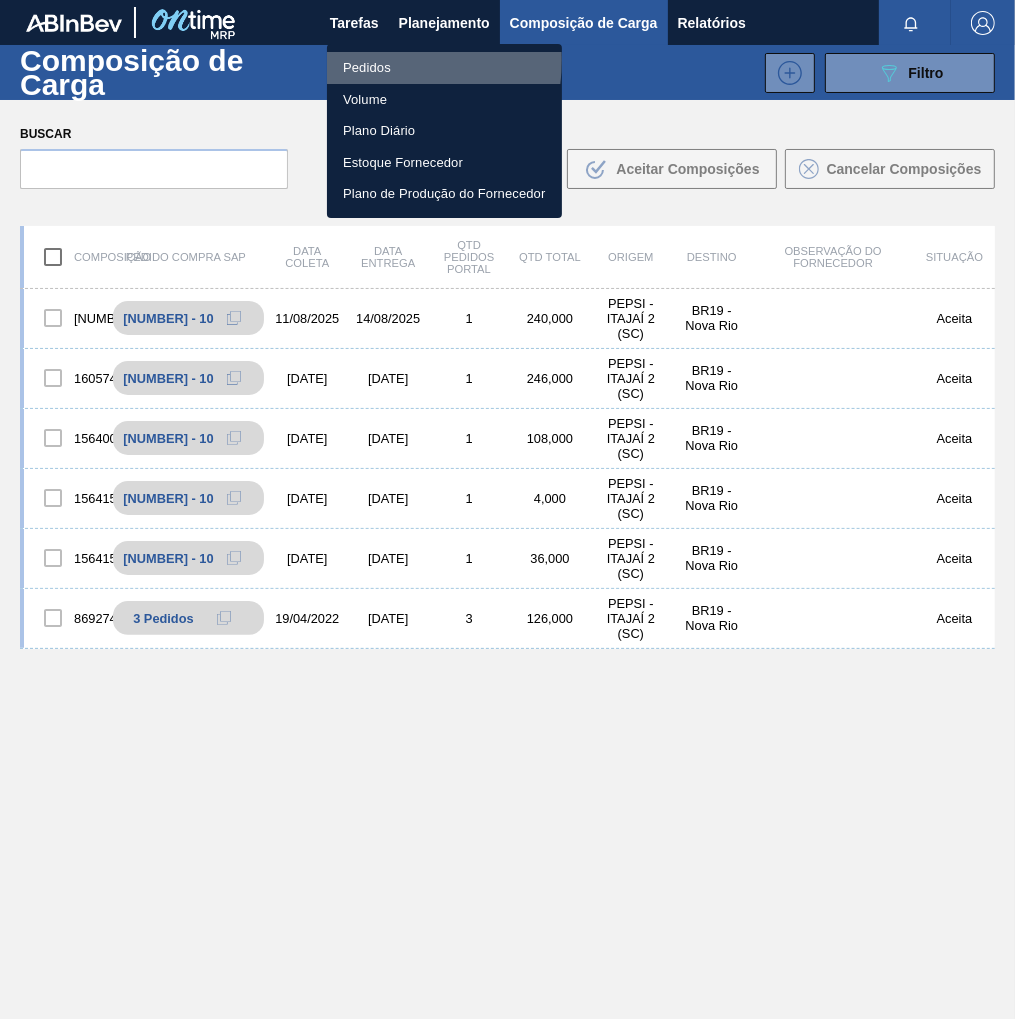 click on "Pedidos" at bounding box center [444, 68] 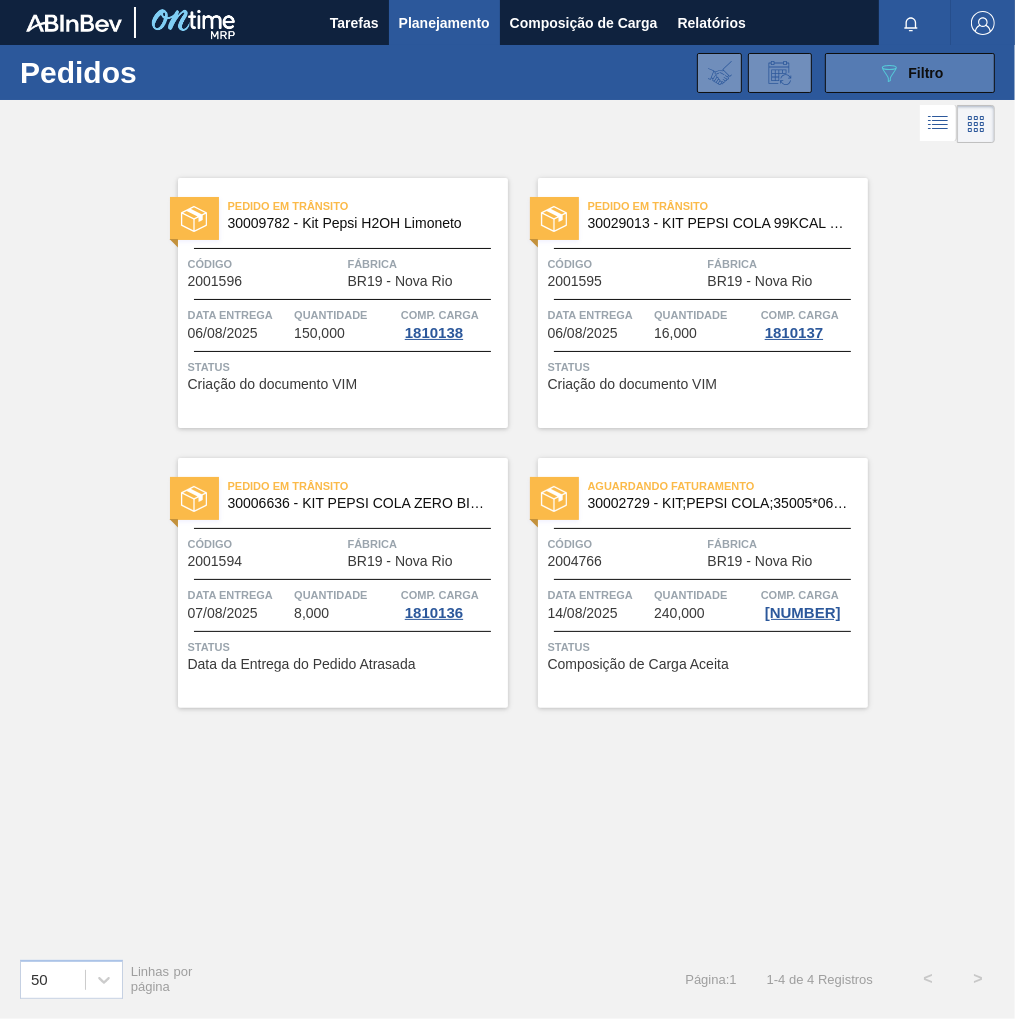 click on "Filtro" at bounding box center (926, 73) 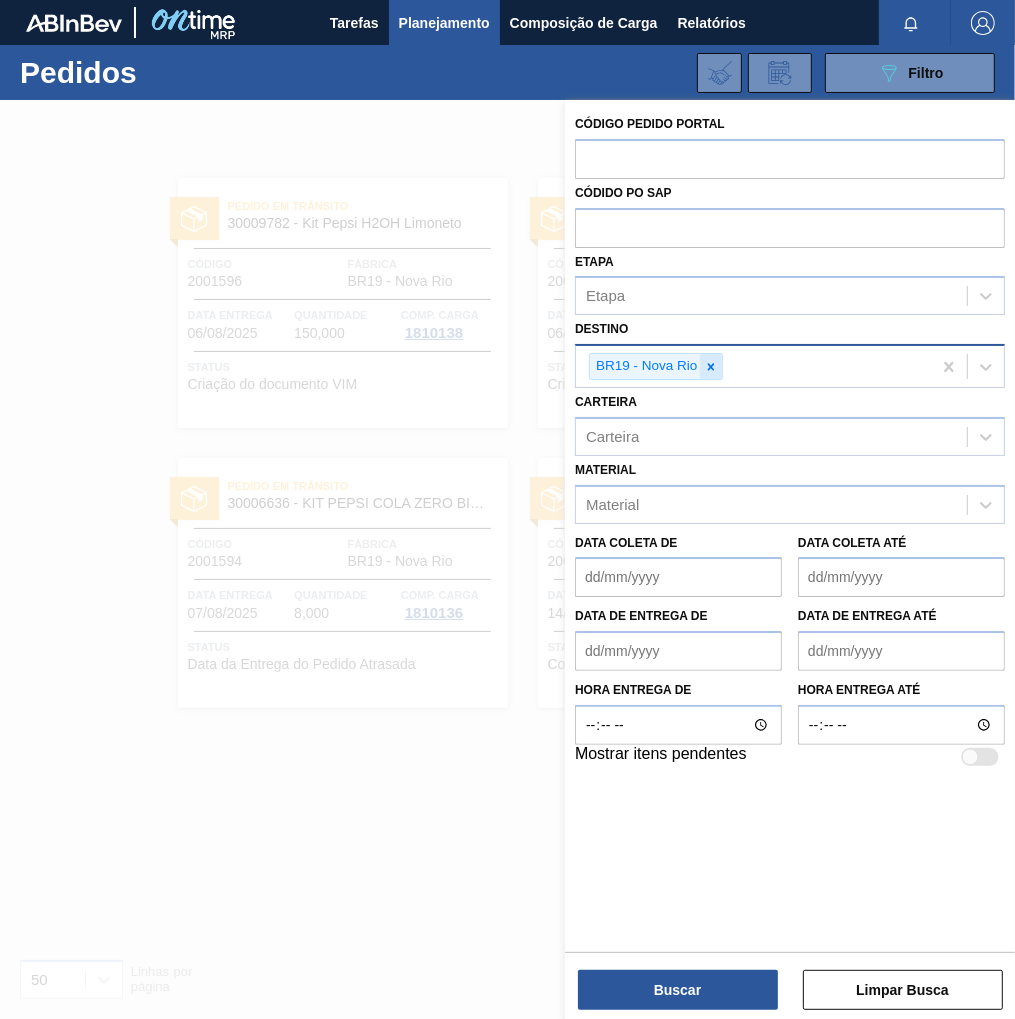 click 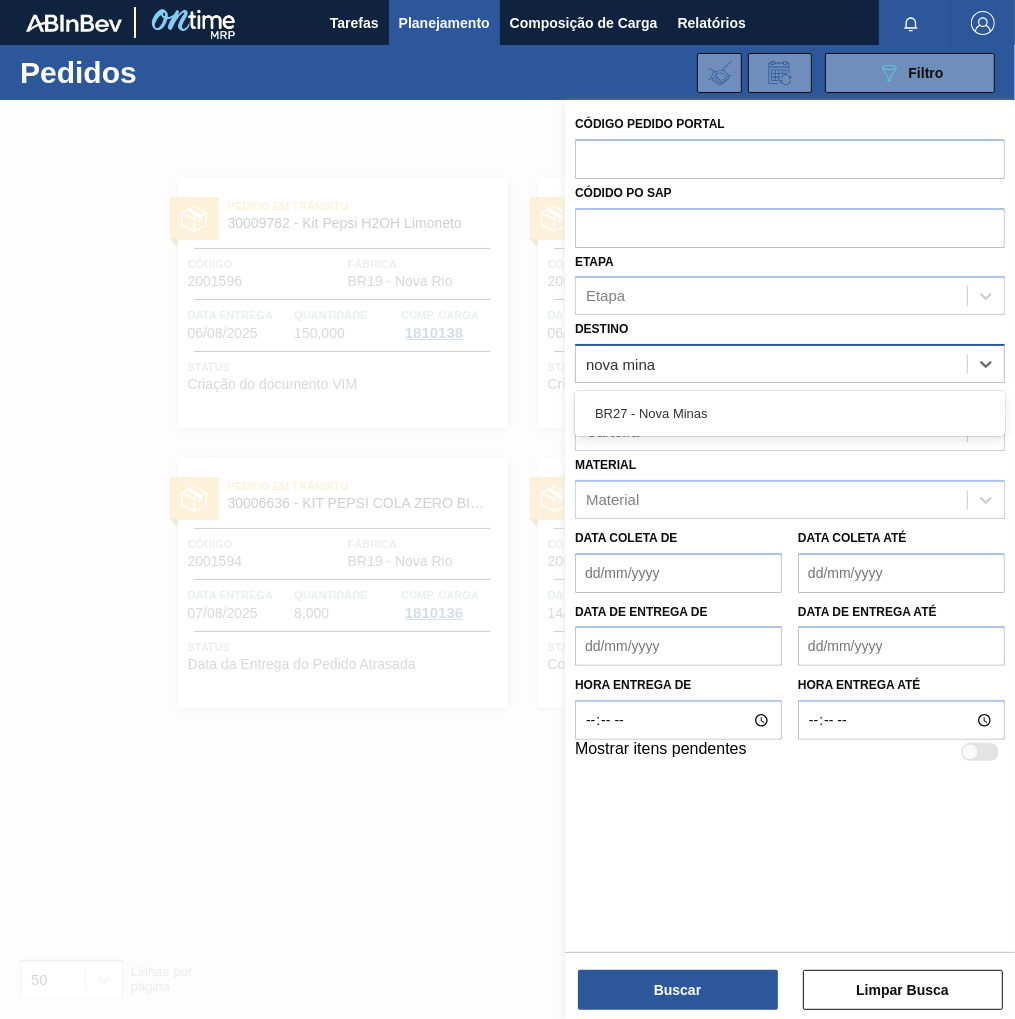 type on "nova minas" 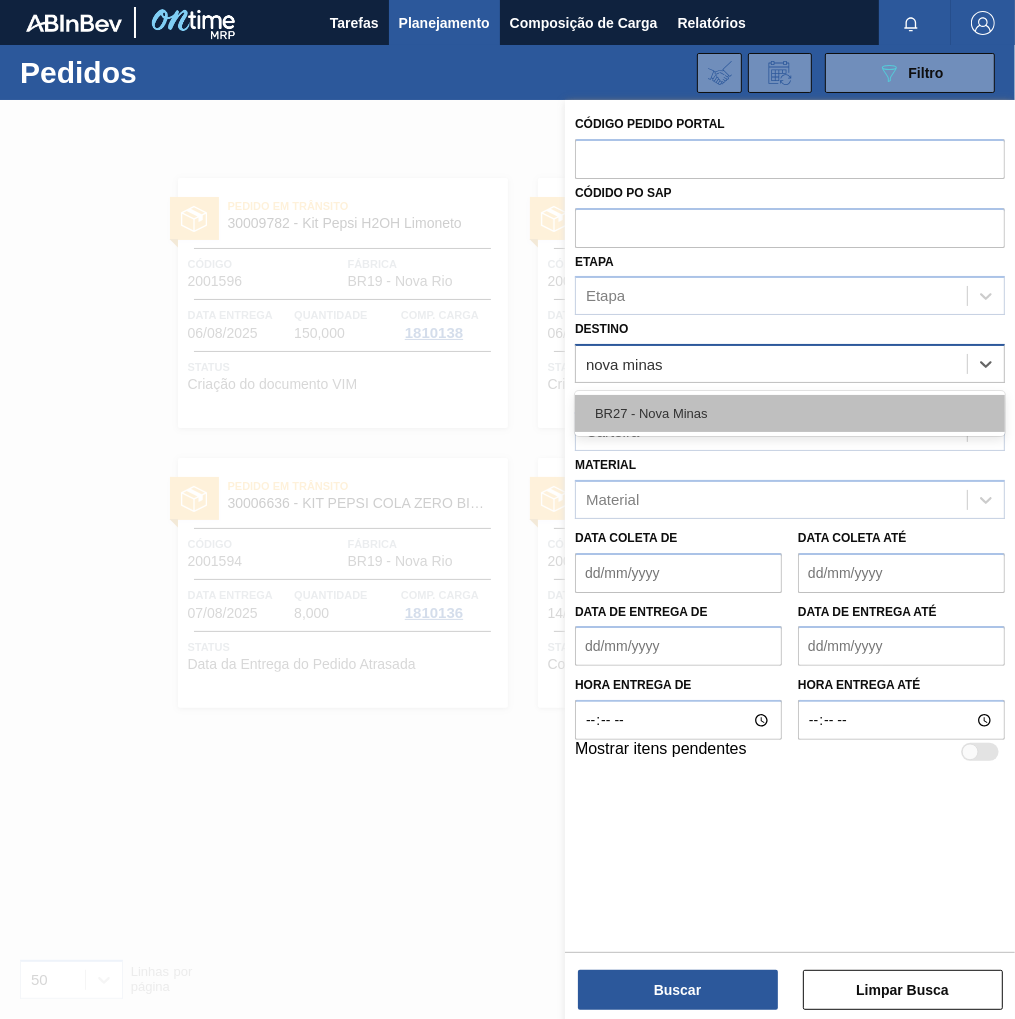 click on "BR27 - Nova Minas" at bounding box center [790, 413] 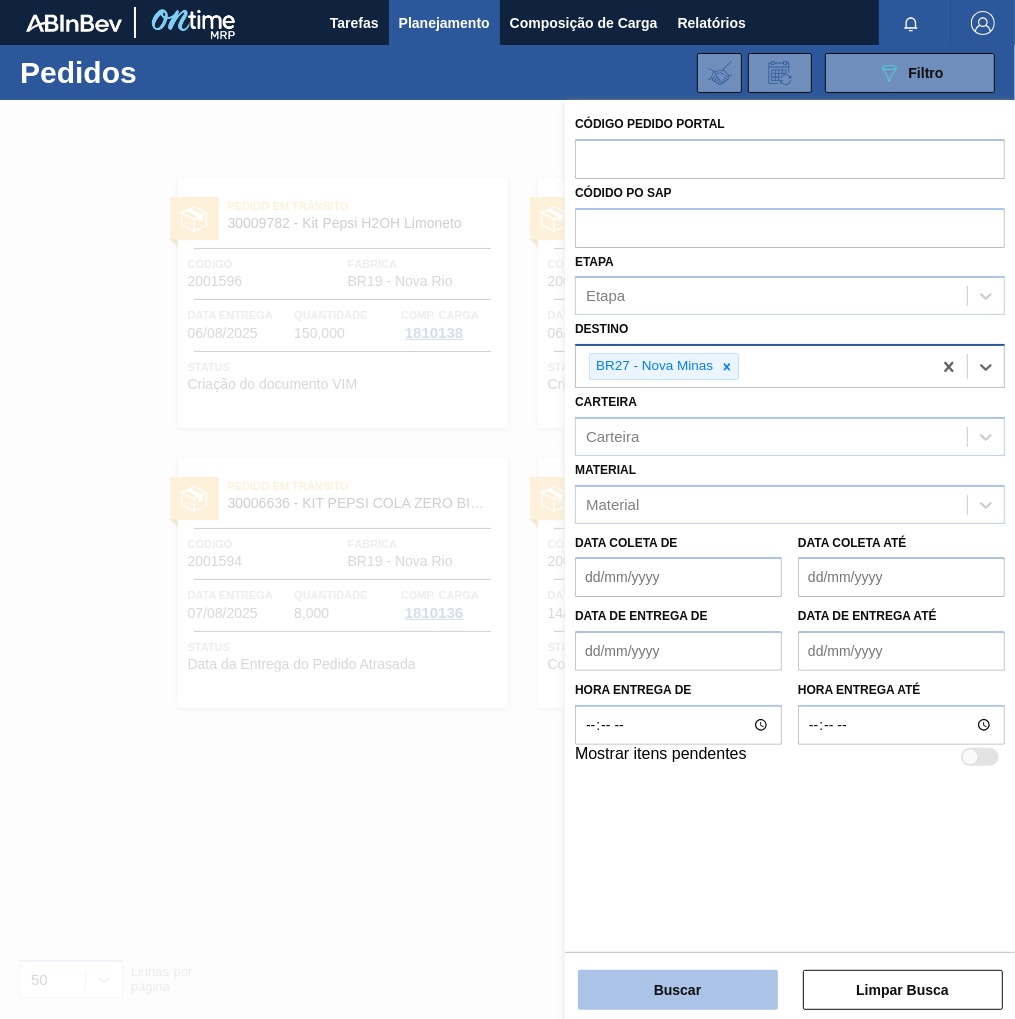 click on "Buscar" at bounding box center [678, 990] 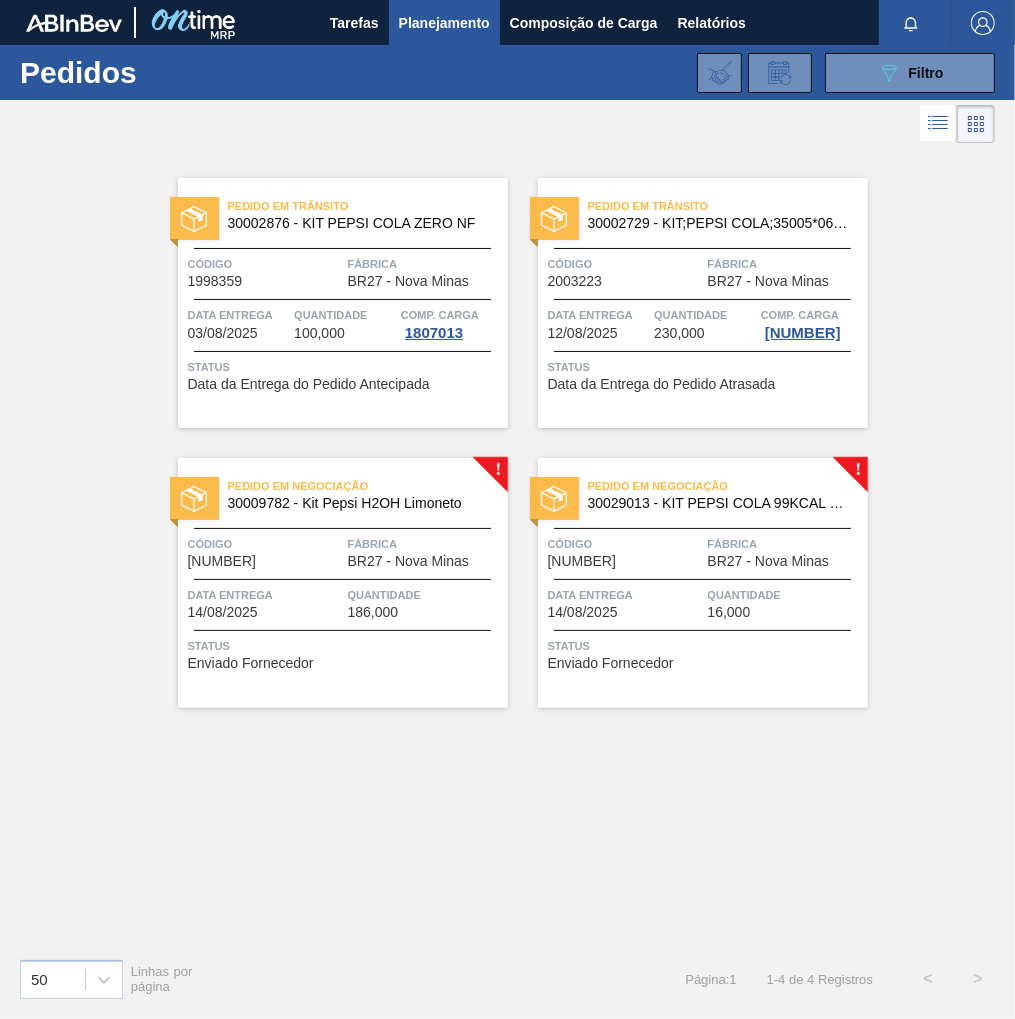 click on "Código 2004767" at bounding box center (625, 551) 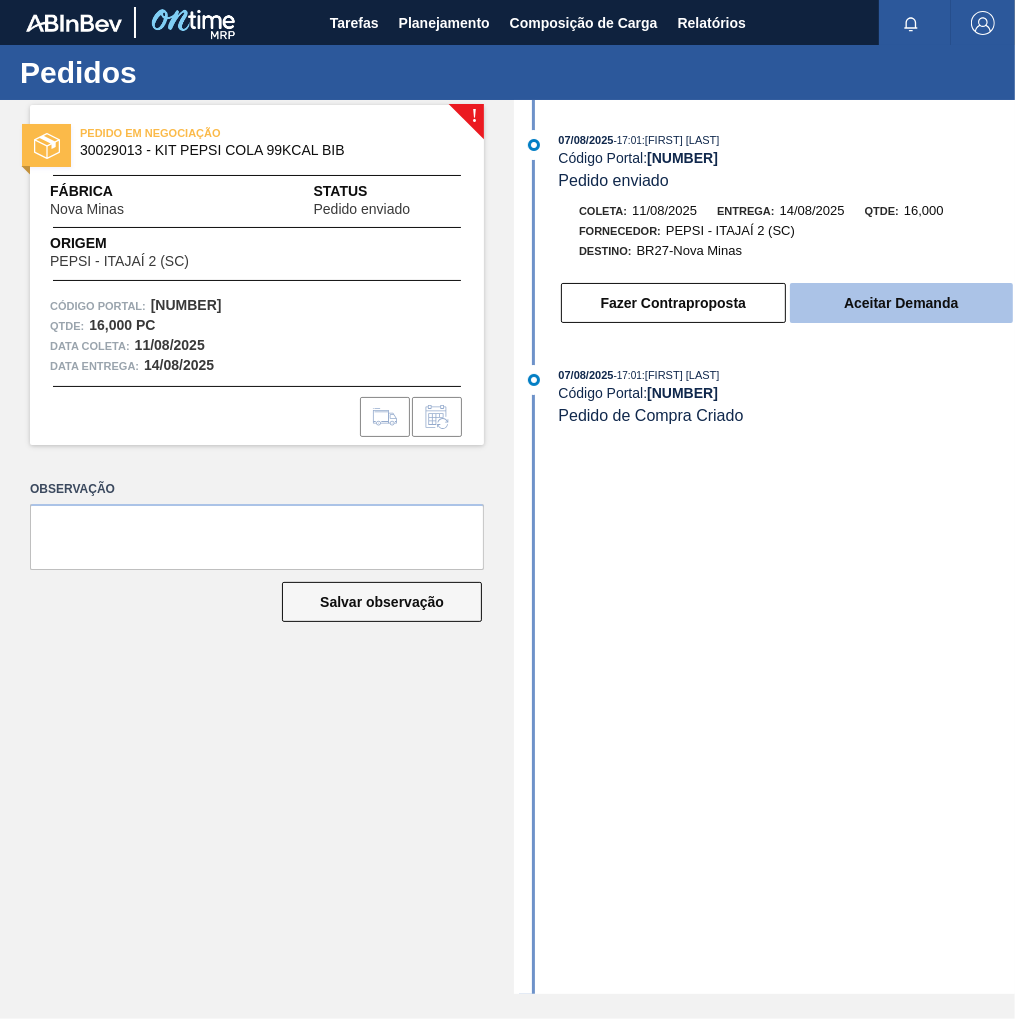 click on "Aceitar Demanda" at bounding box center [901, 303] 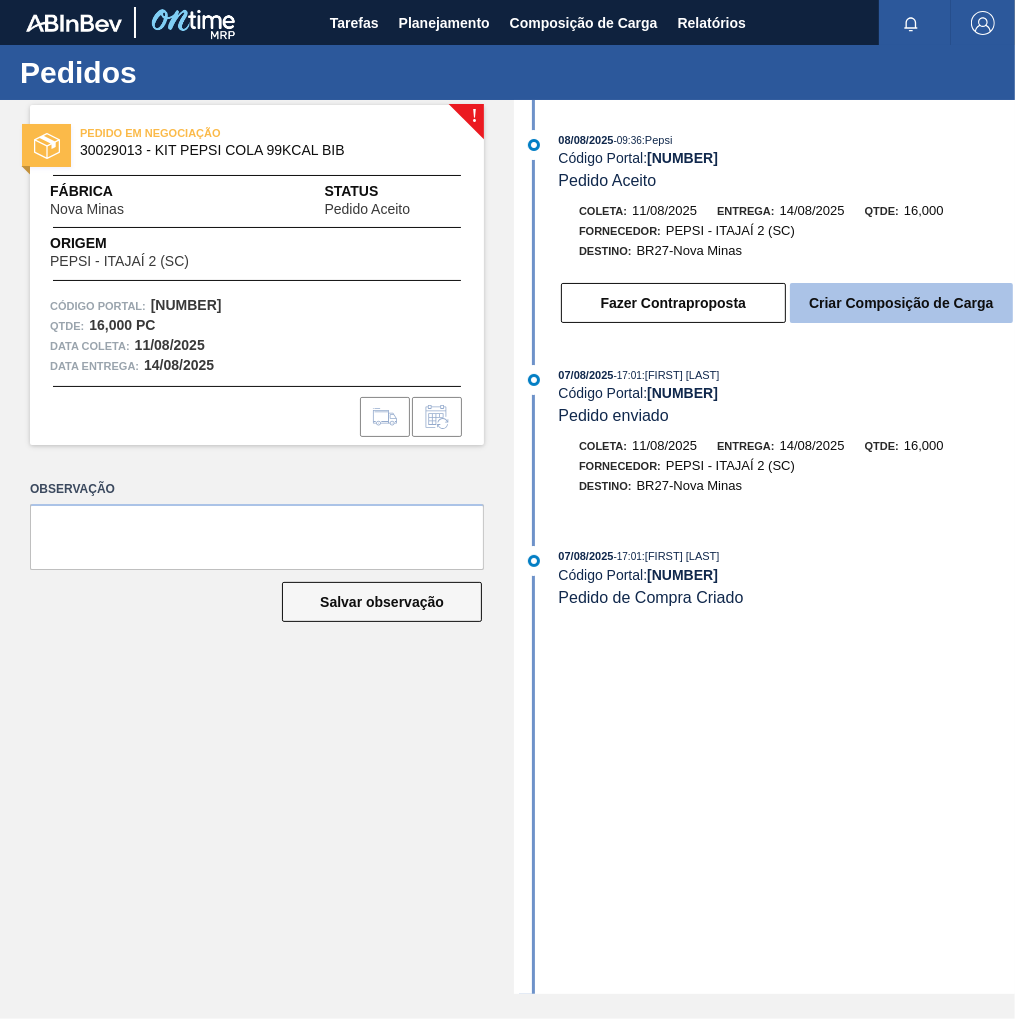 click on "Criar Composição de Carga" at bounding box center (901, 303) 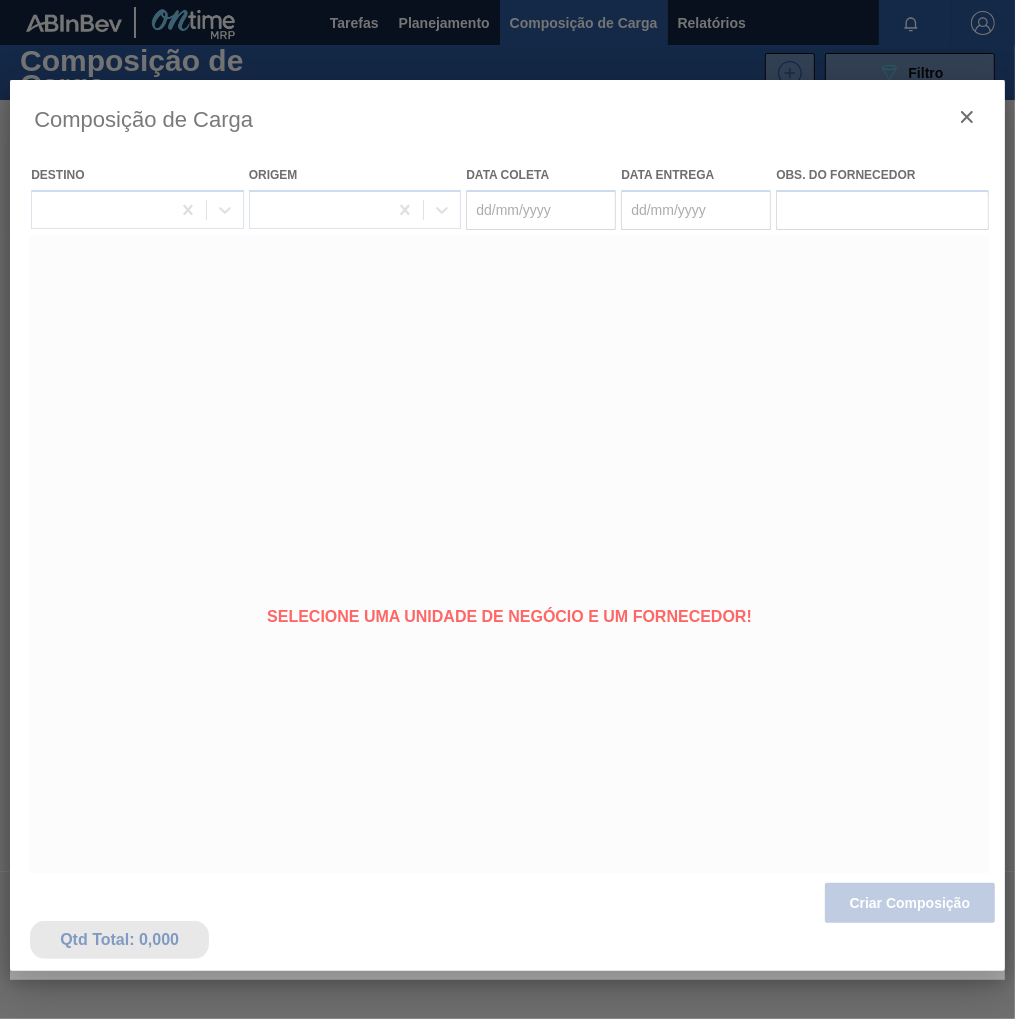type on "11/08/2025" 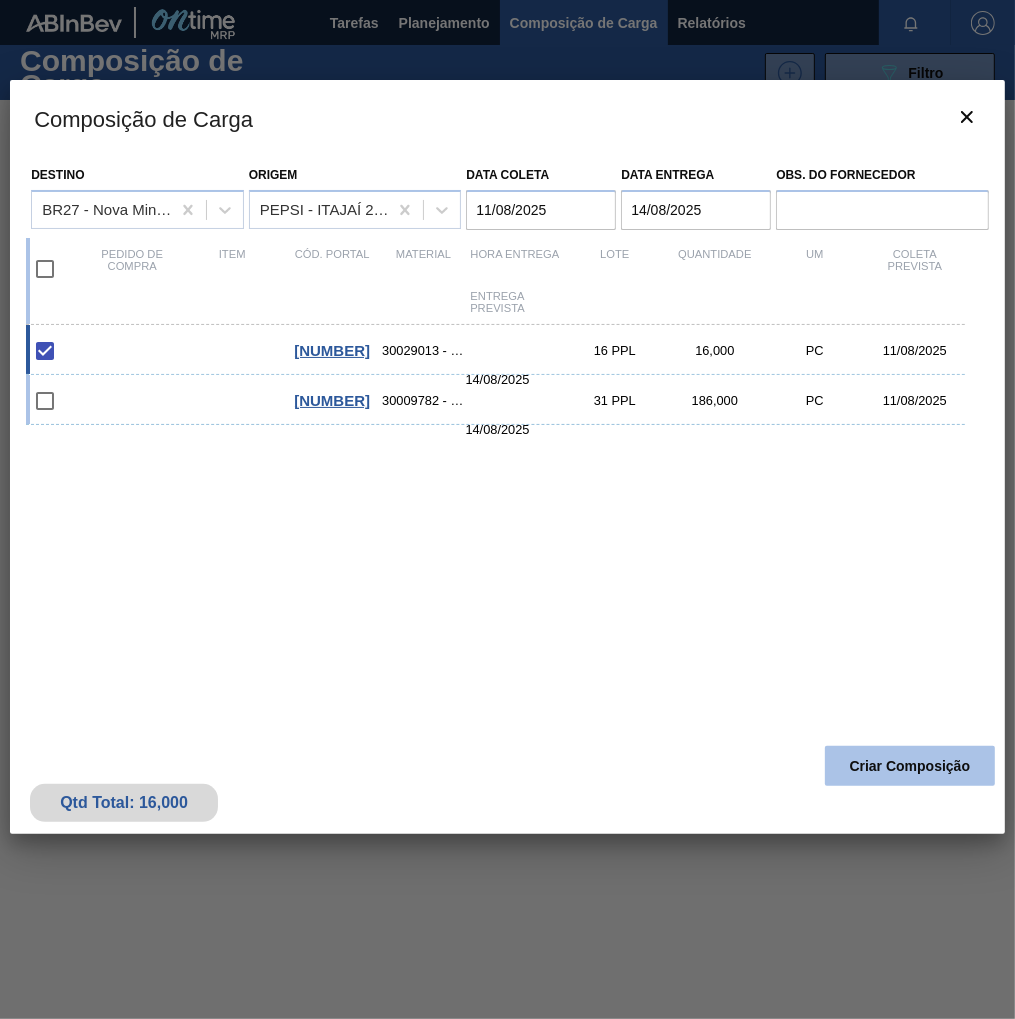 click on "Criar Composição" at bounding box center (910, 766) 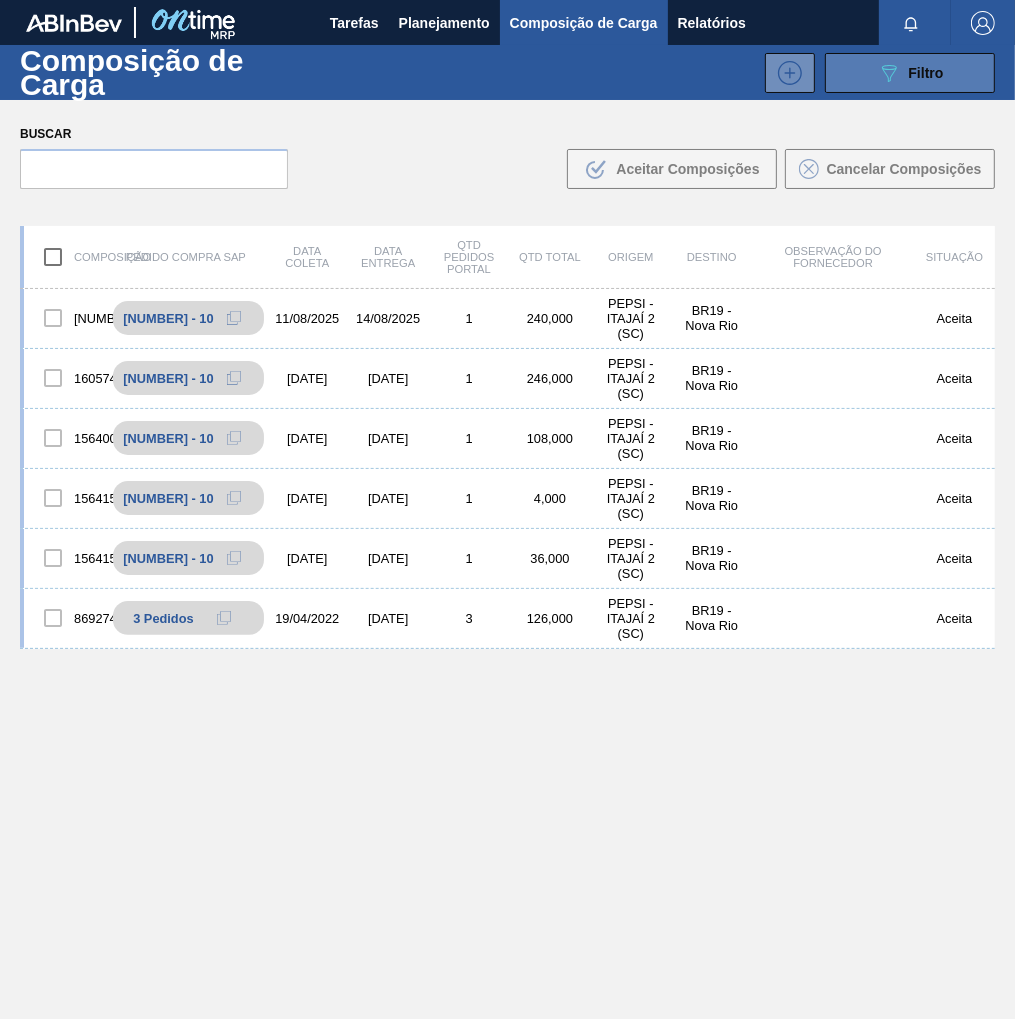 click on "089F7B8B-B2A5-4AFE-B5C0-19BA573D28AC Filtro" at bounding box center (910, 73) 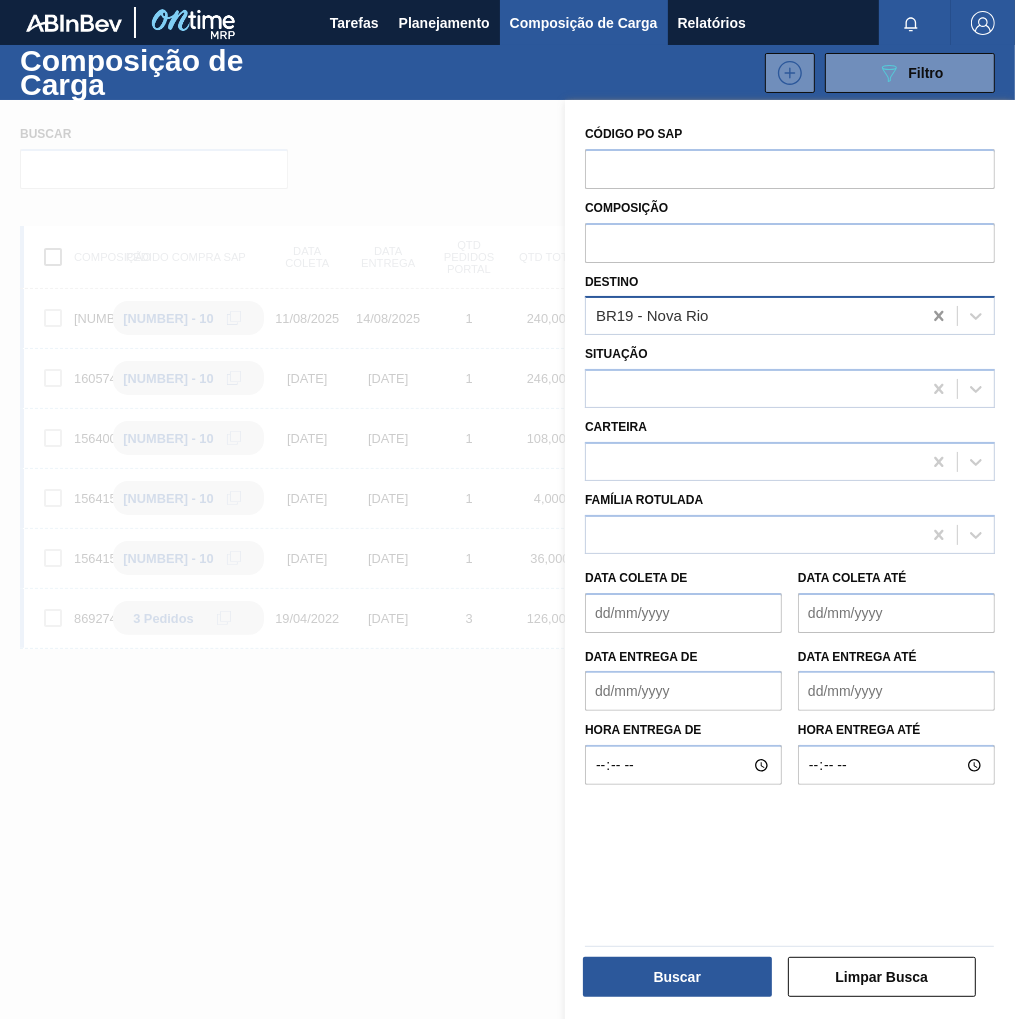 click 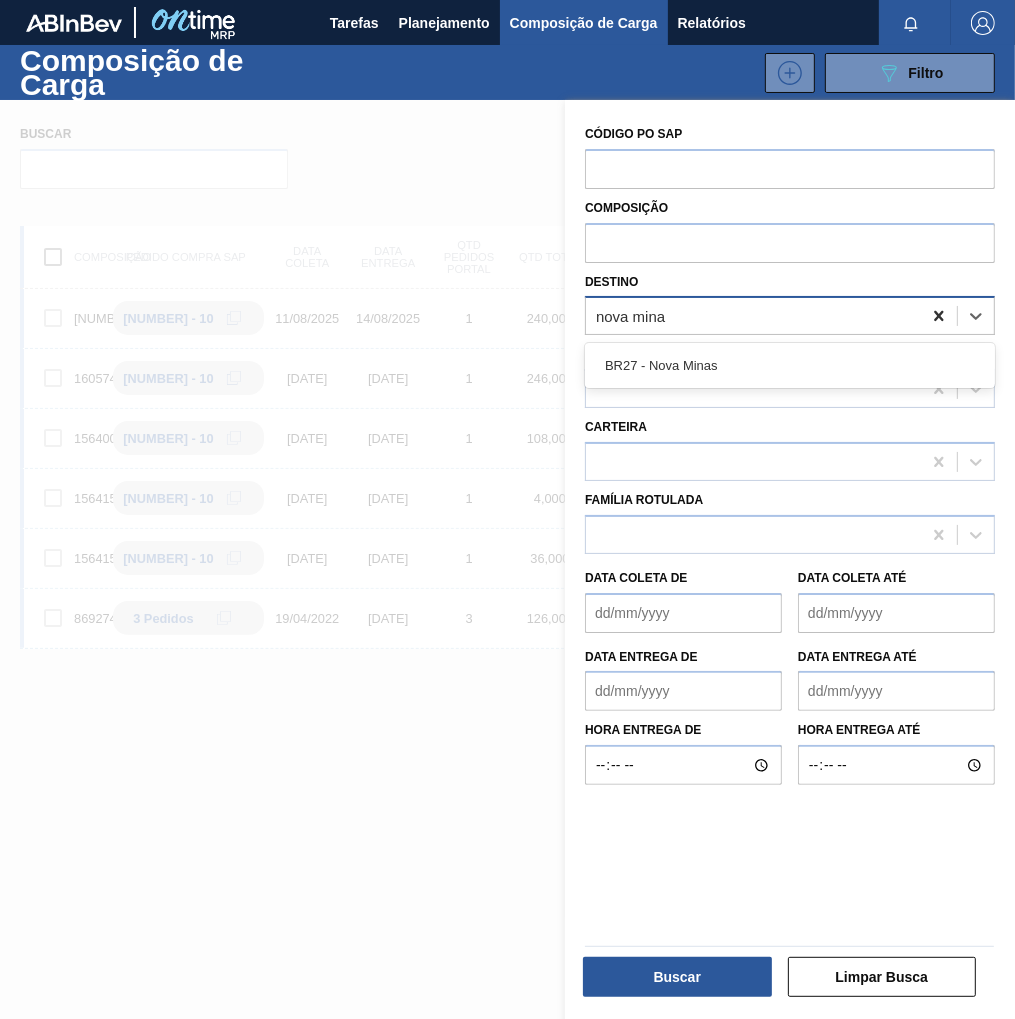 type on "nova minas" 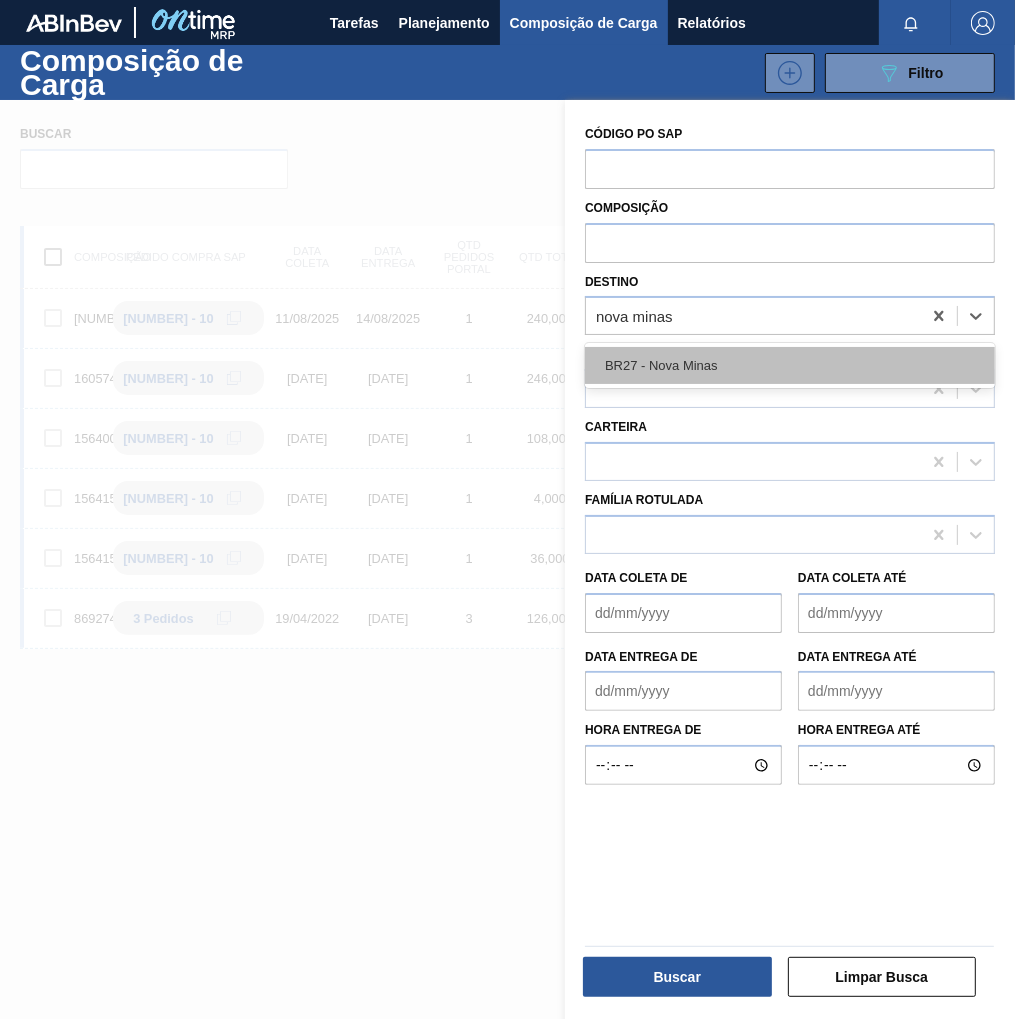 click on "BR27 - Nova Minas" at bounding box center [790, 365] 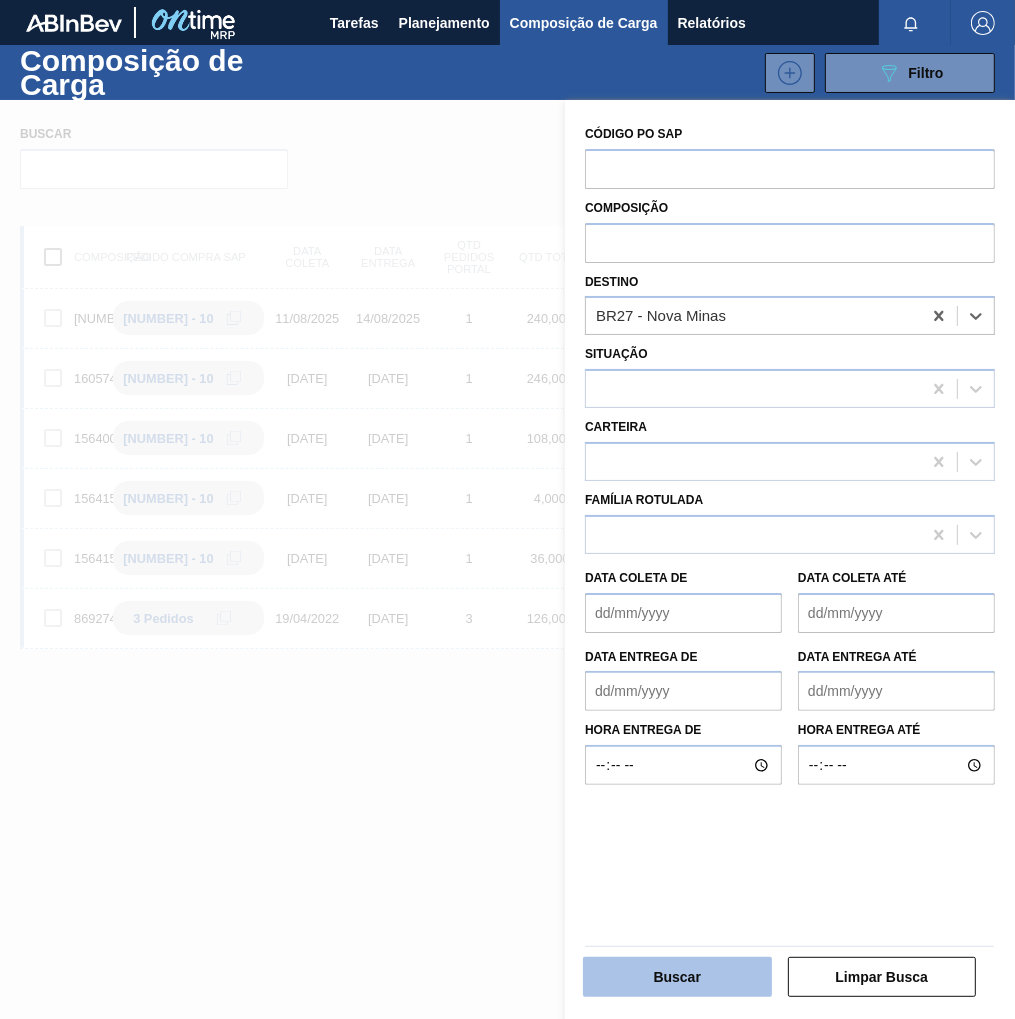 click on "Buscar" at bounding box center [677, 977] 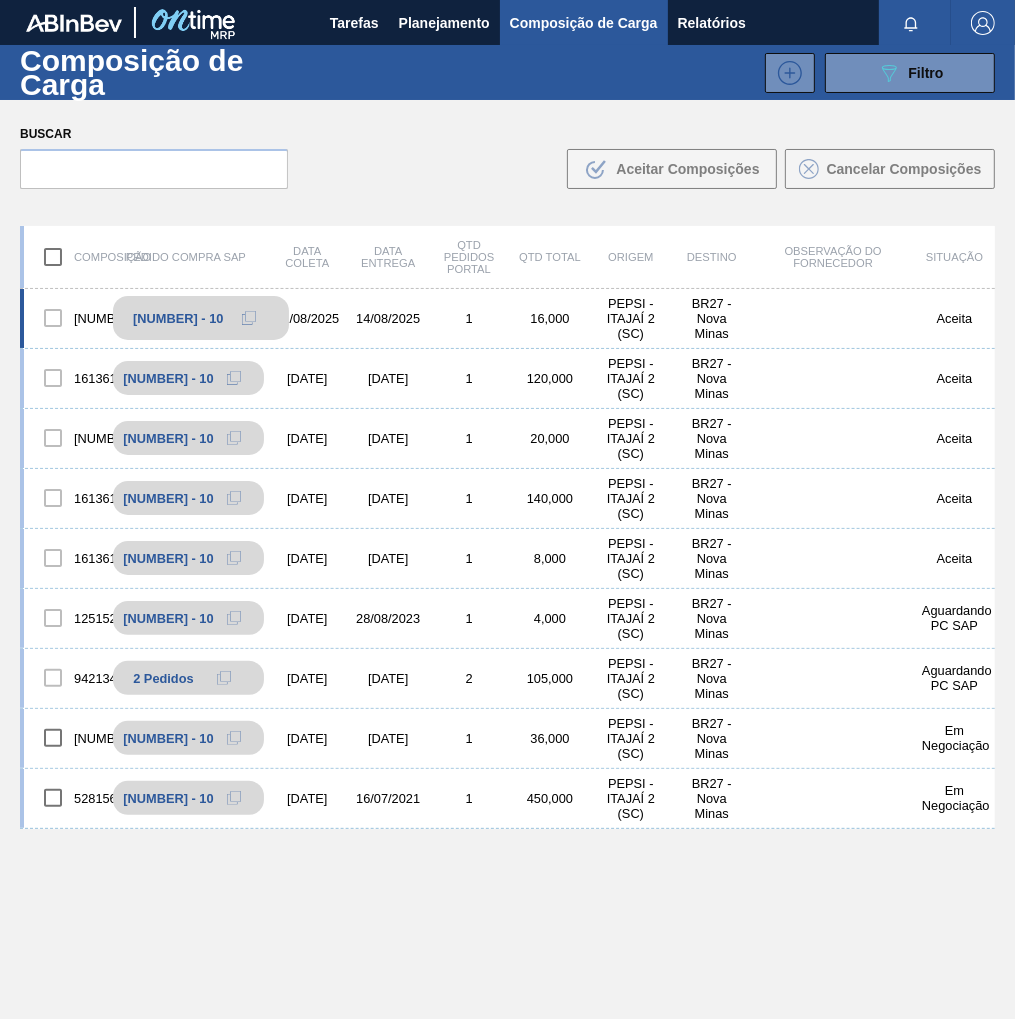 click 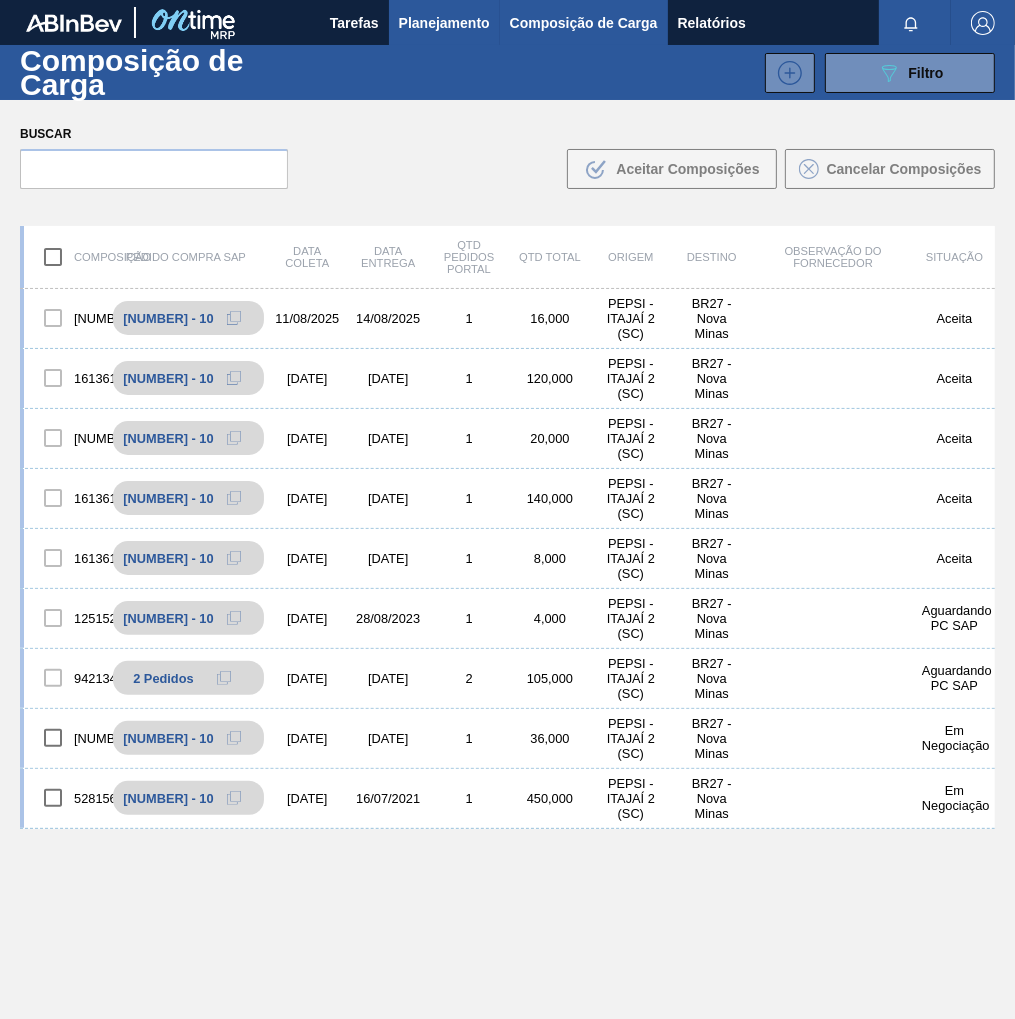click on "Planejamento" at bounding box center [444, 23] 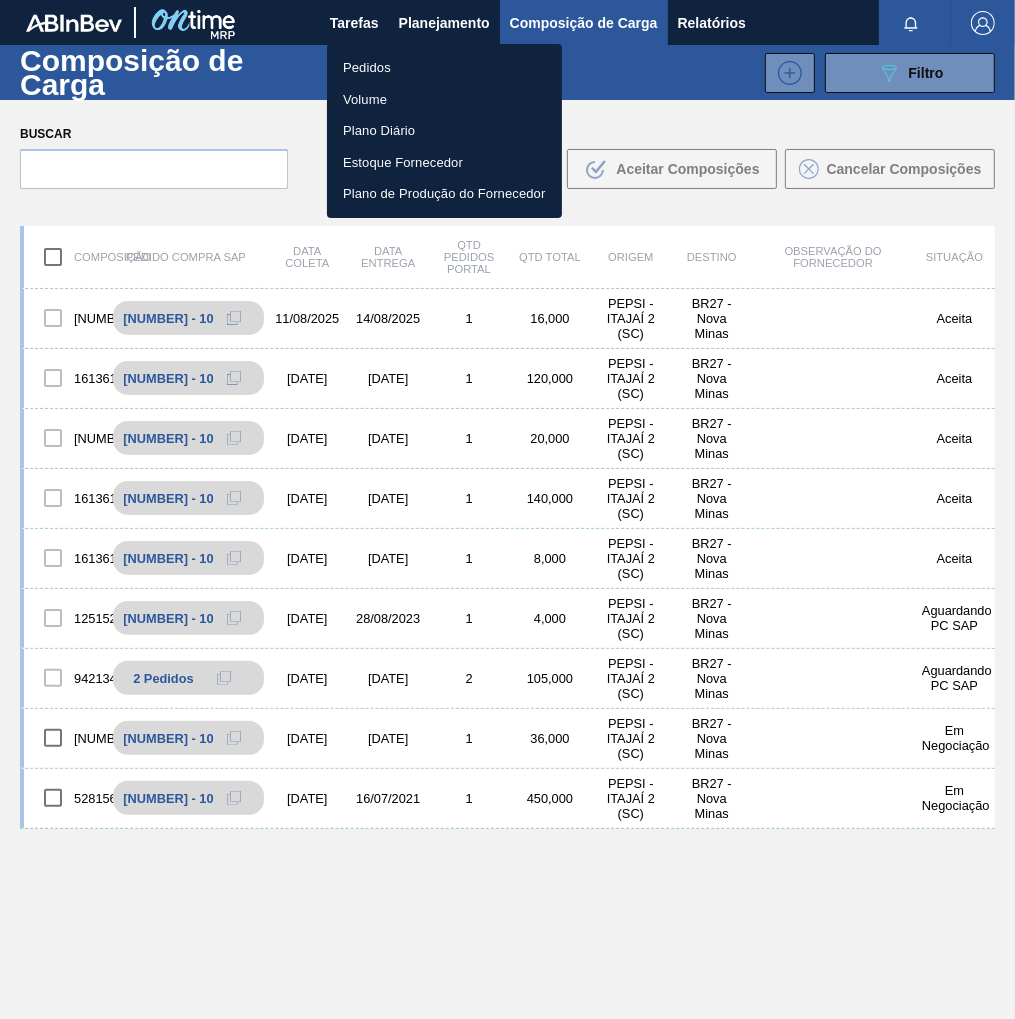 click on "Pedidos" at bounding box center (444, 68) 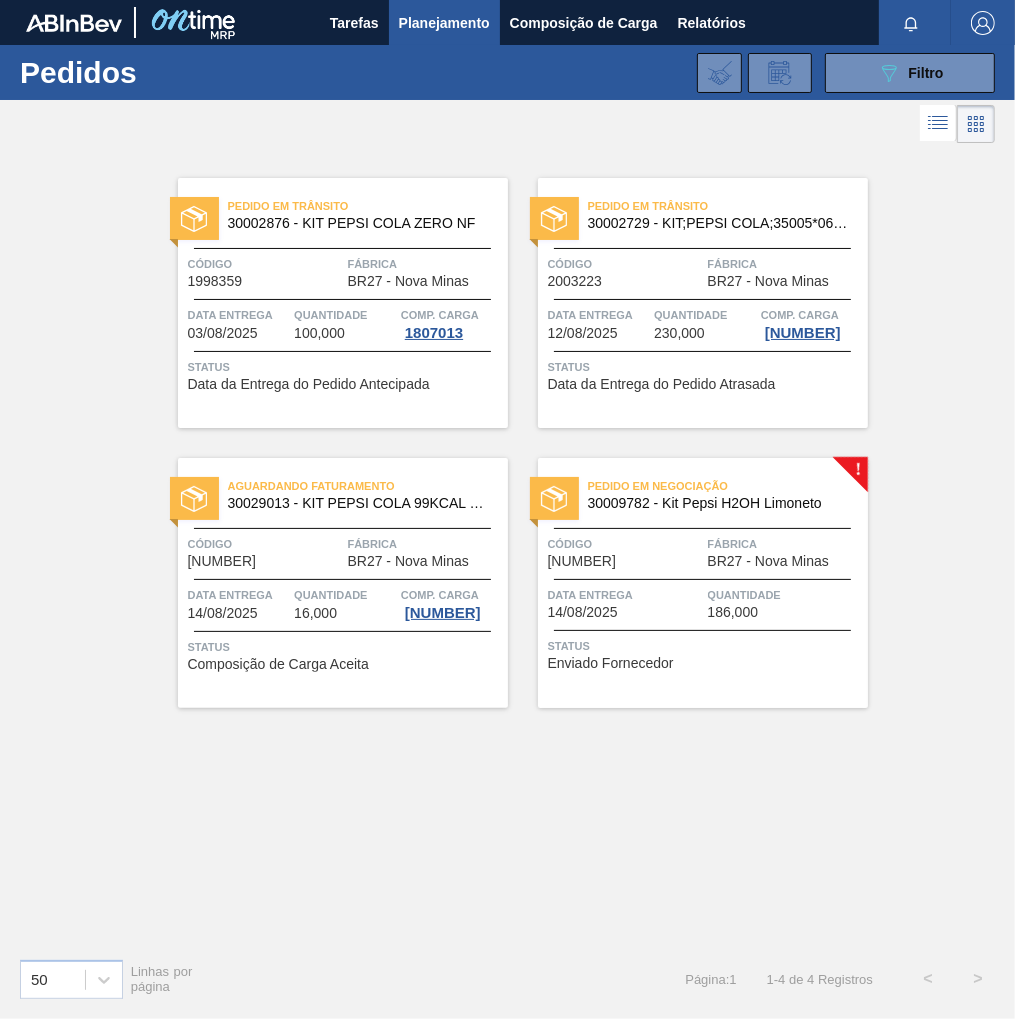 click on "Pedido em Negociação 30009782 - Kit Pepsi H2OH Limoneto Código 2004768 Fábrica BR27 - Nova Minas Data entrega 14/08/2025 Quantidade 186,000 Status Enviado Fornecedor" at bounding box center [703, 583] 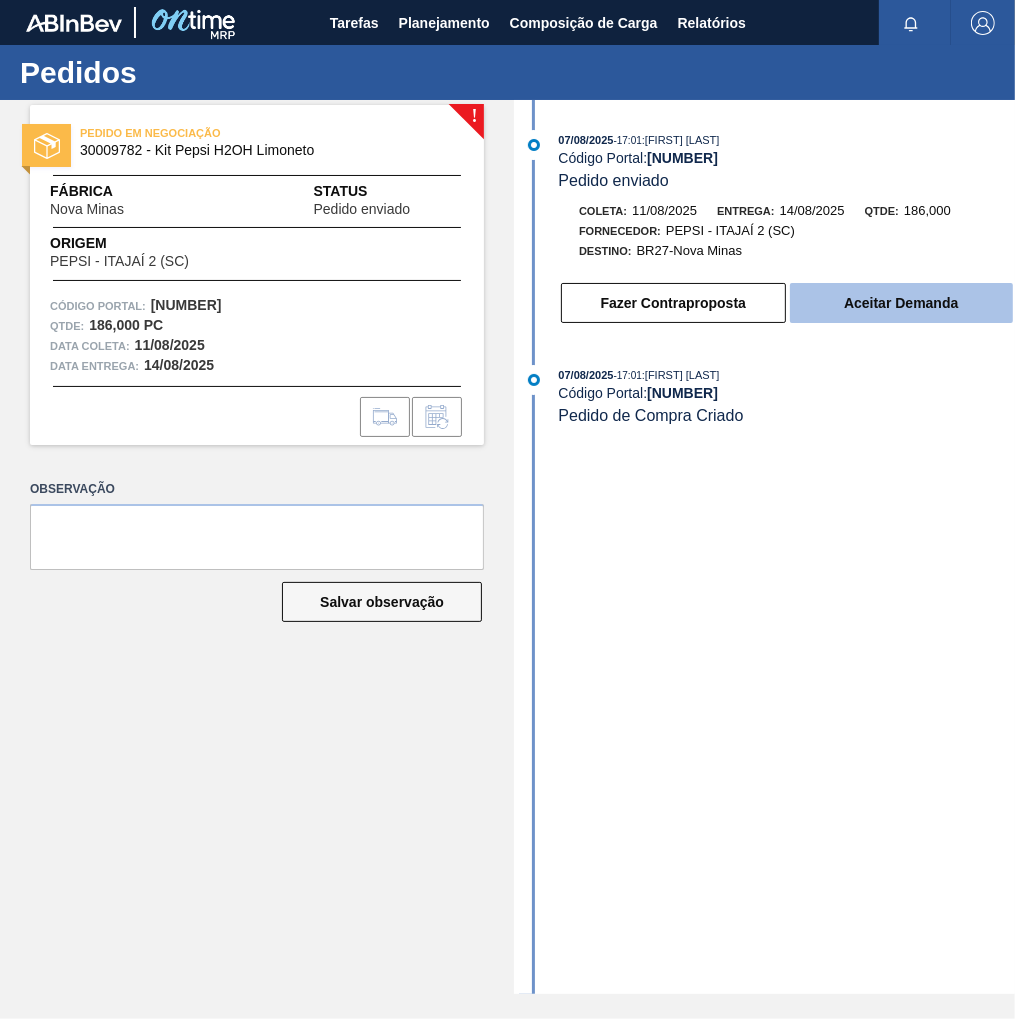 click on "Aceitar Demanda" at bounding box center [901, 303] 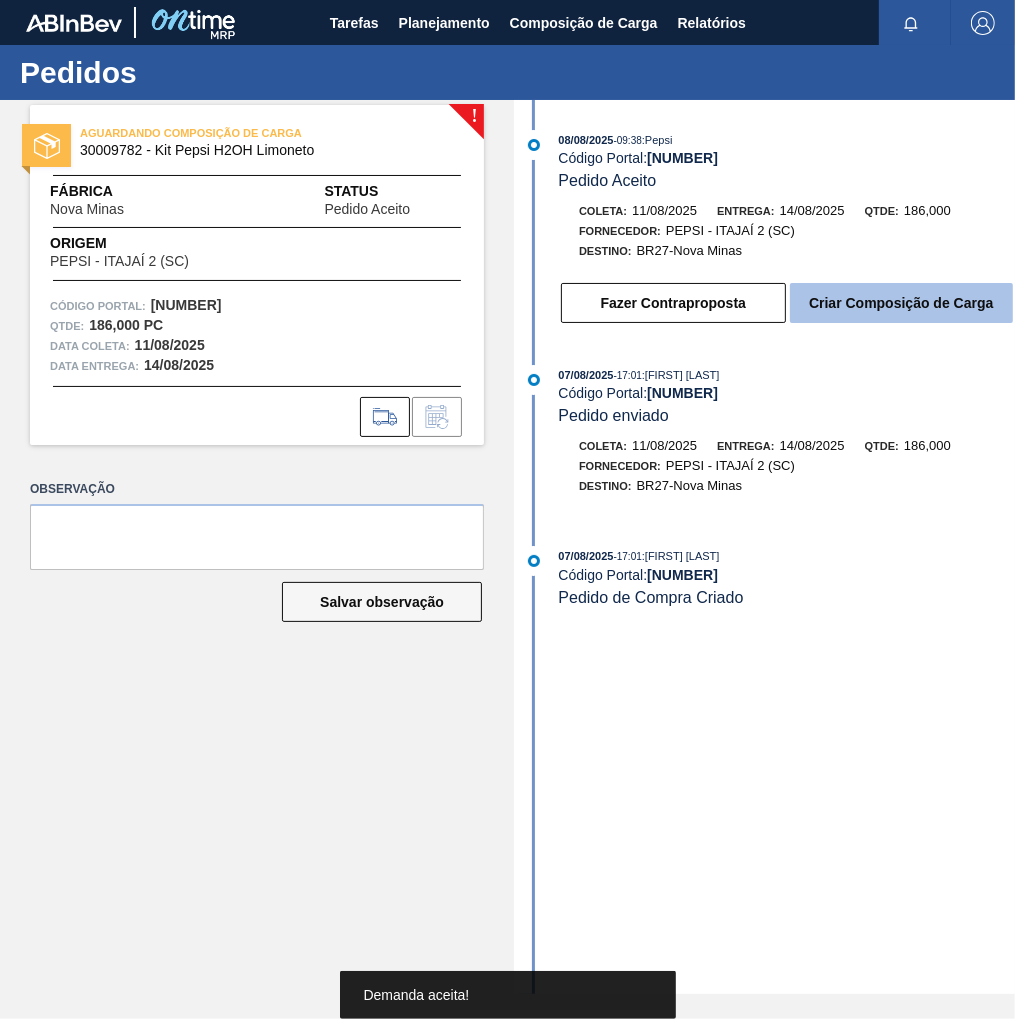 click on "Criar Composição de Carga" at bounding box center [901, 303] 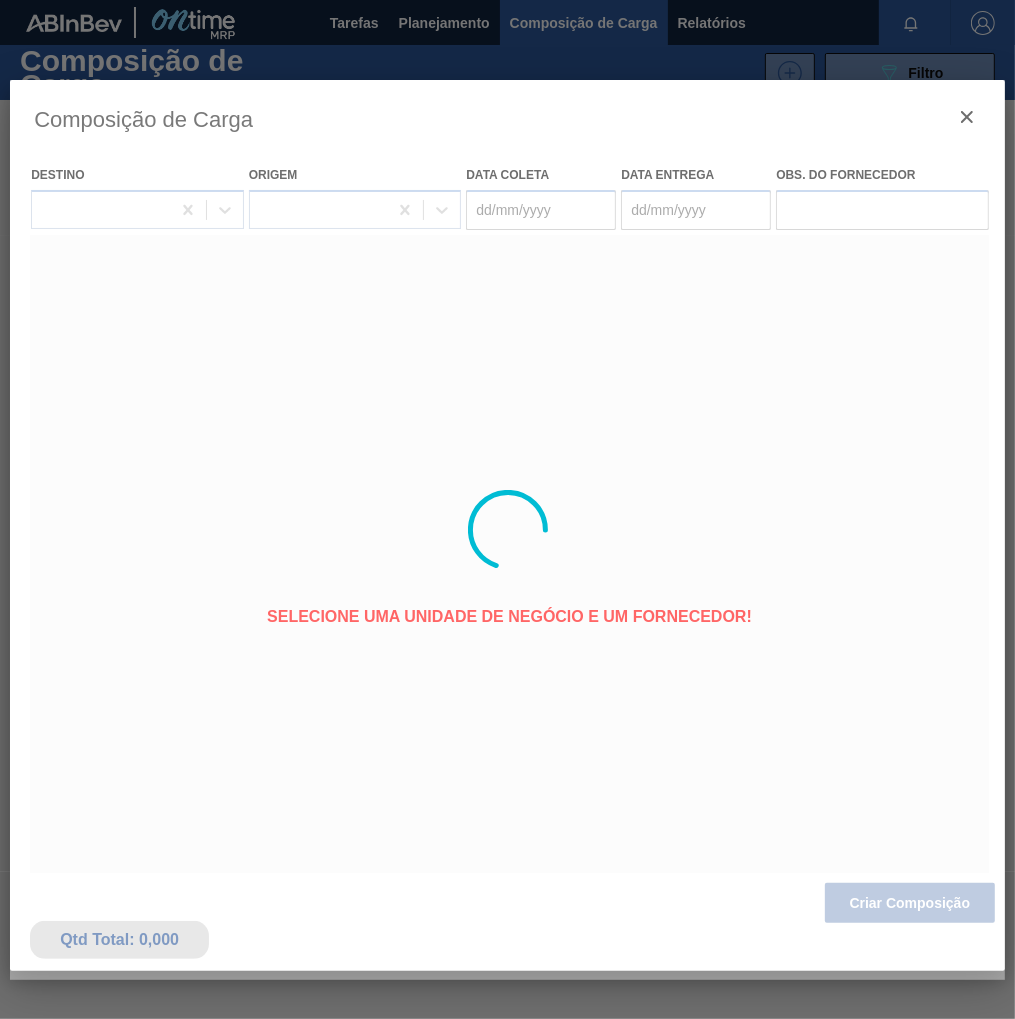 type on "11/08/2025" 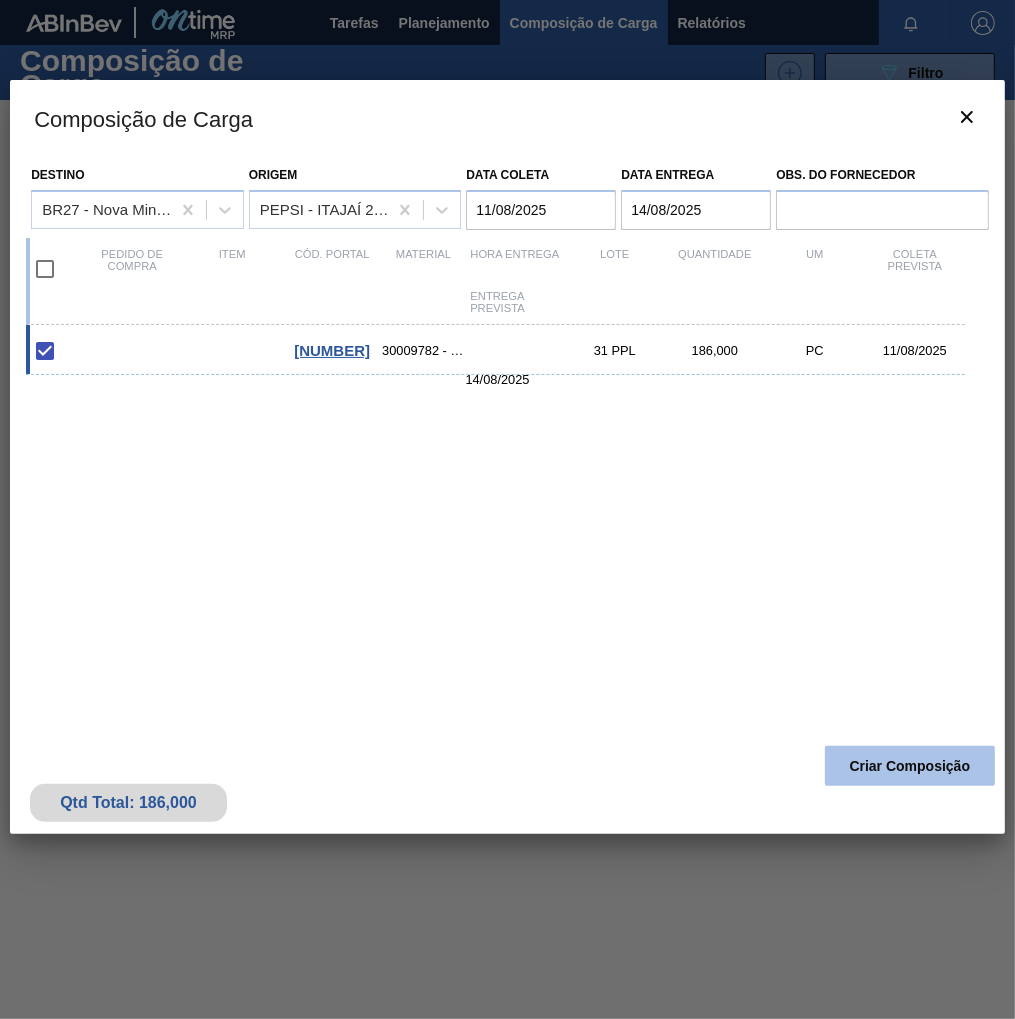 click on "Criar Composição" at bounding box center [910, 766] 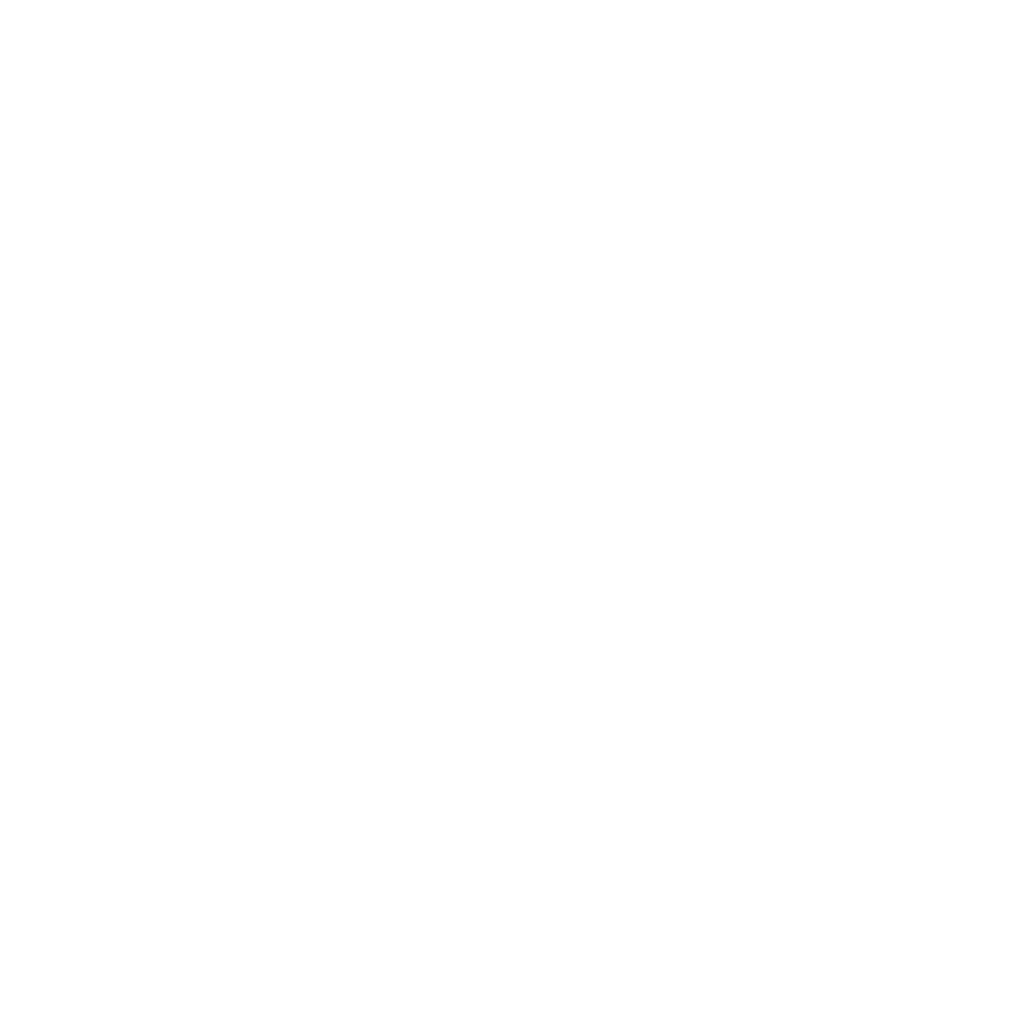 scroll, scrollTop: 0, scrollLeft: 0, axis: both 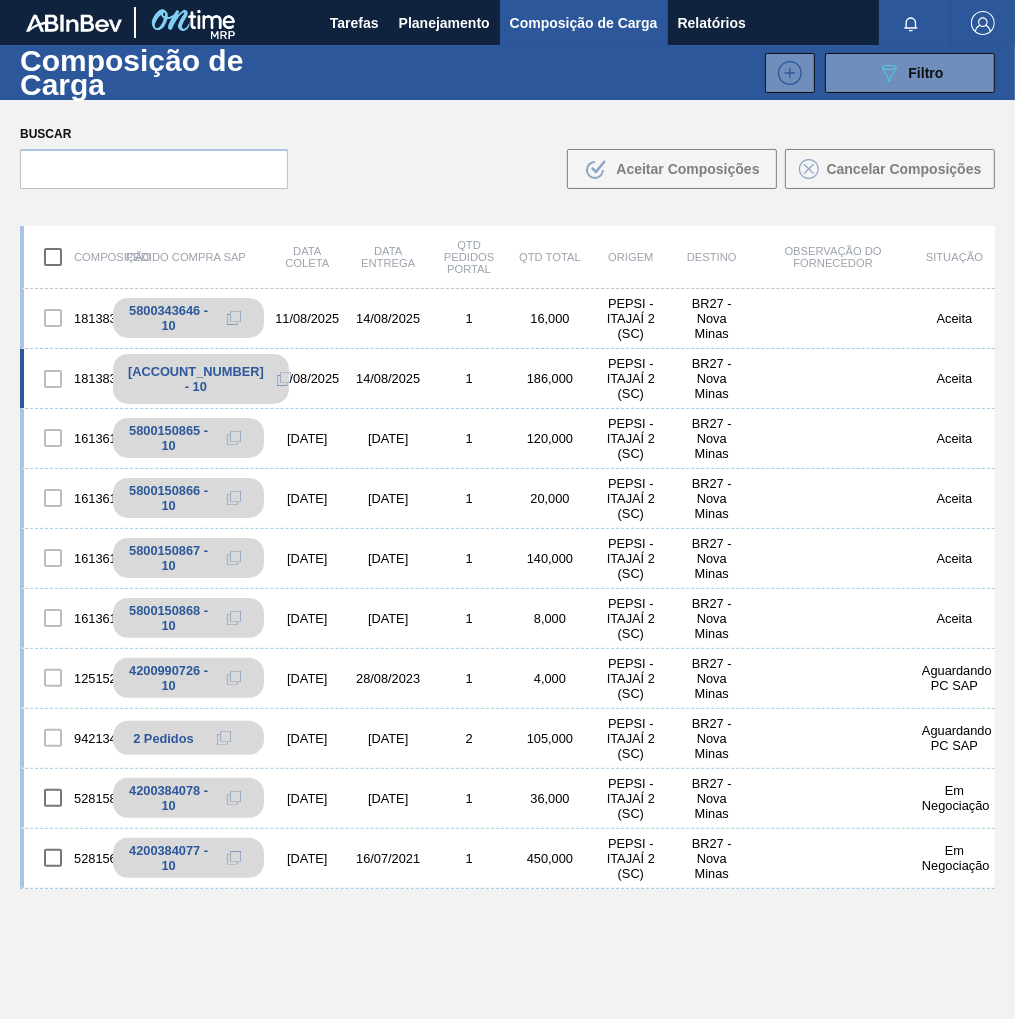 click 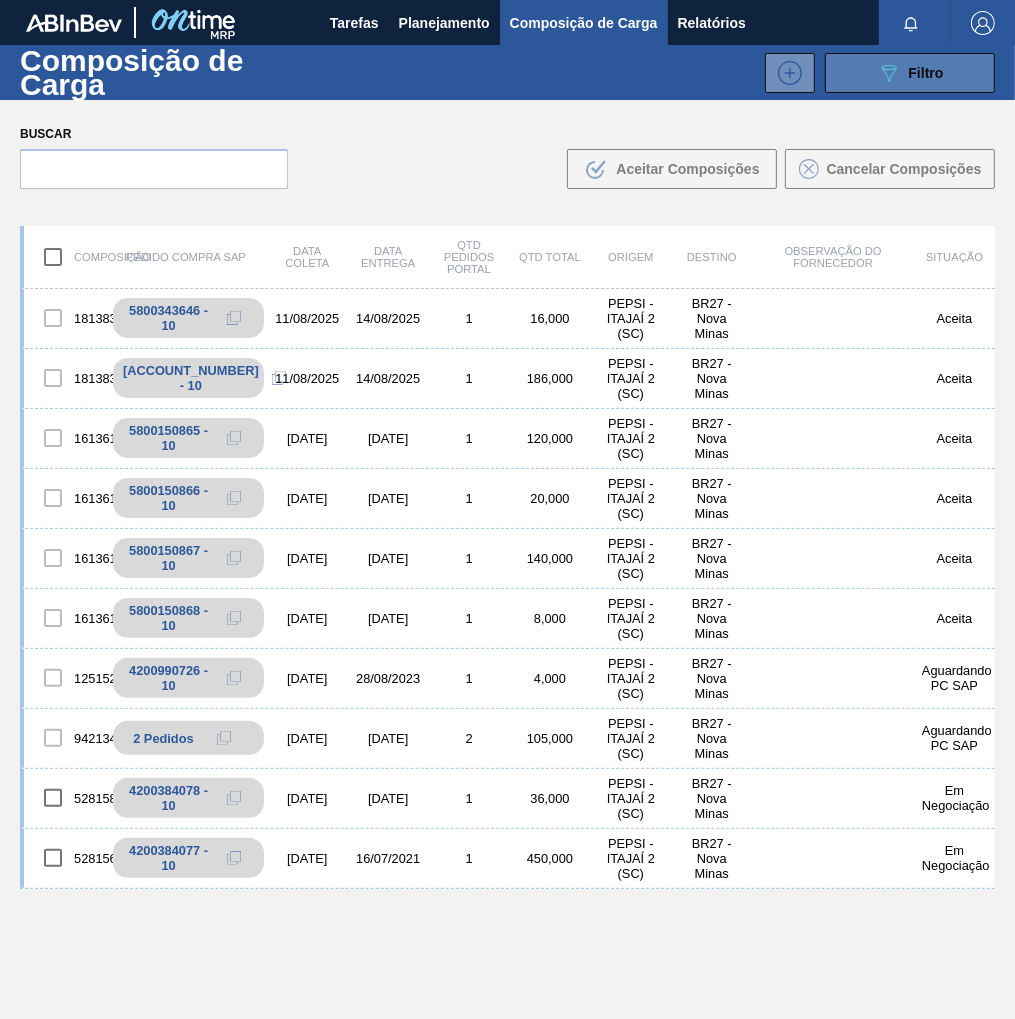 click on "Filtro" at bounding box center [926, 73] 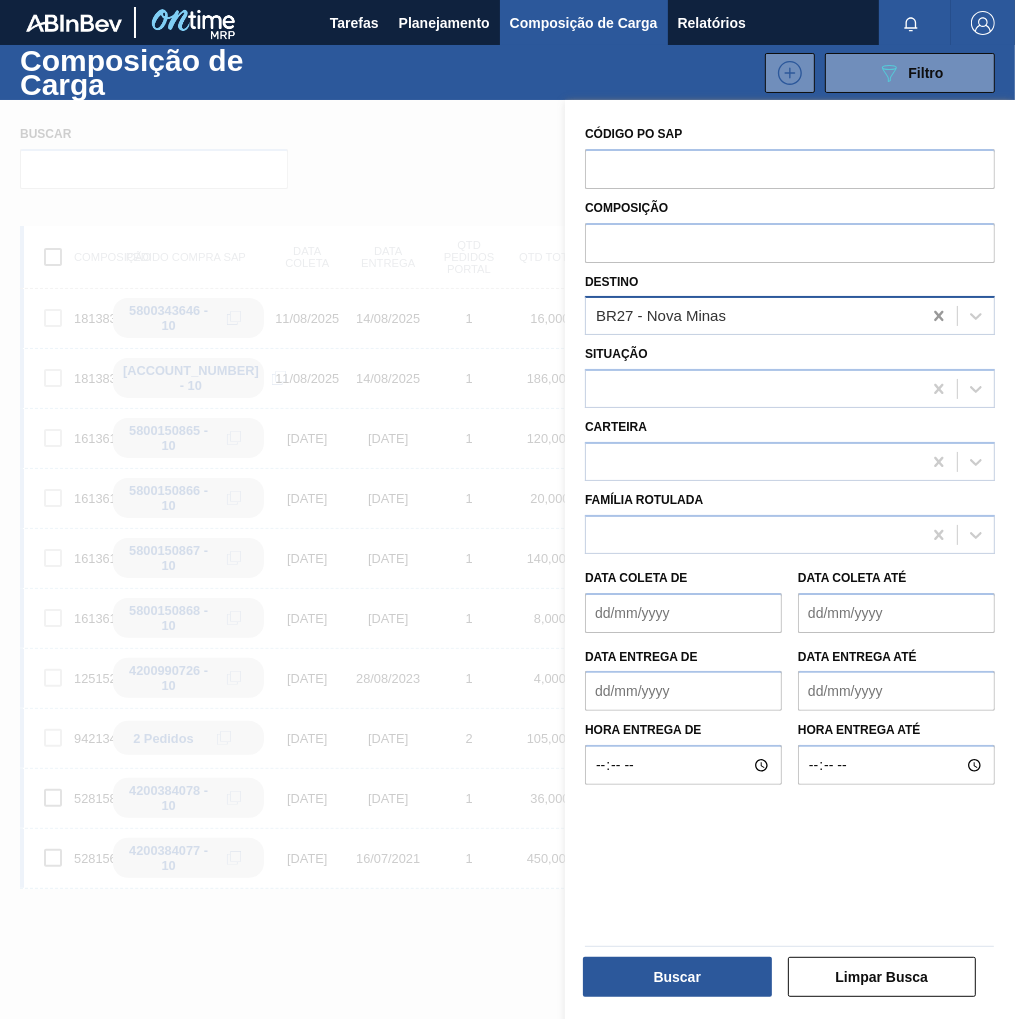 click 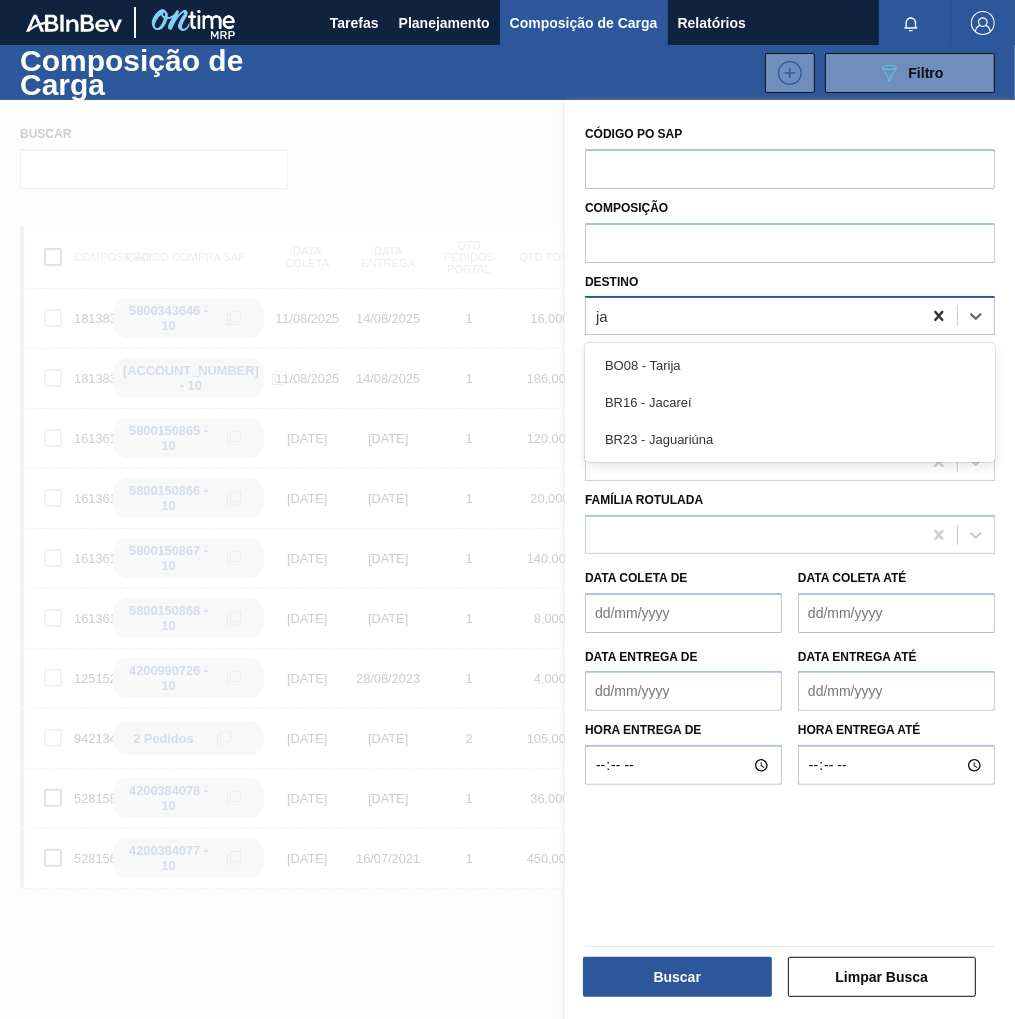 type on "jag" 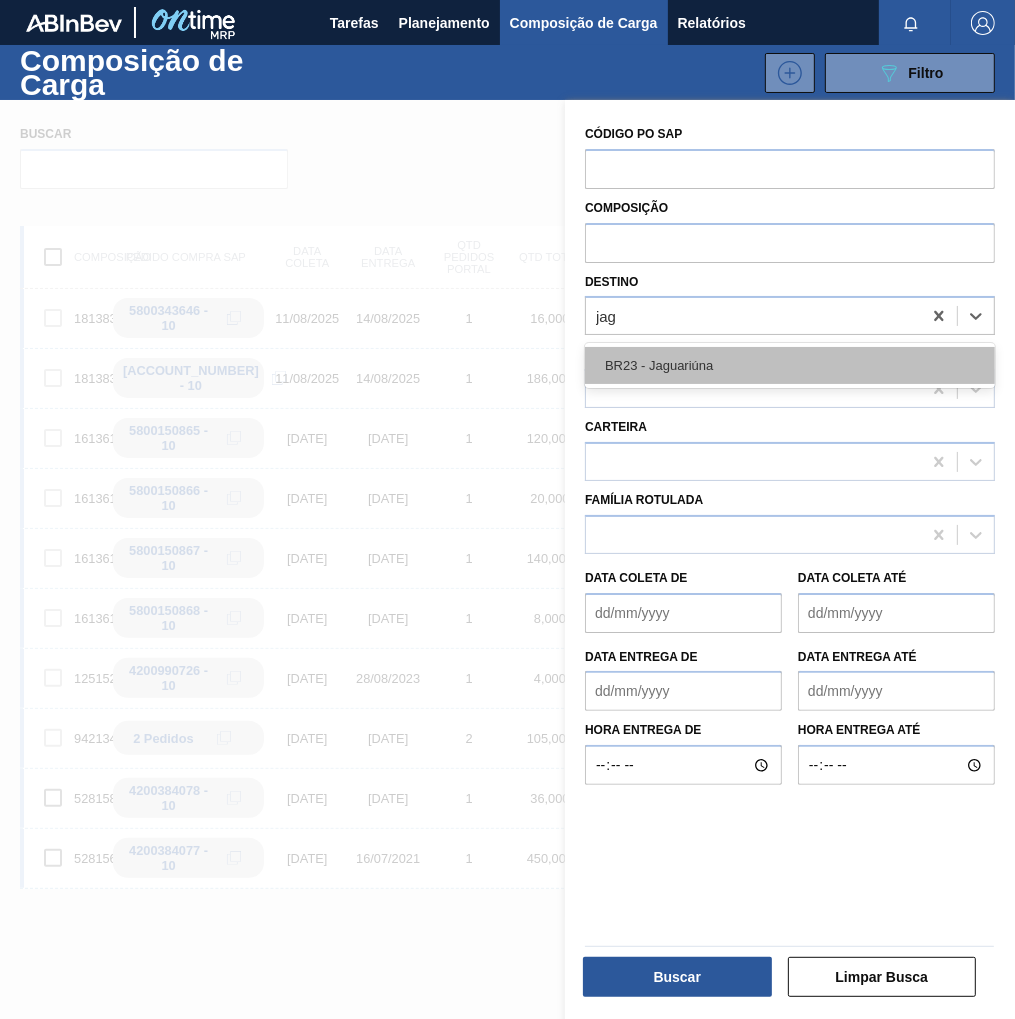 click on "BR23 - Jaguariúna" at bounding box center [790, 365] 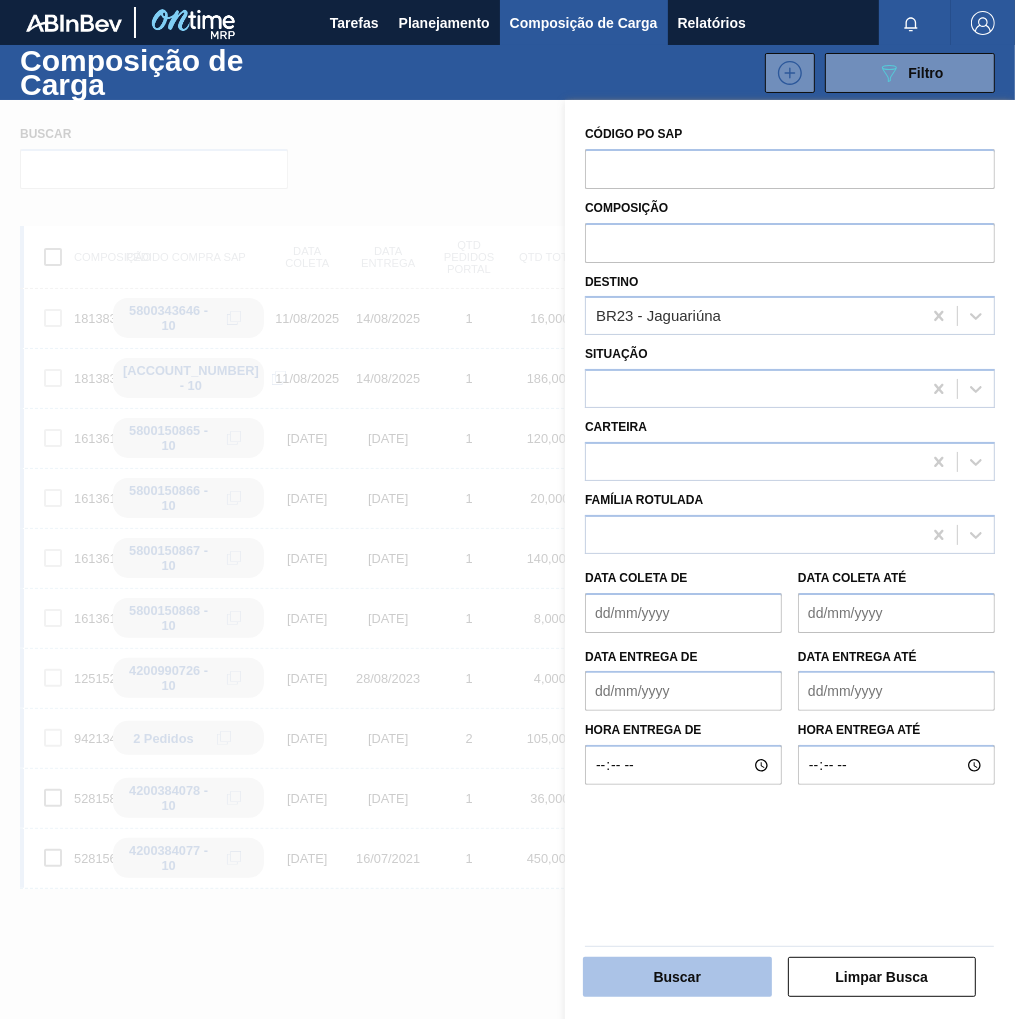 click on "Buscar" at bounding box center (677, 977) 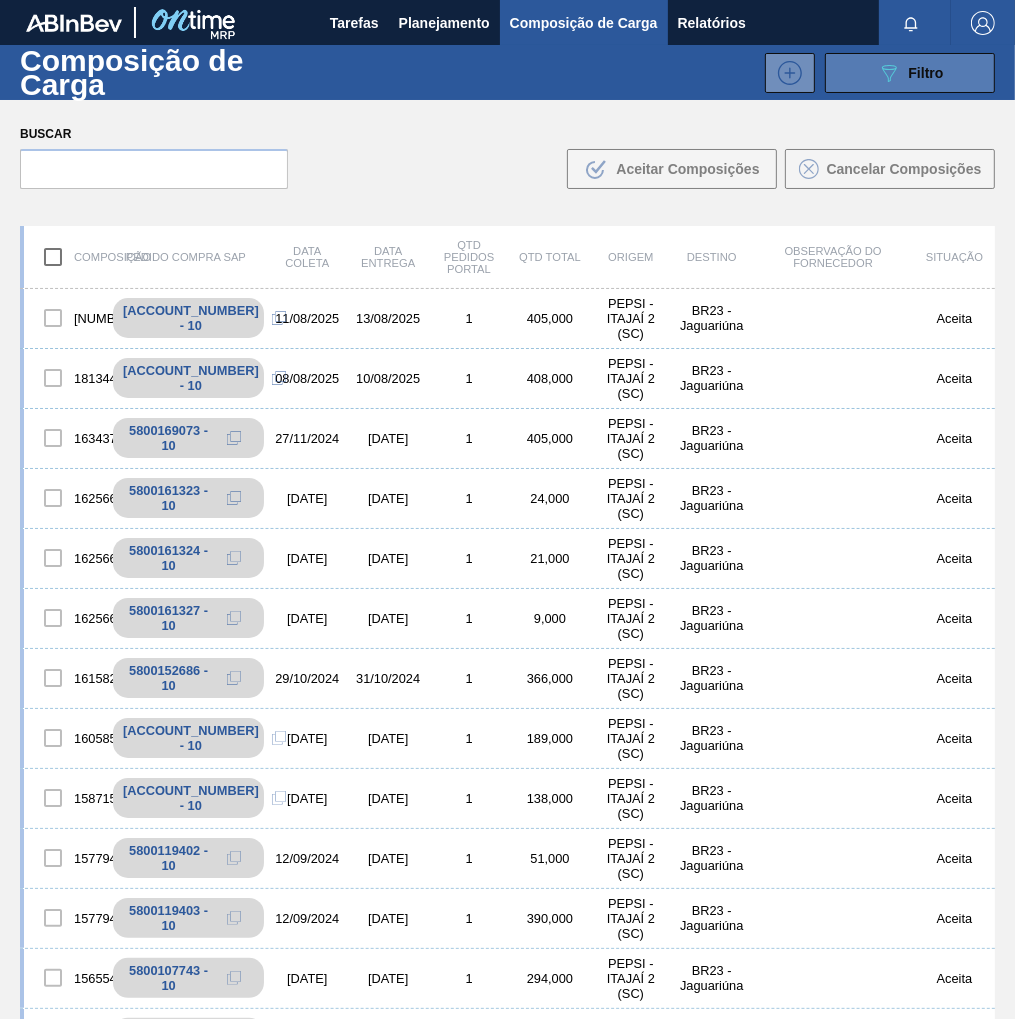 click on "089F7B8B-B2A5-4AFE-B5C0-19BA573D28AC Filtro" at bounding box center (910, 73) 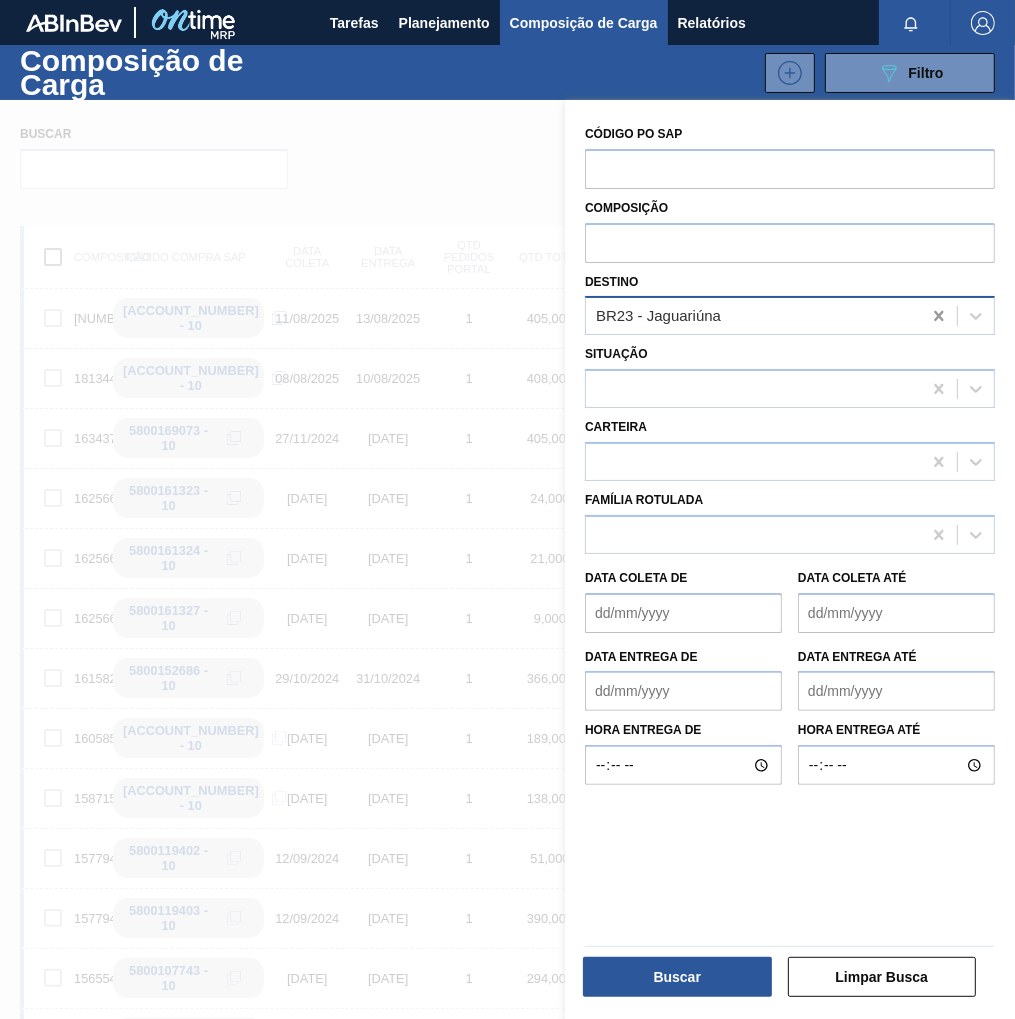 click 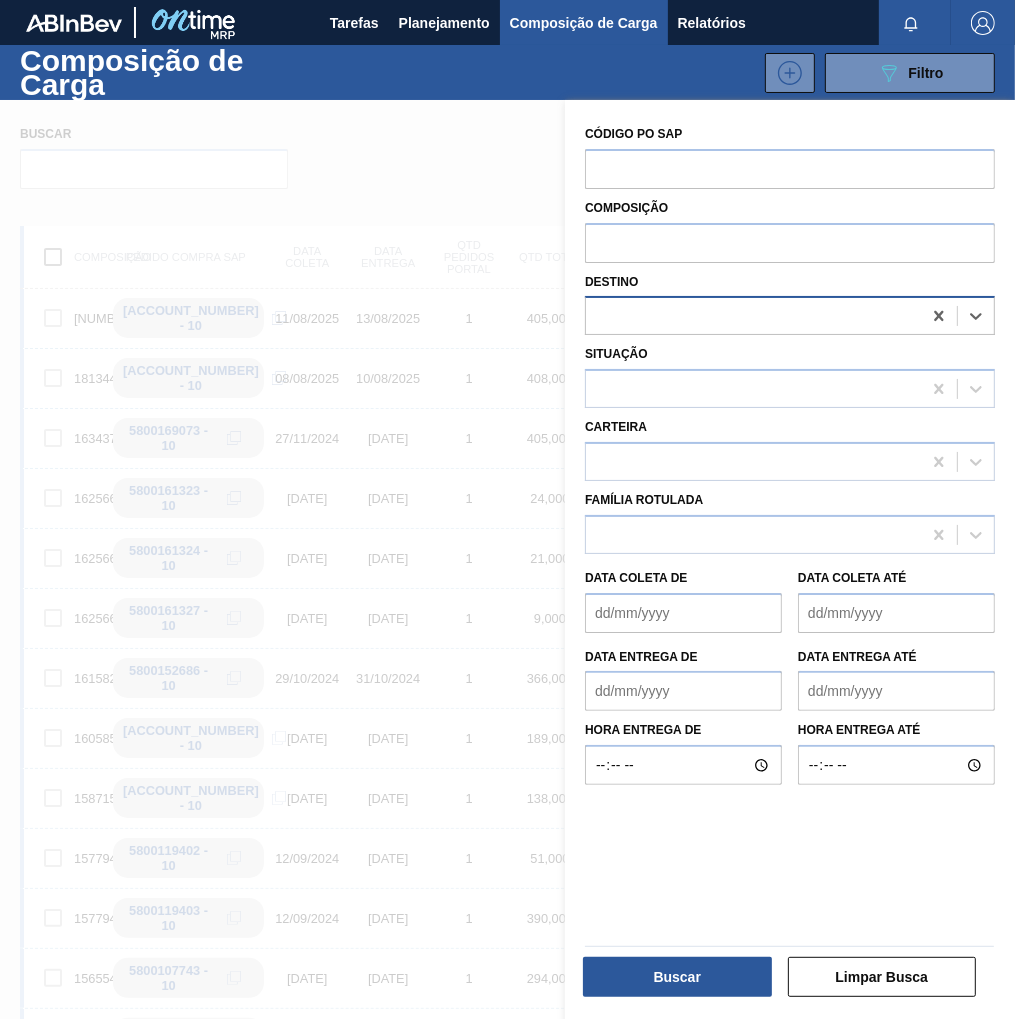 click at bounding box center (753, 316) 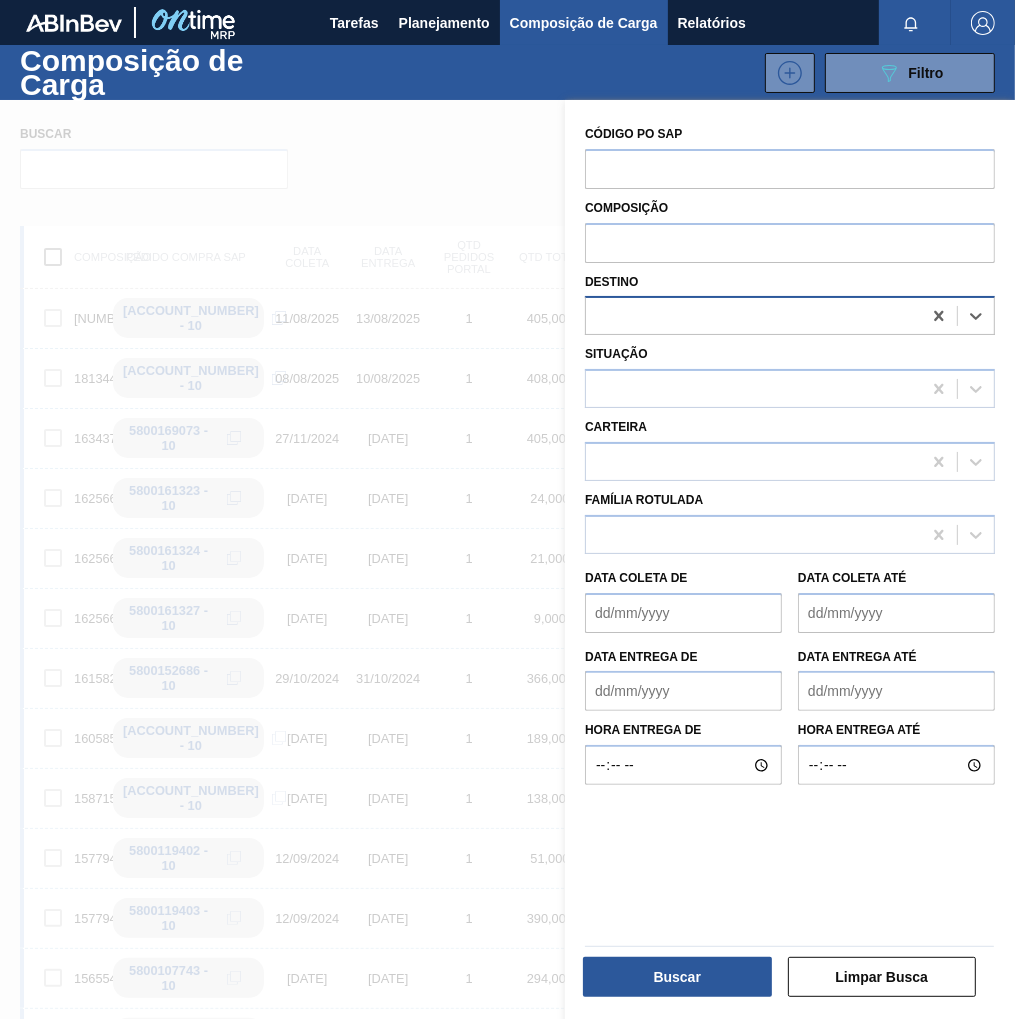 click at bounding box center [753, 316] 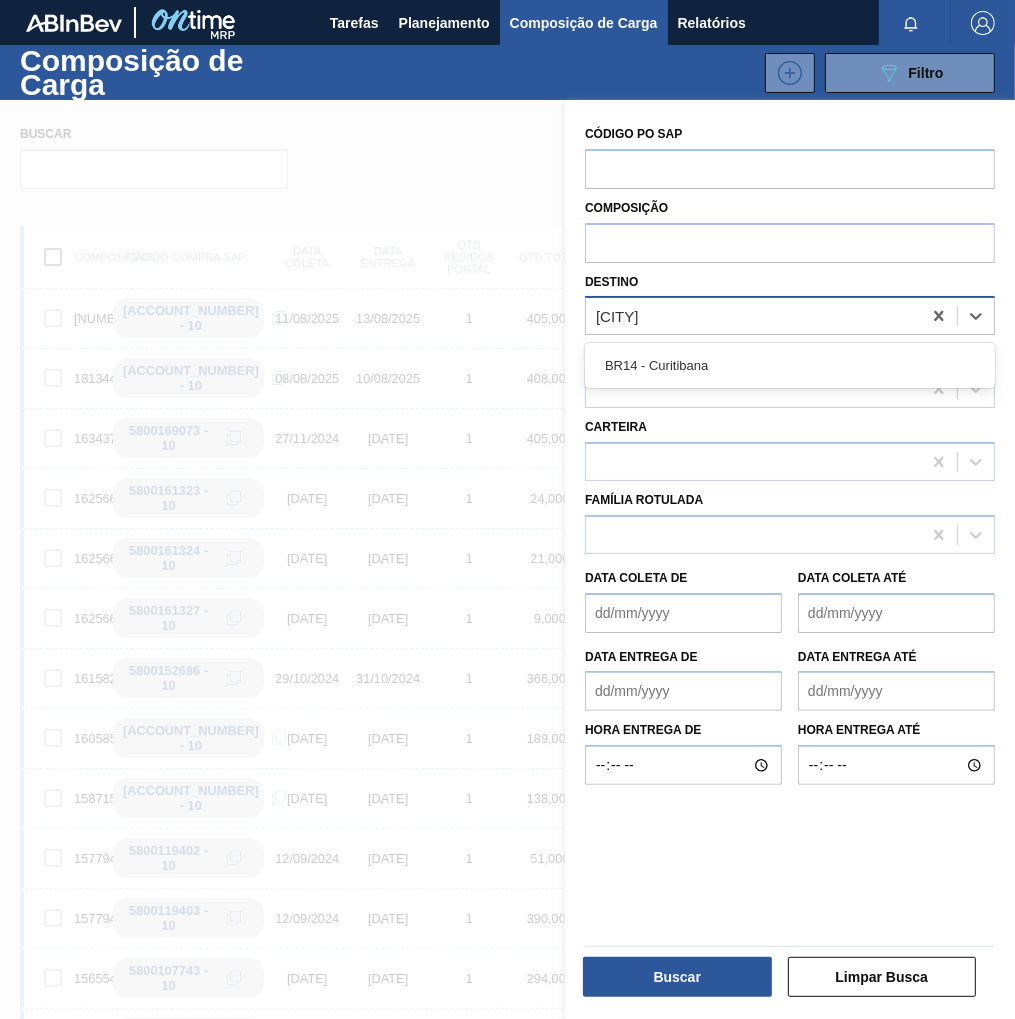 type on "[CITY]" 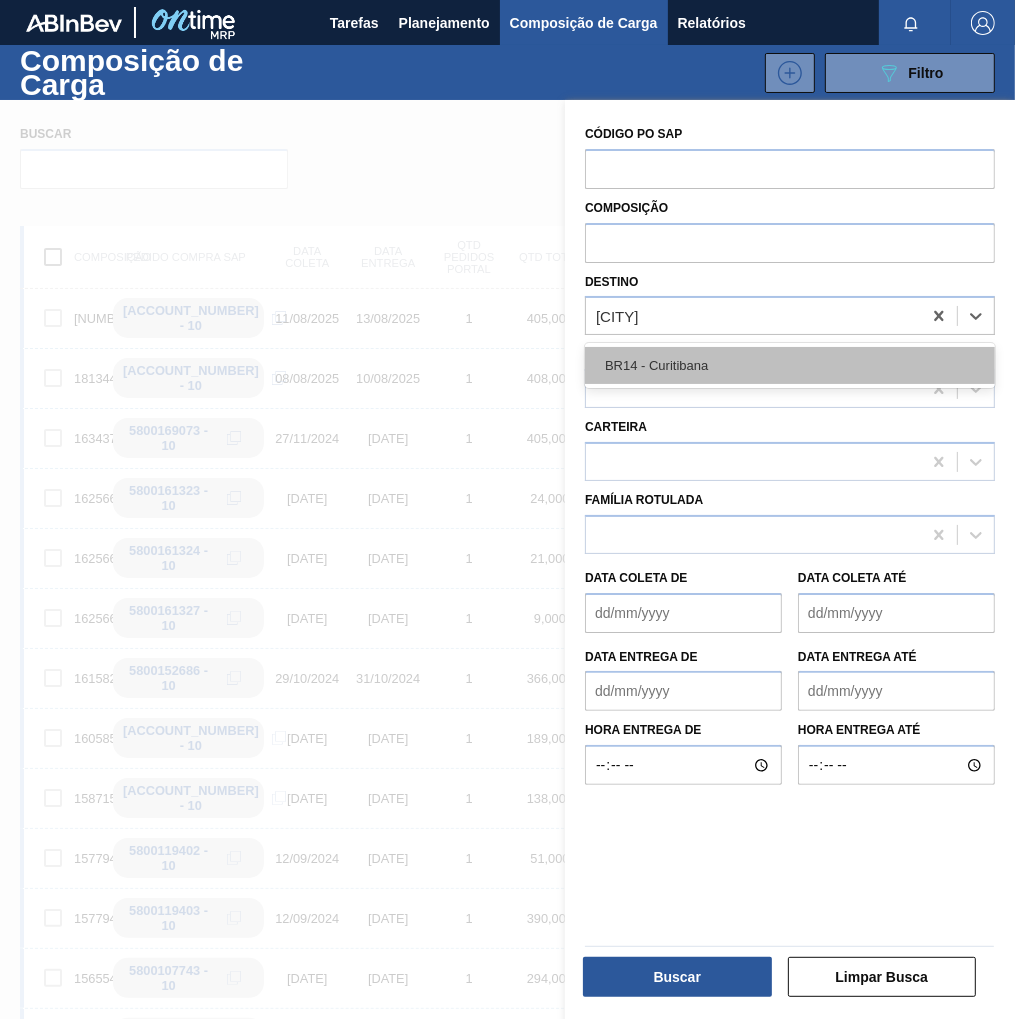 click on "BR14 - Curitibana" at bounding box center [790, 365] 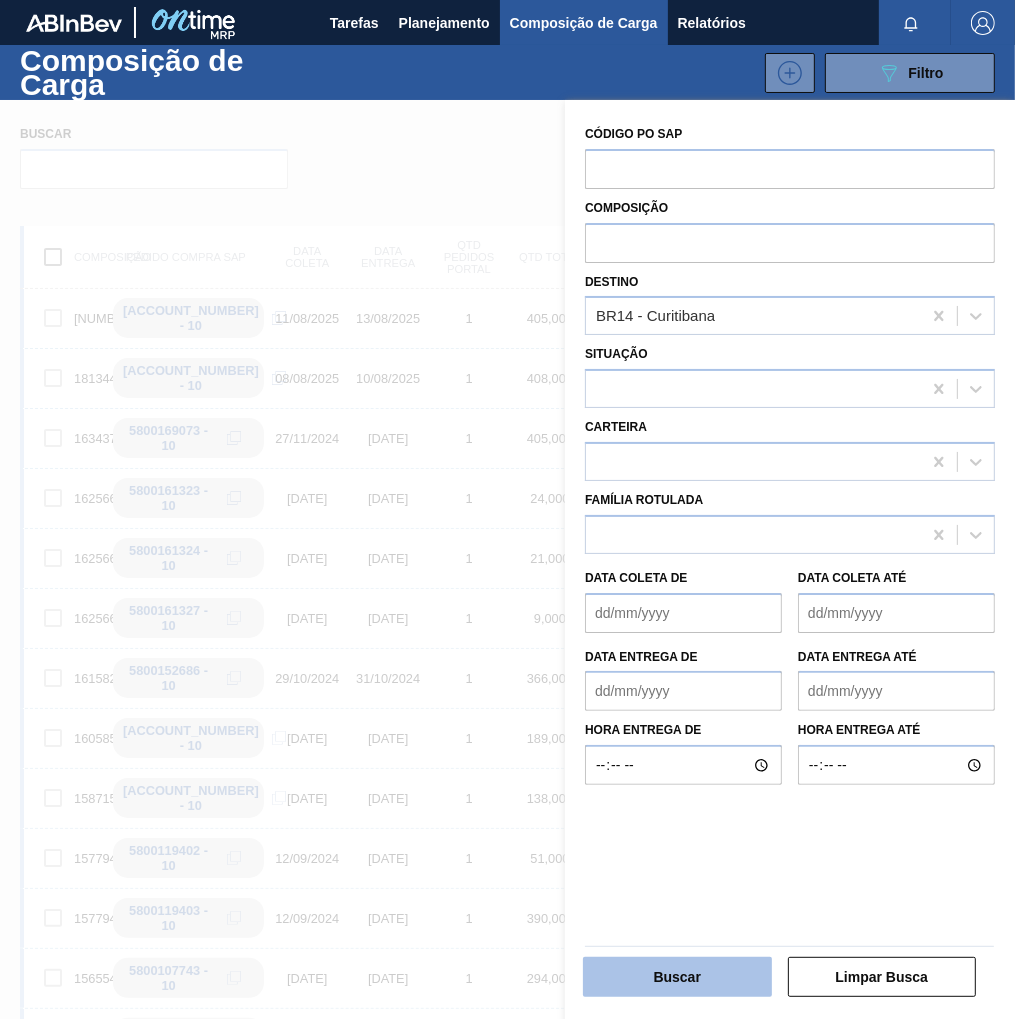 click on "Buscar" at bounding box center (677, 977) 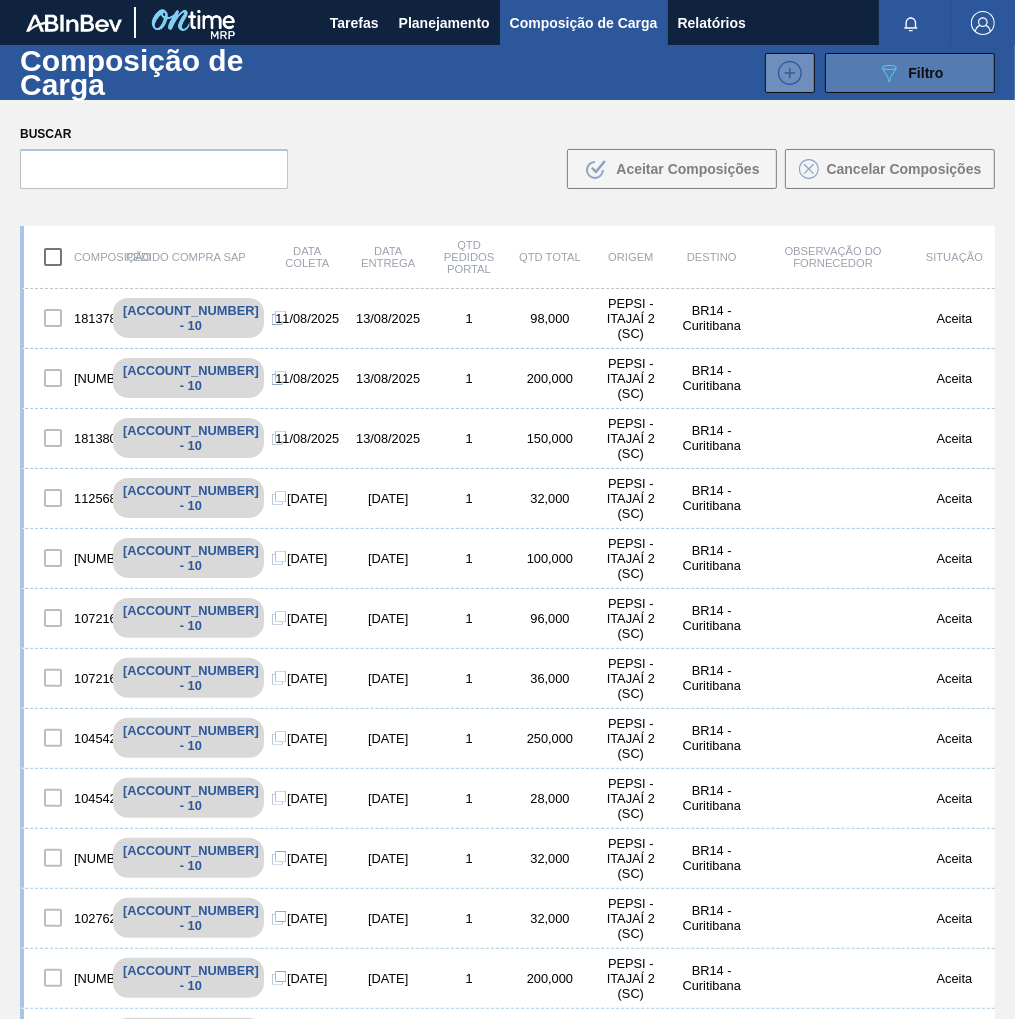 click on "089F7B8B-B2A5-4AFE-B5C0-19BA573D28AC Filtro" at bounding box center [910, 73] 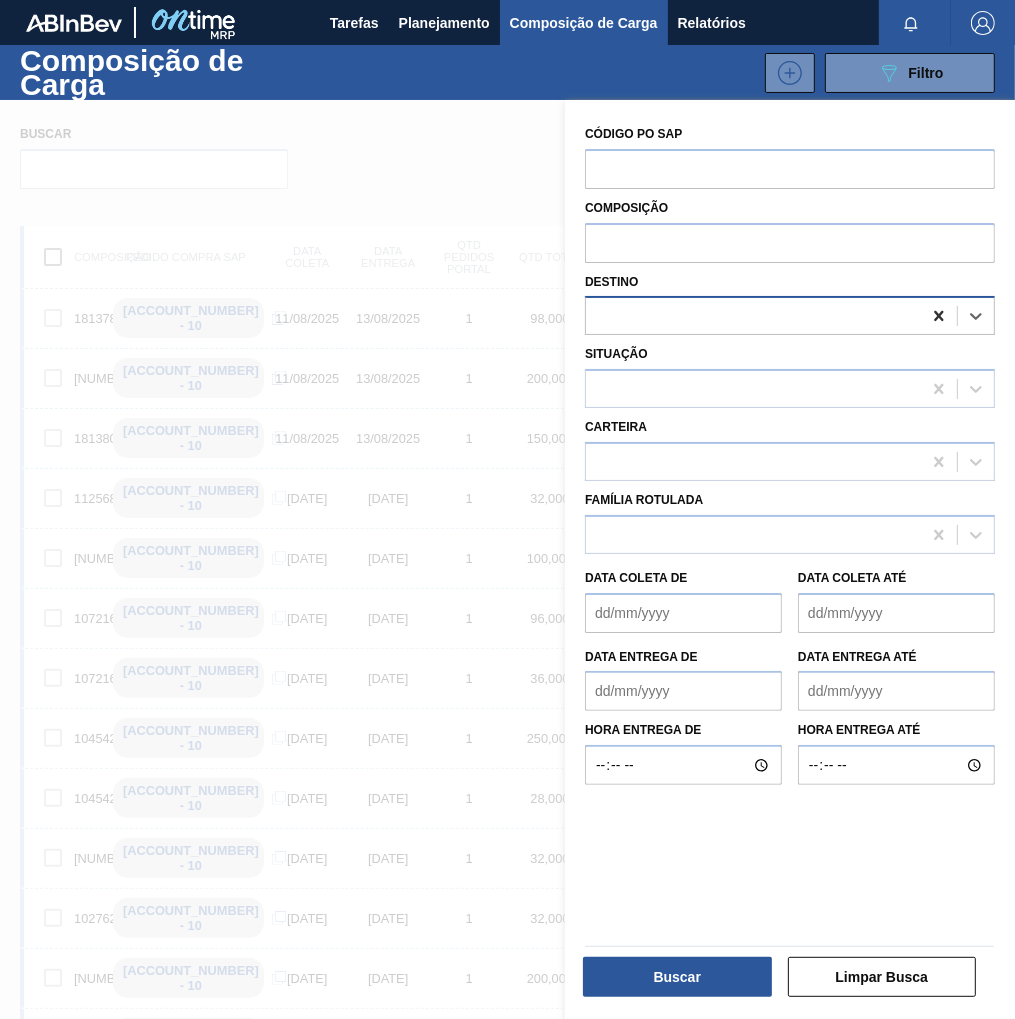 click 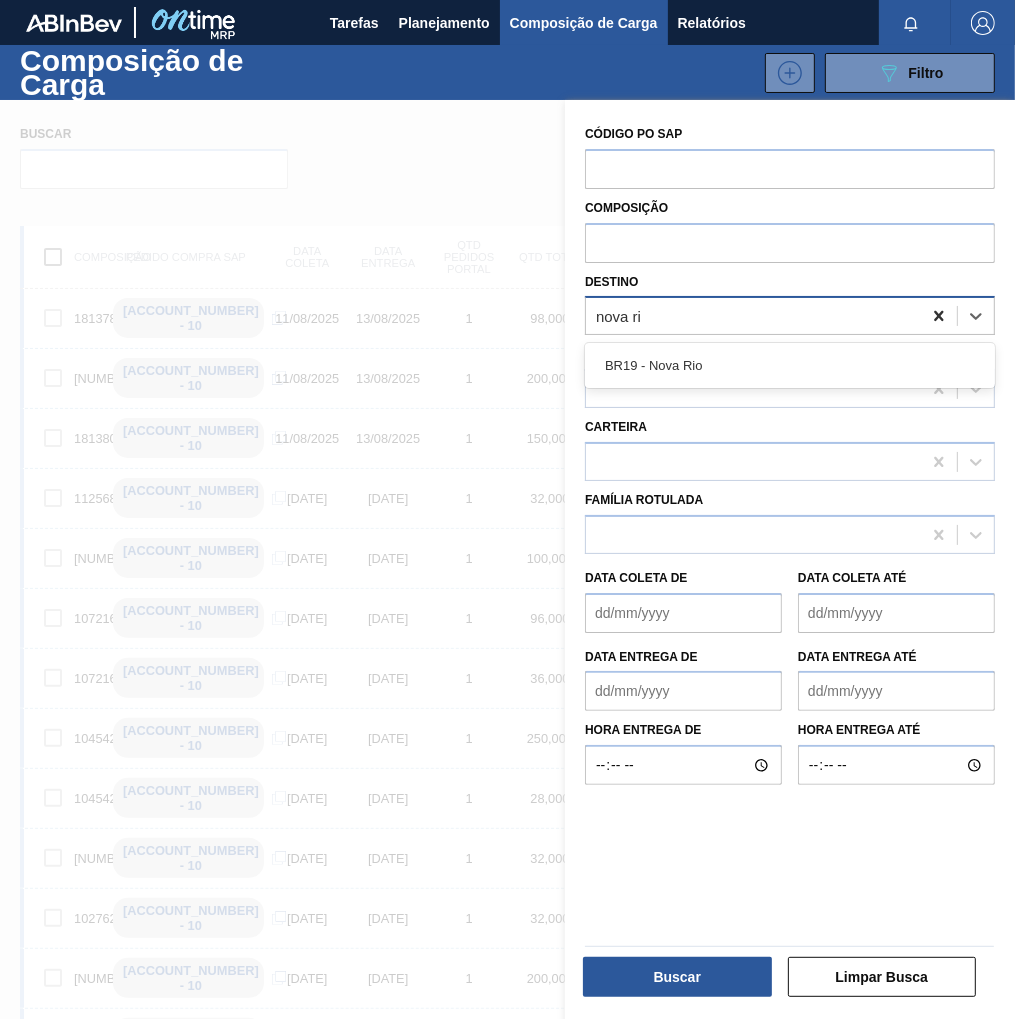 type on "nova rio" 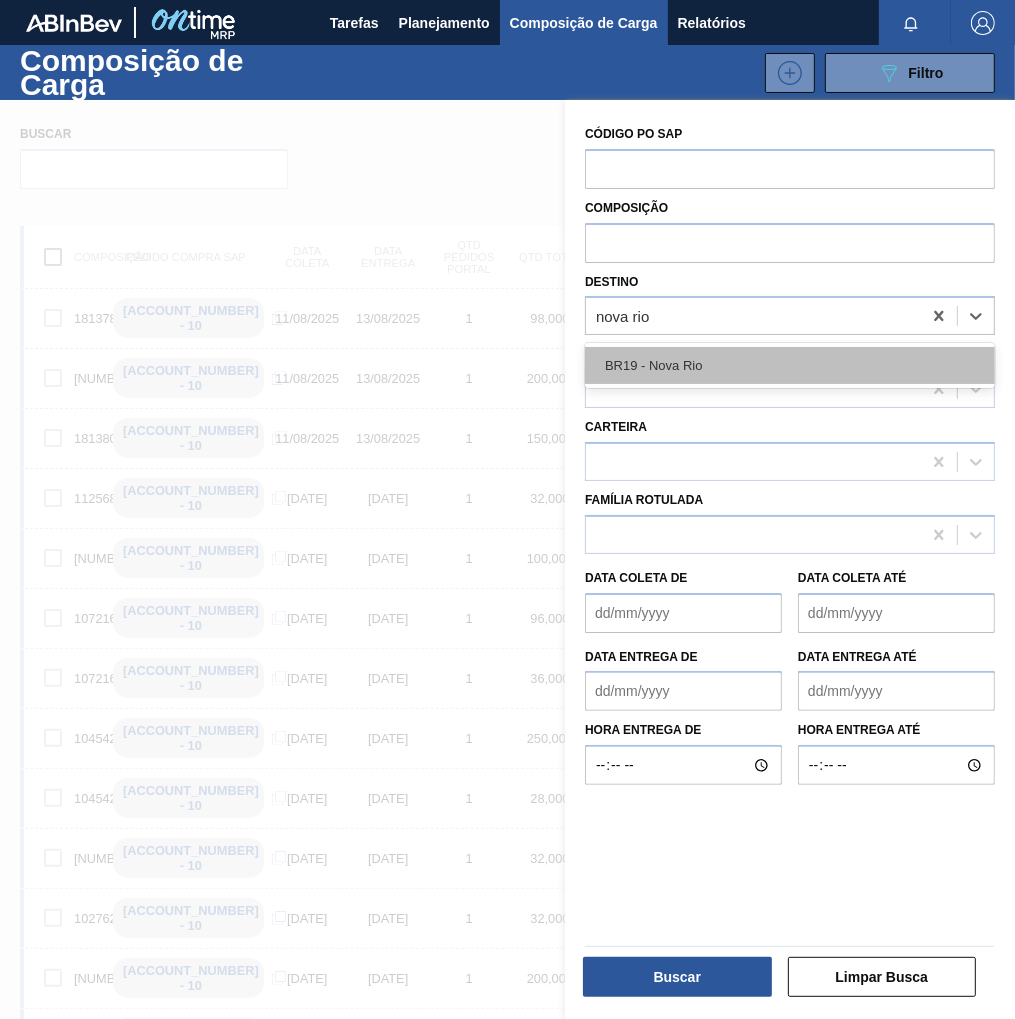 click on "BR19 - Nova Rio" at bounding box center (790, 365) 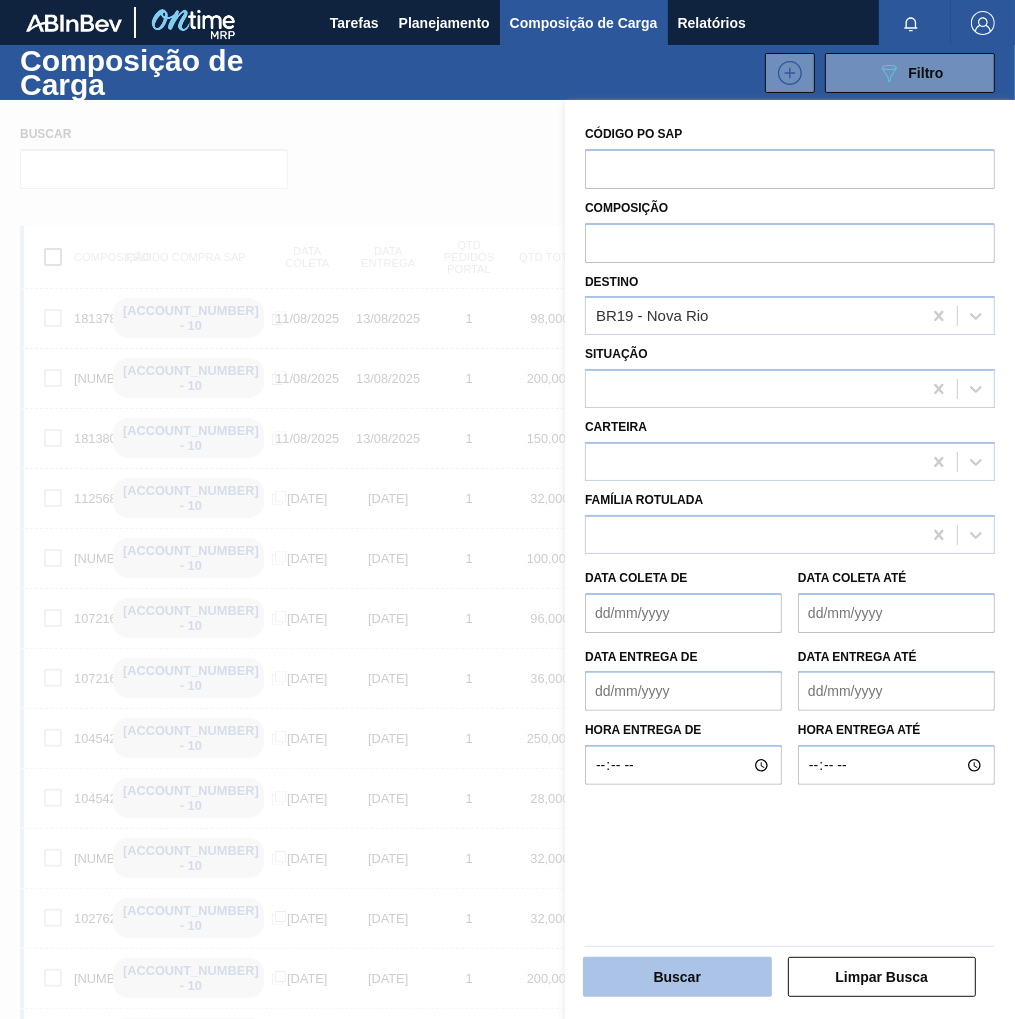 click on "Buscar" at bounding box center [677, 977] 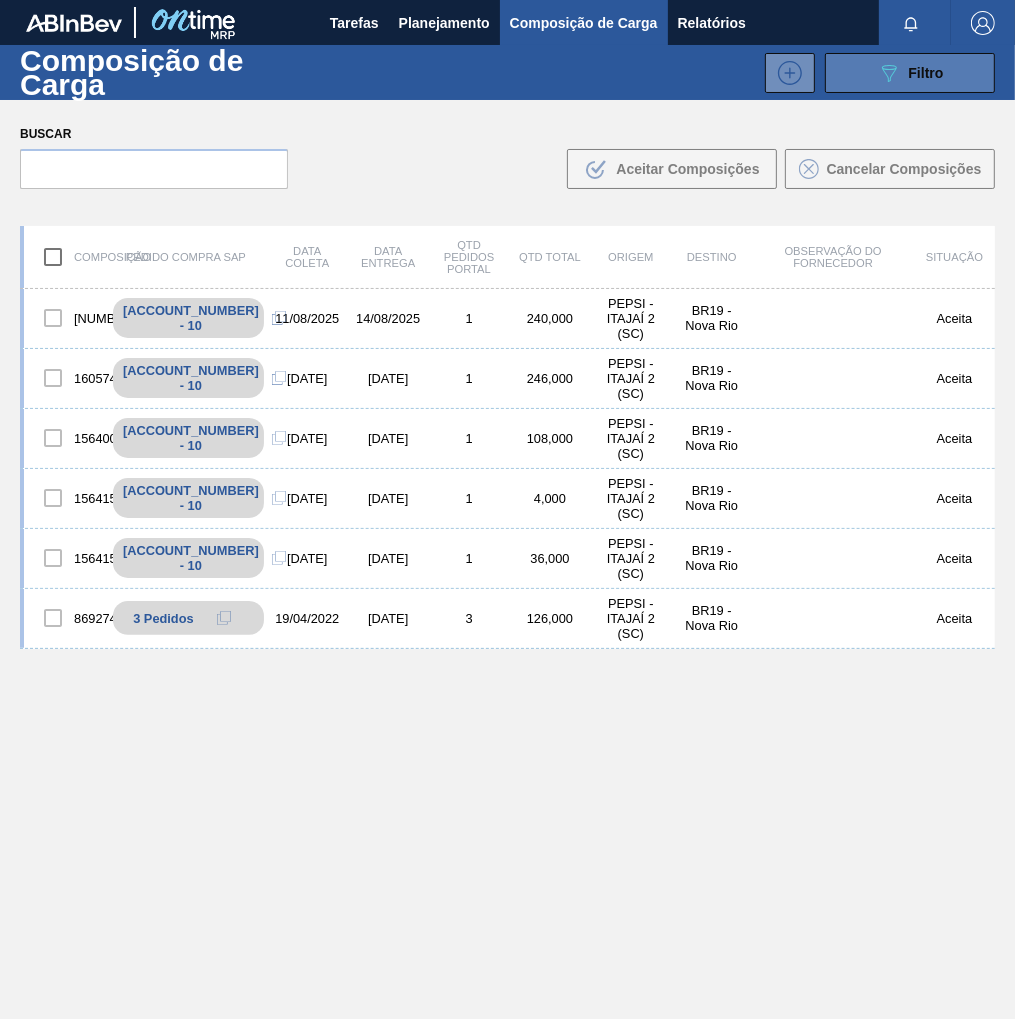 click on "Filtro" at bounding box center (926, 73) 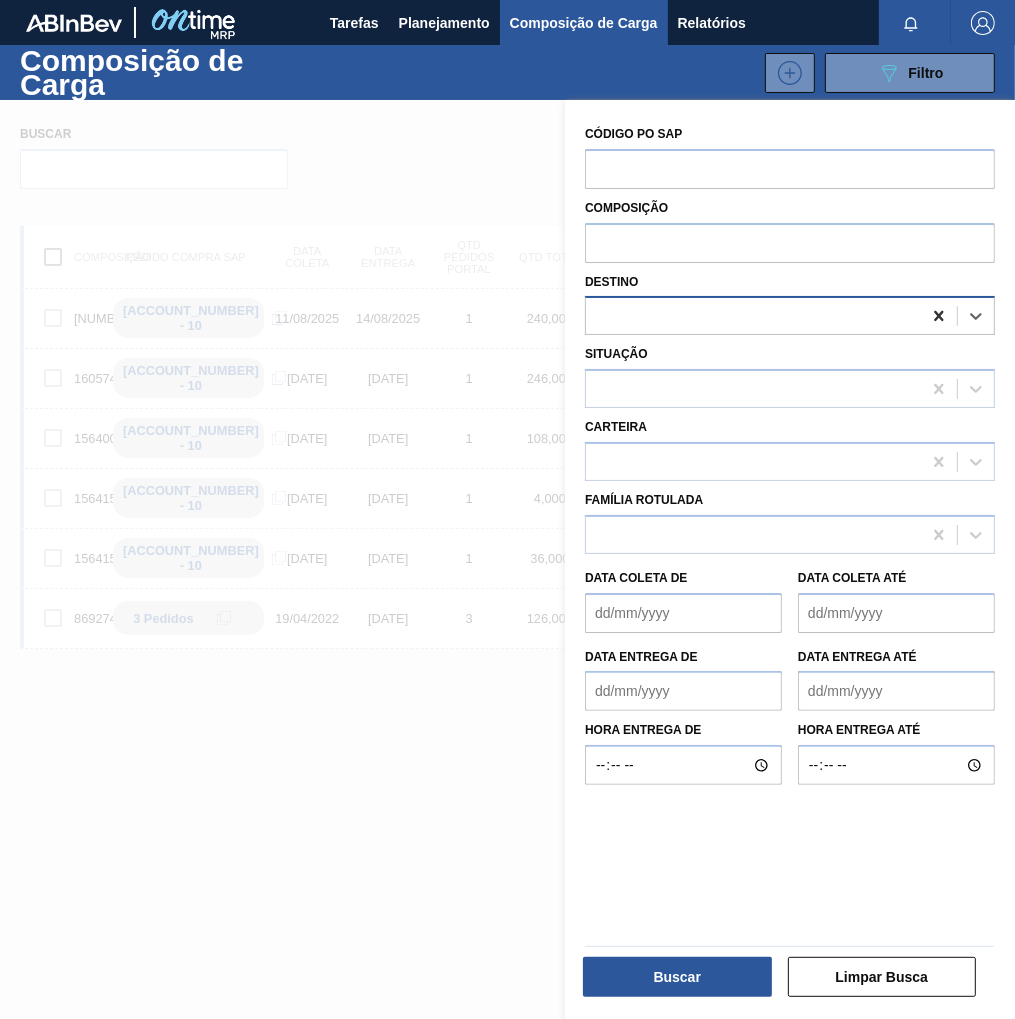 click 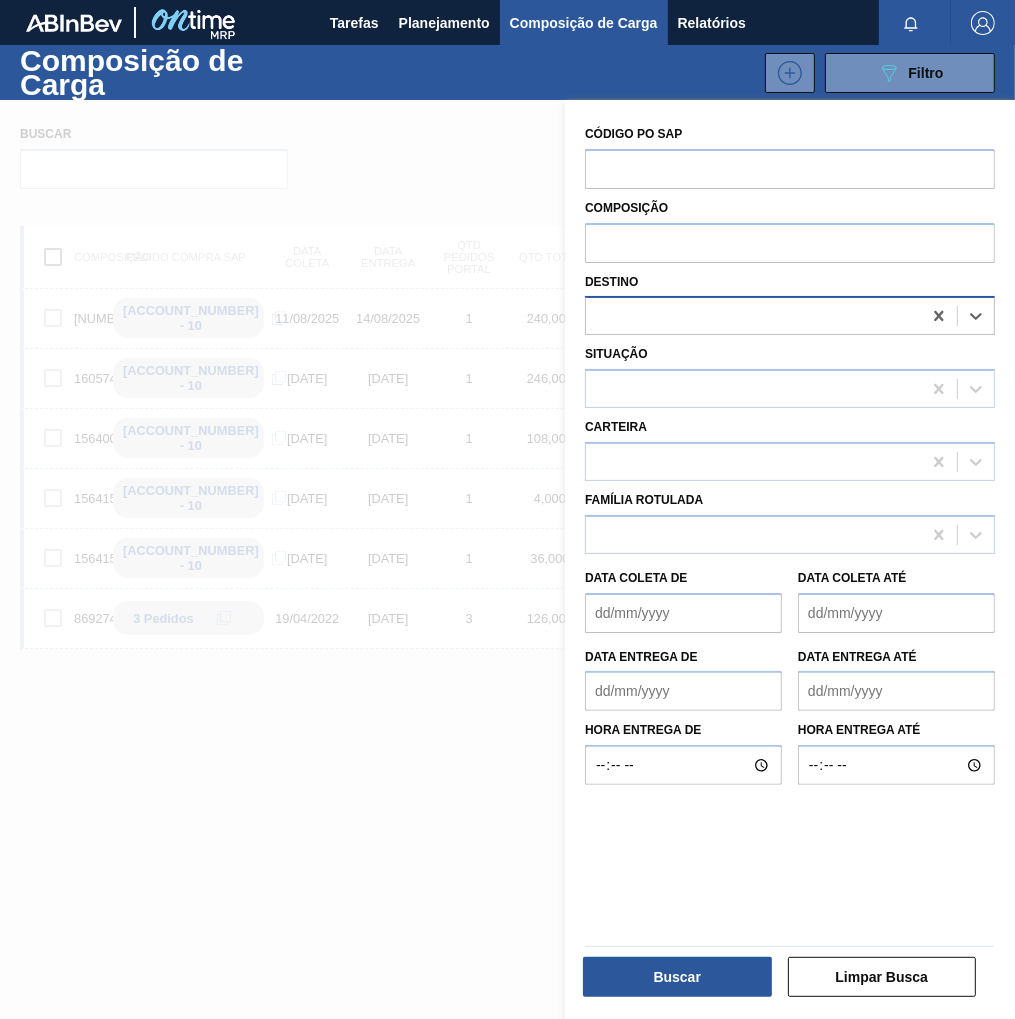 click at bounding box center [753, 316] 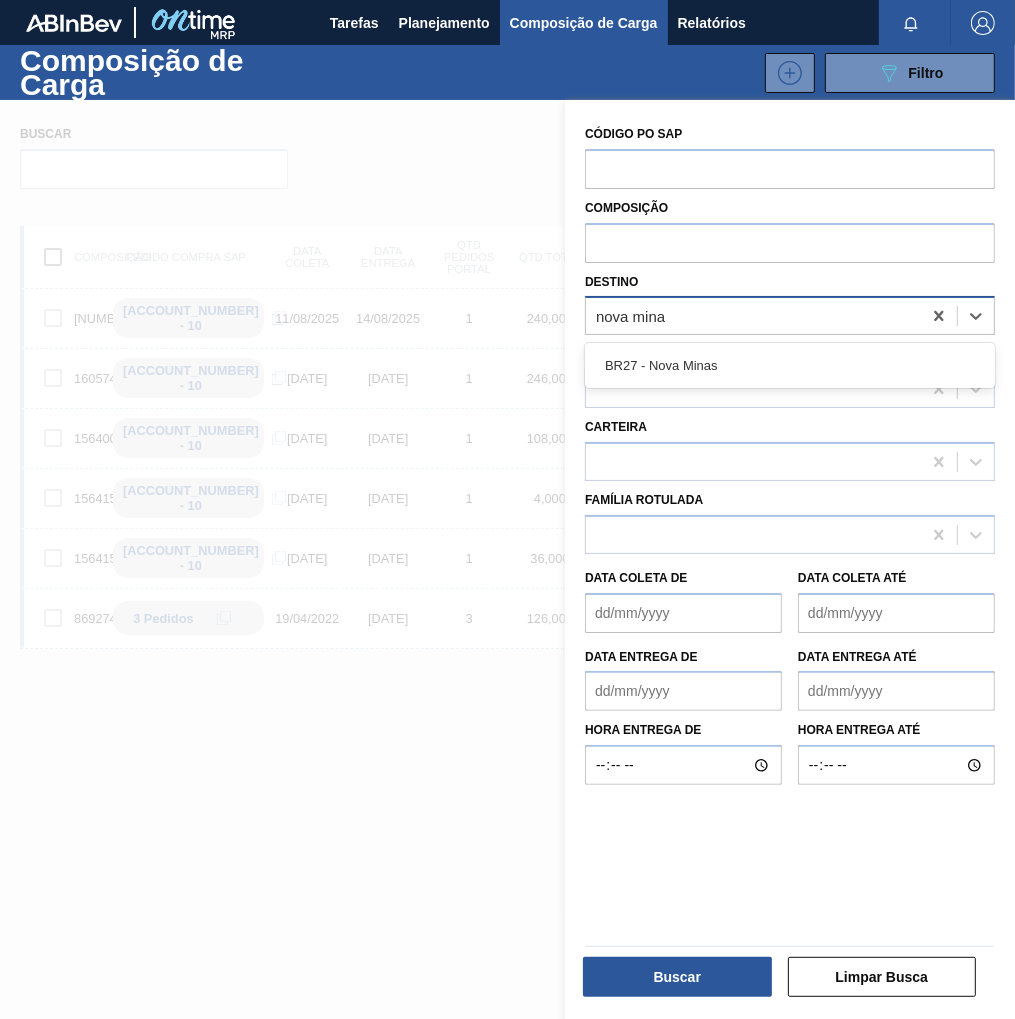 type on "nova minas" 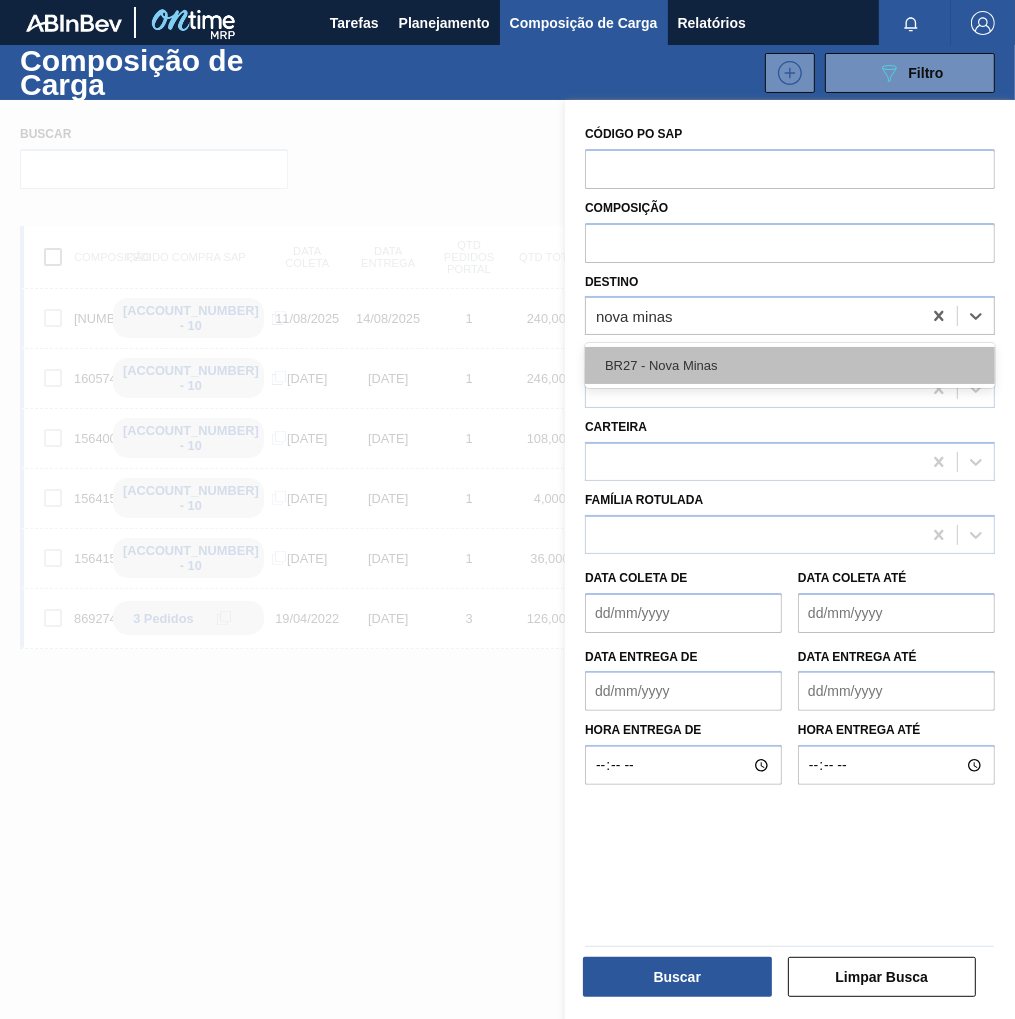 click on "BR27 - Nova Minas" at bounding box center [790, 365] 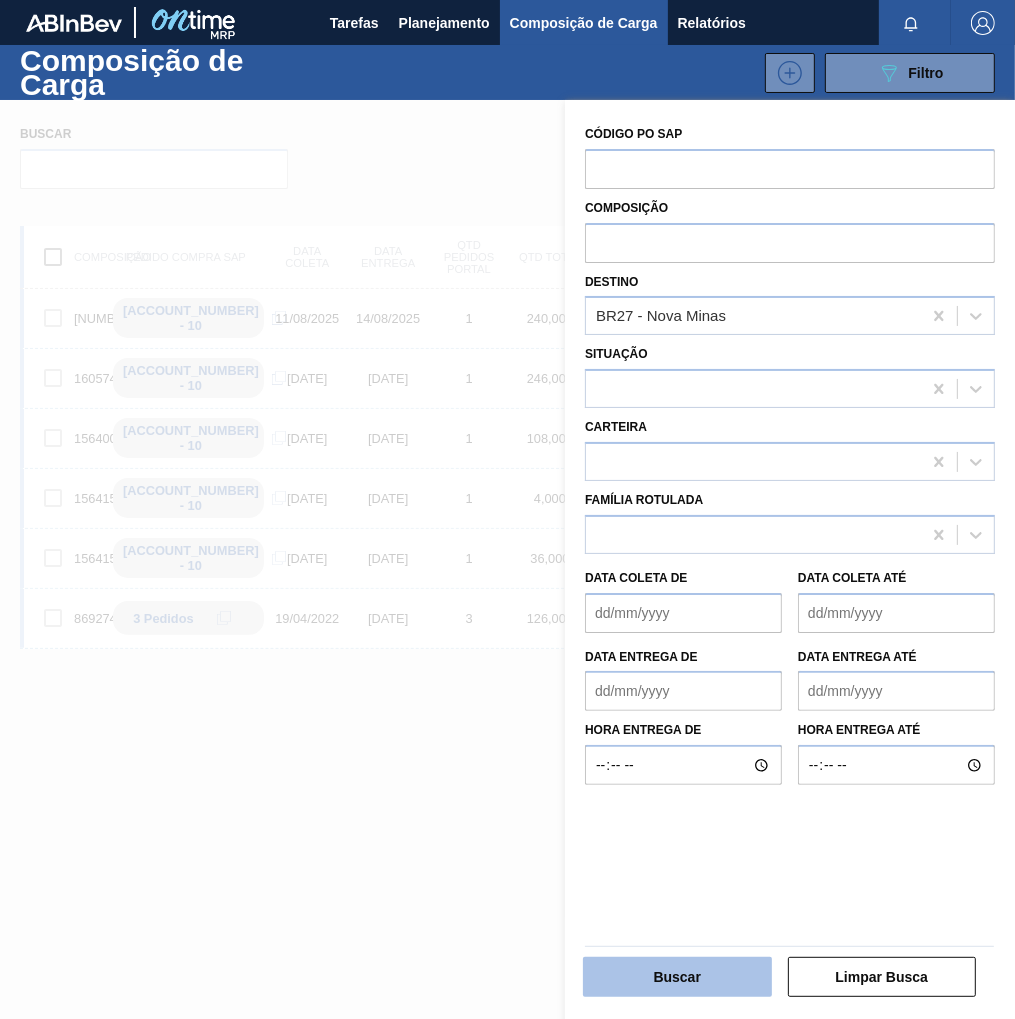 click on "Buscar" at bounding box center [677, 977] 